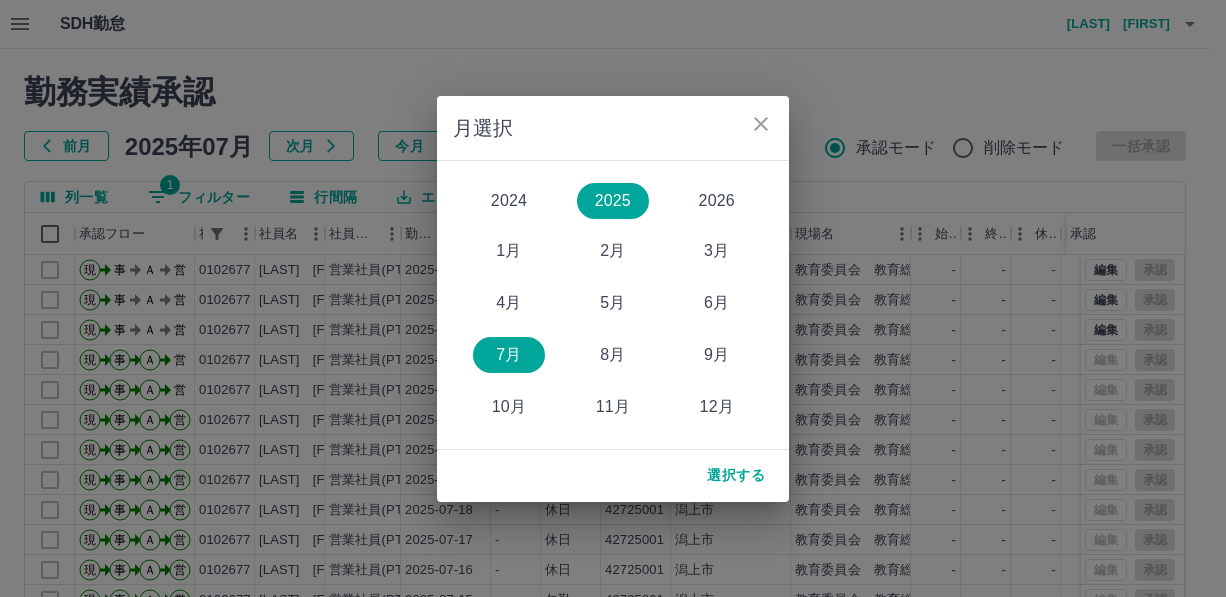scroll, scrollTop: 0, scrollLeft: 0, axis: both 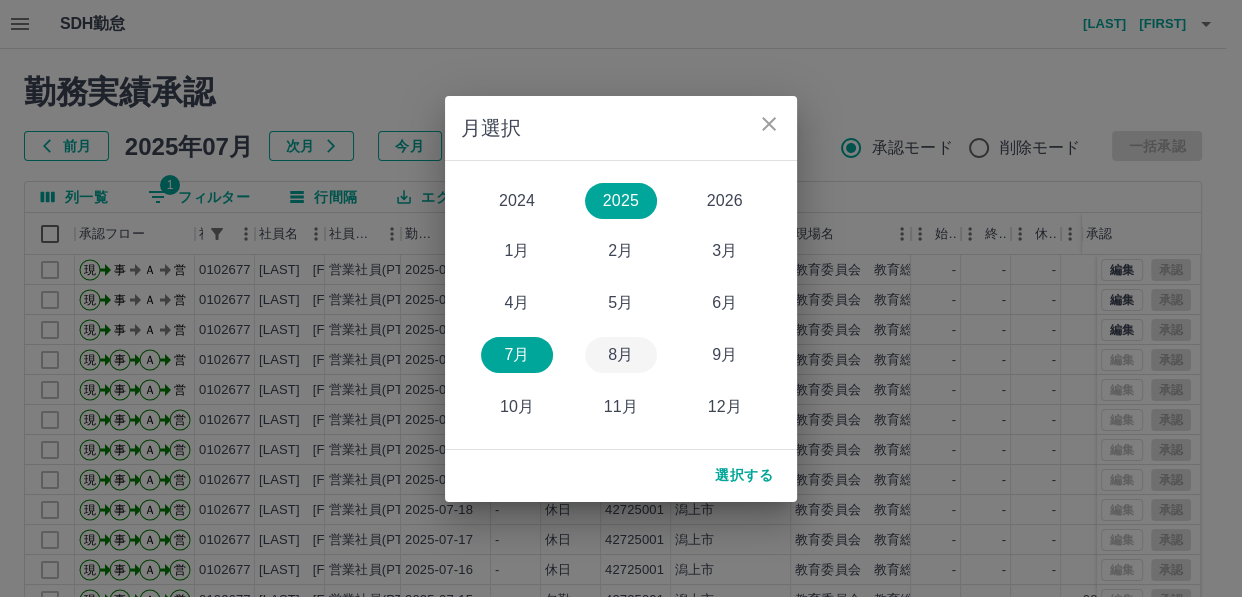 click on "8月" at bounding box center (621, 355) 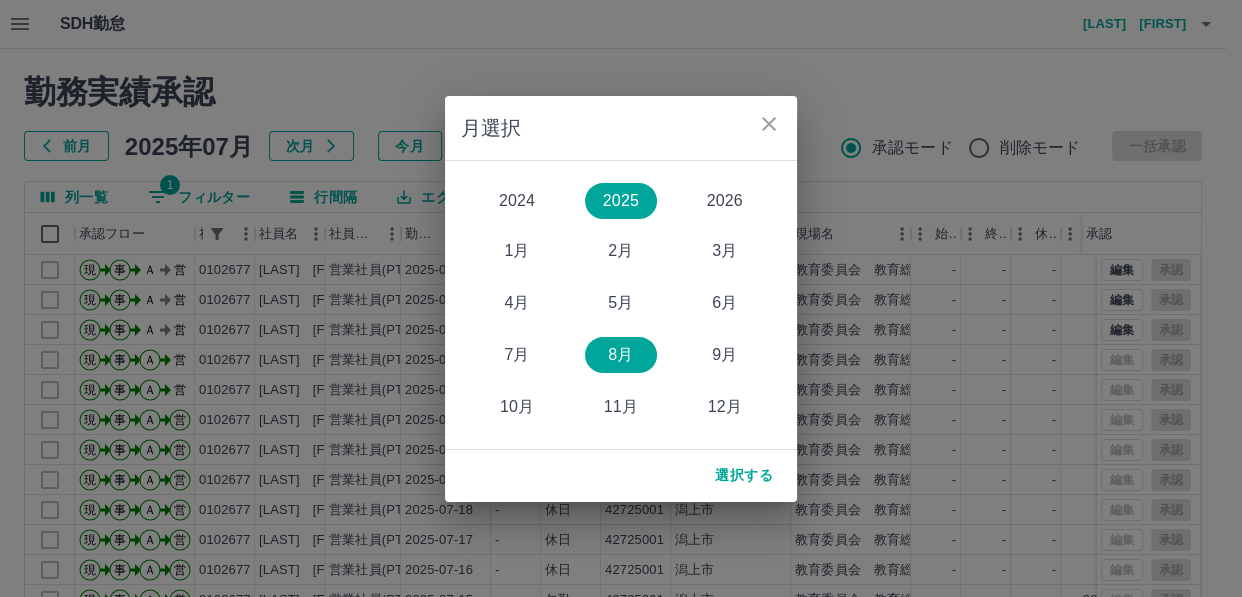 click 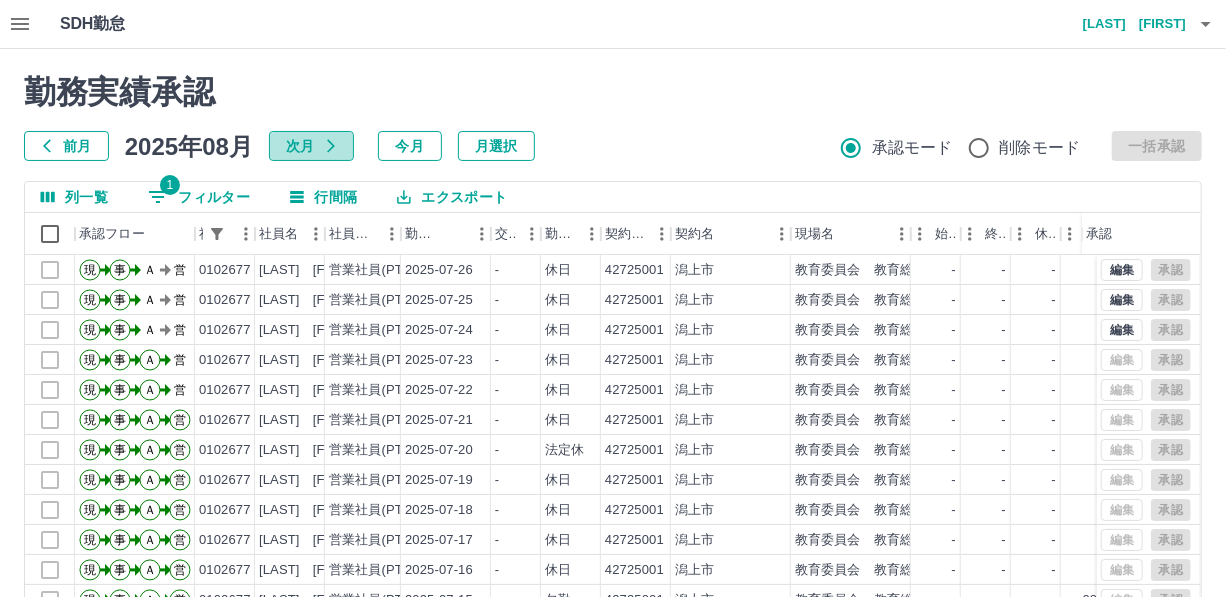 click on "次月" at bounding box center [311, 146] 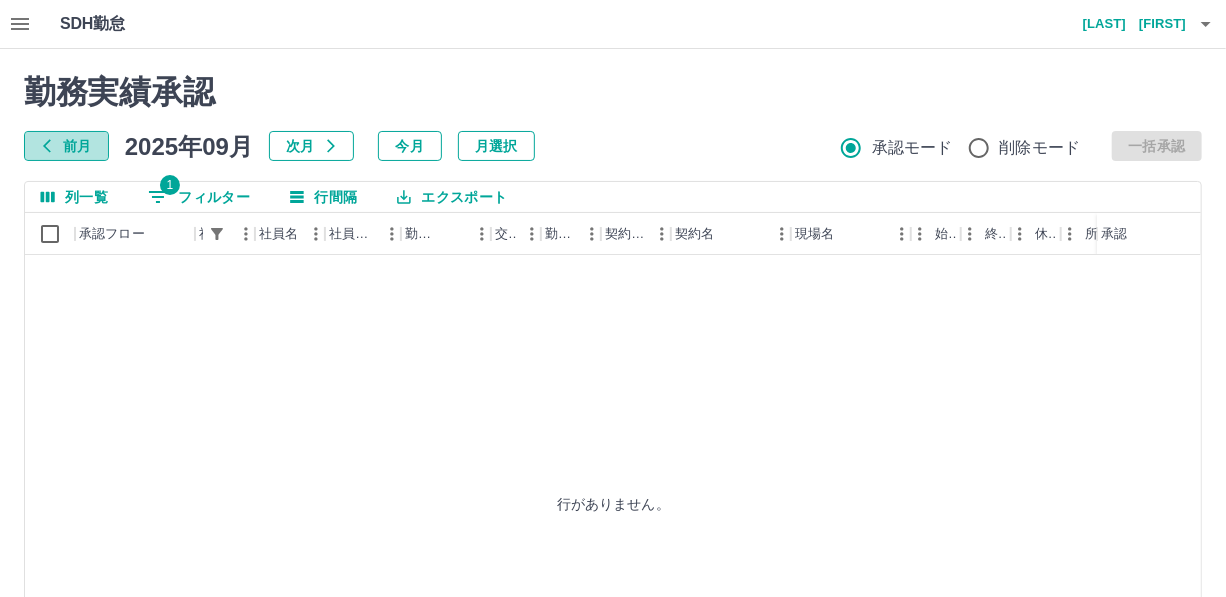 click on "前月" at bounding box center (66, 146) 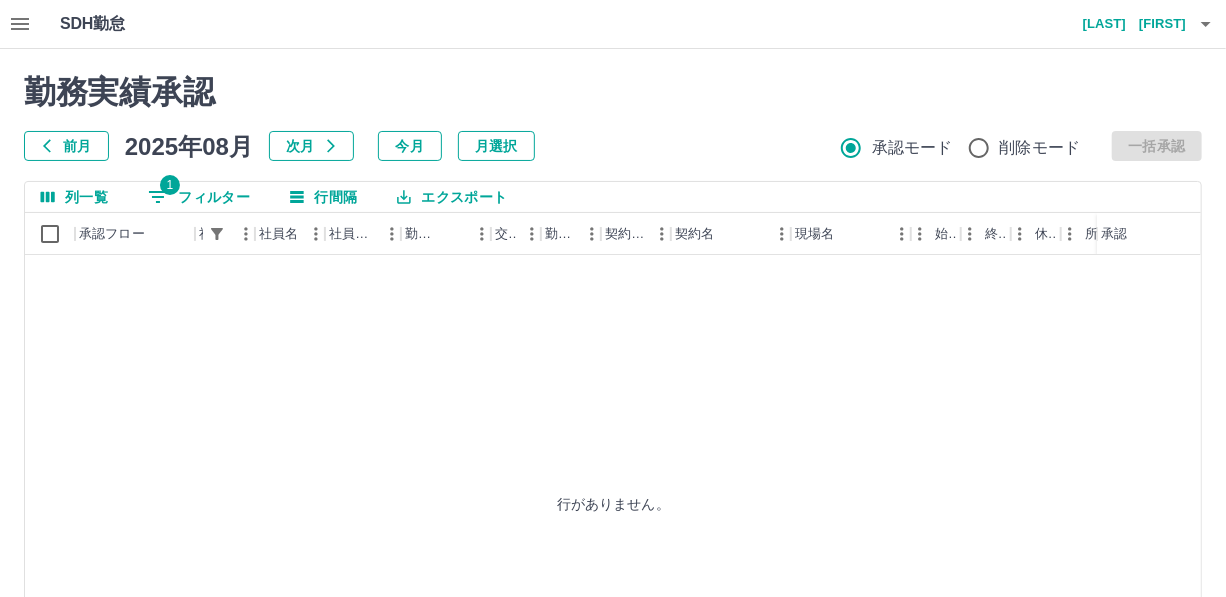 click on "1 フィルター" at bounding box center (199, 197) 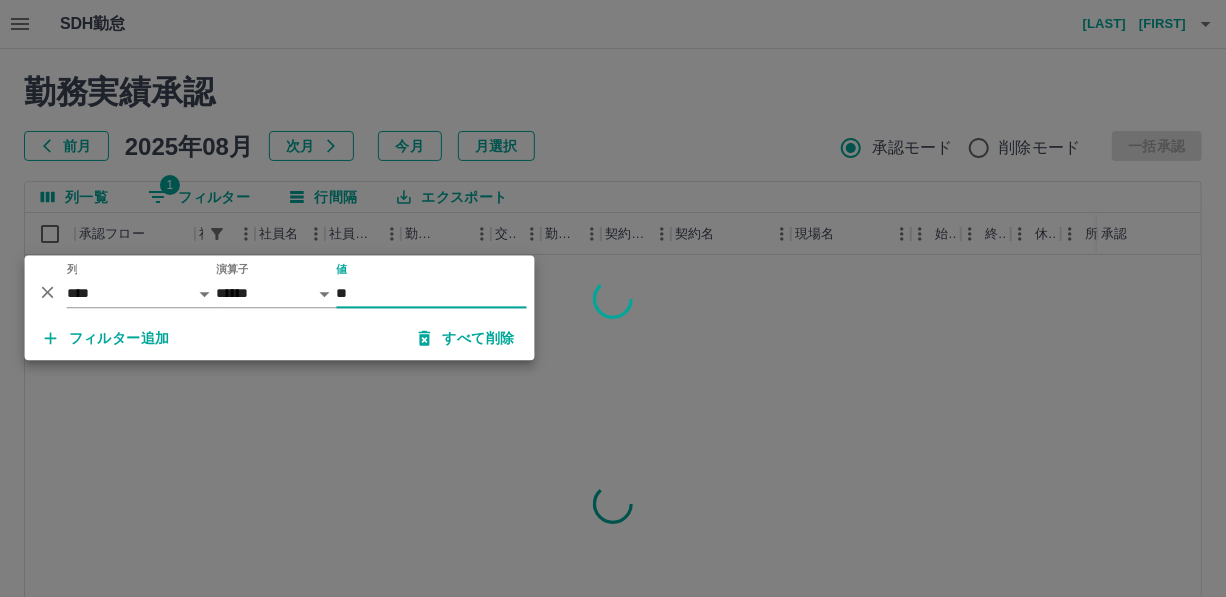 type on "*" 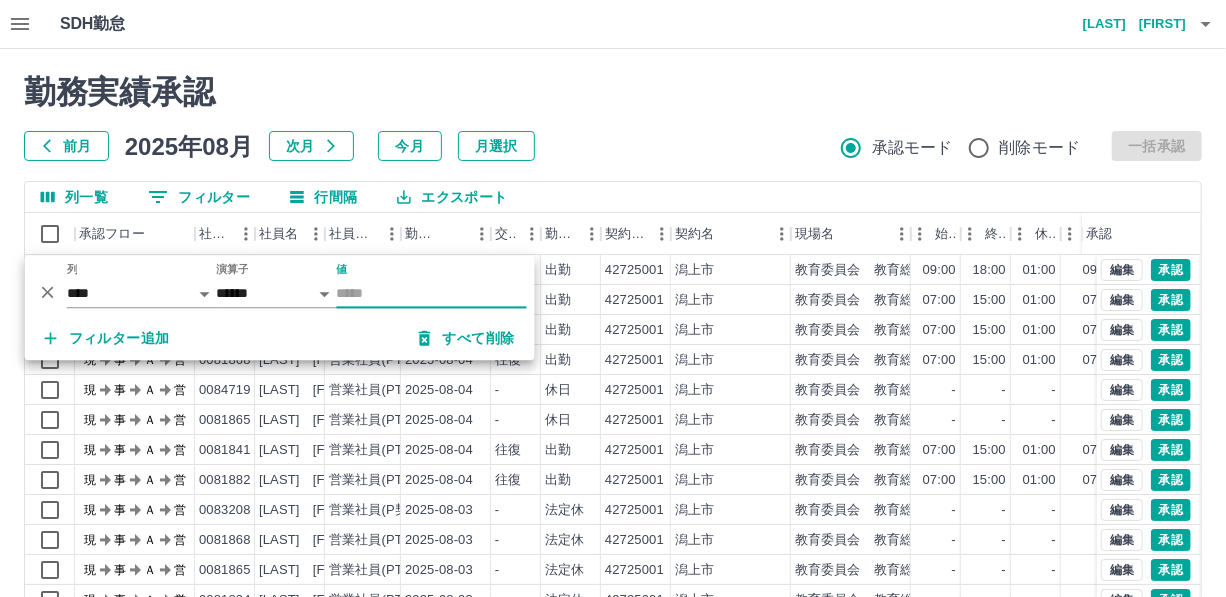 type 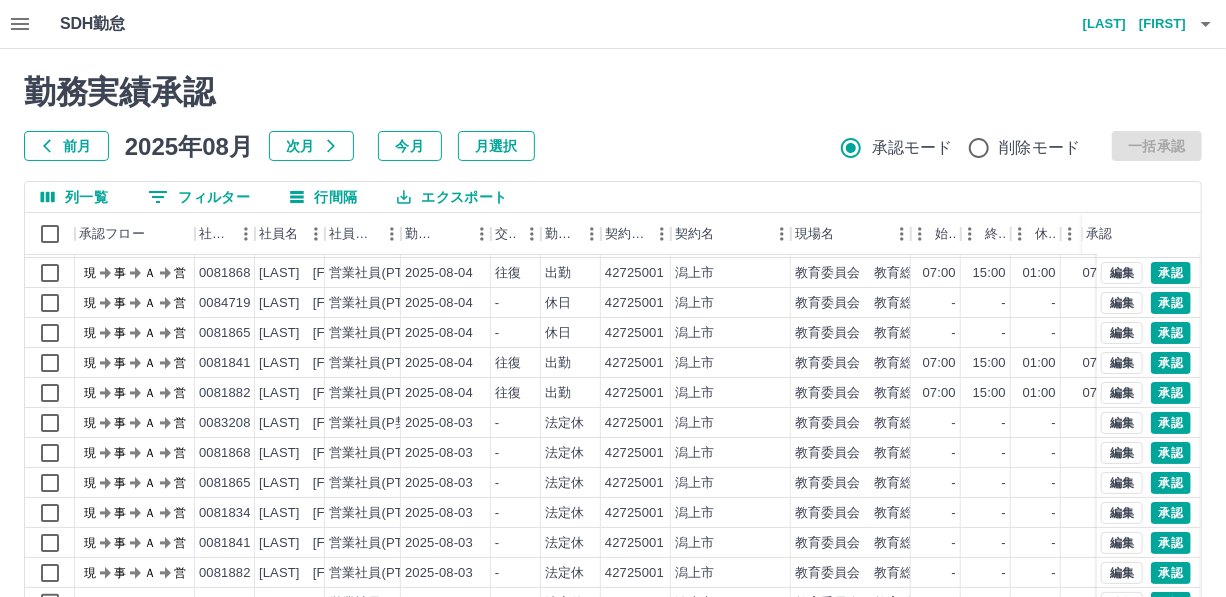 scroll, scrollTop: 101, scrollLeft: 0, axis: vertical 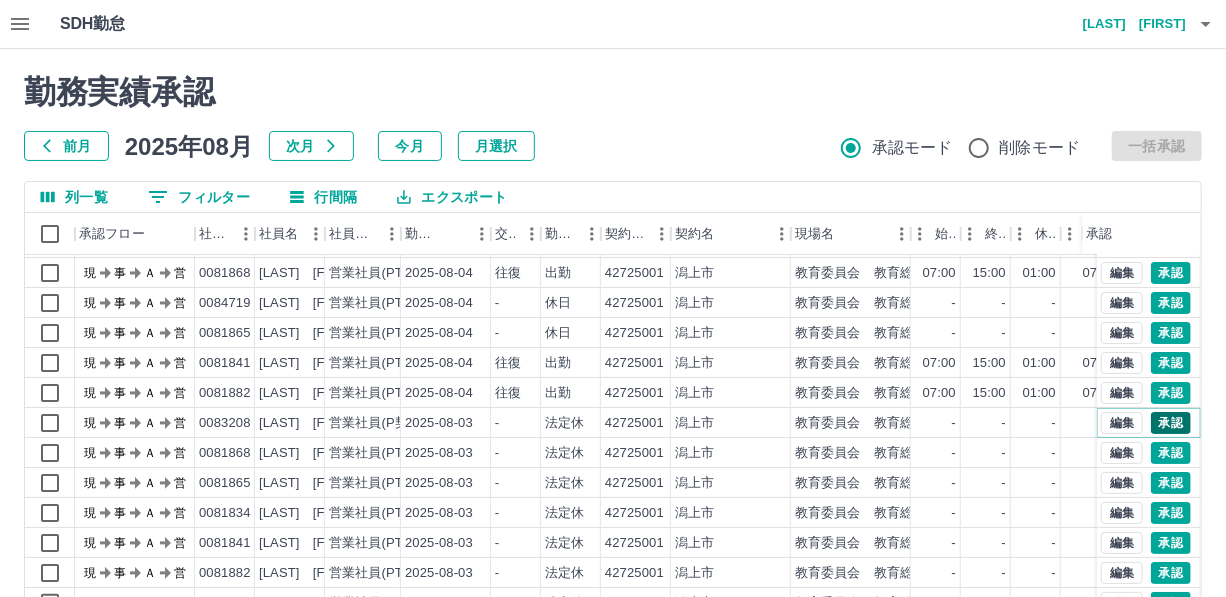 click on "承認" at bounding box center [1171, 423] 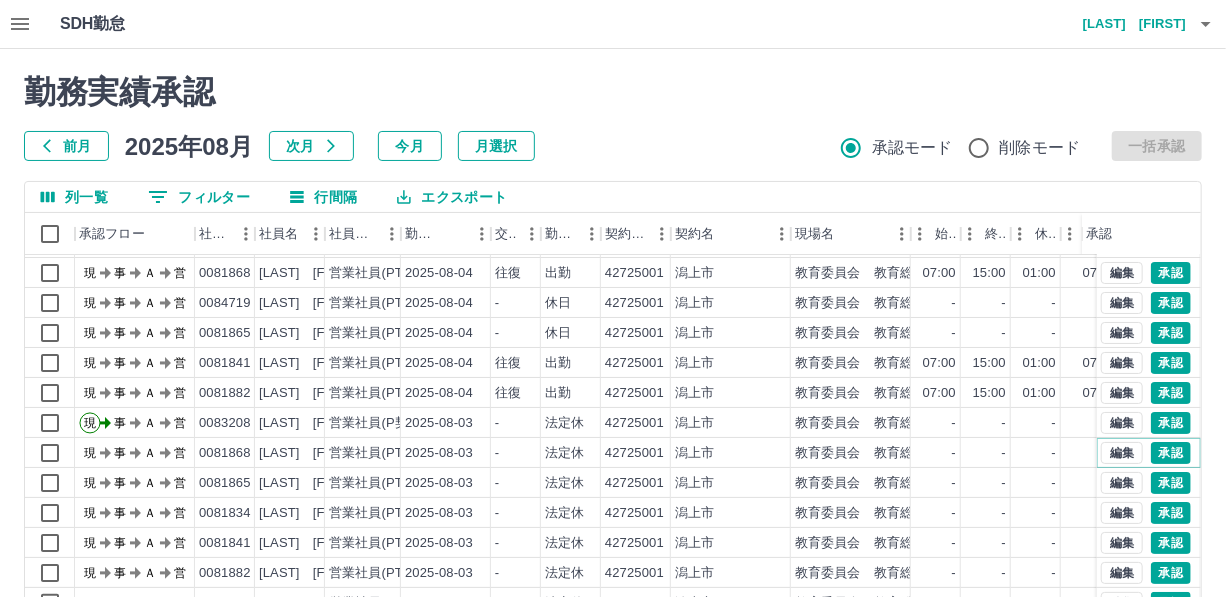 click on "承認" at bounding box center (1171, 453) 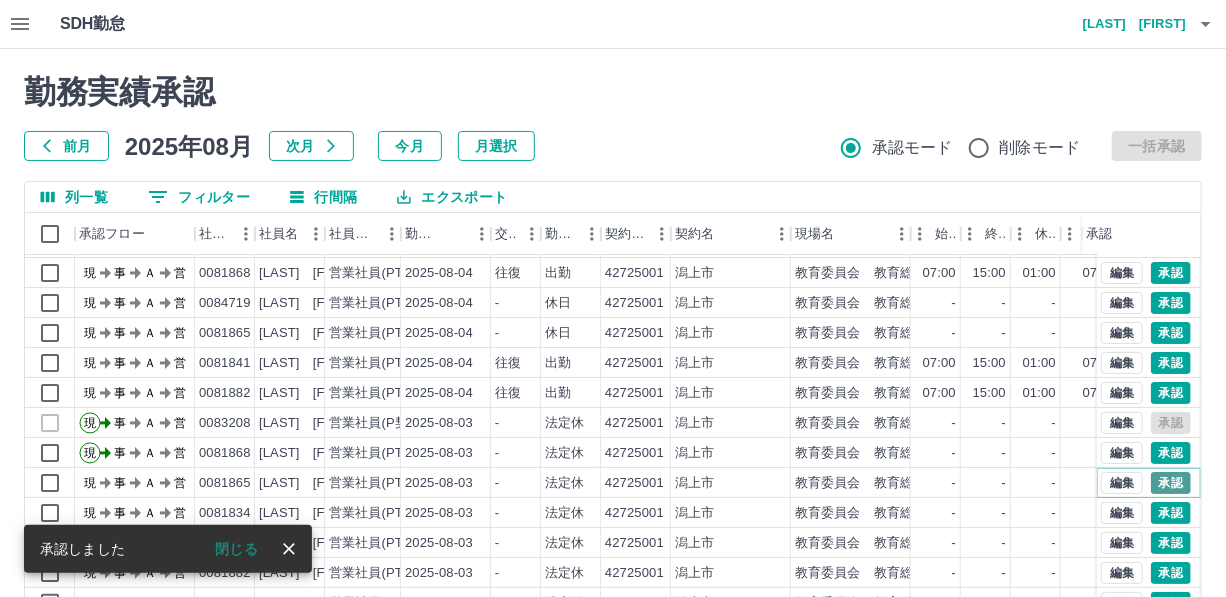 click on "承認" at bounding box center (1171, 483) 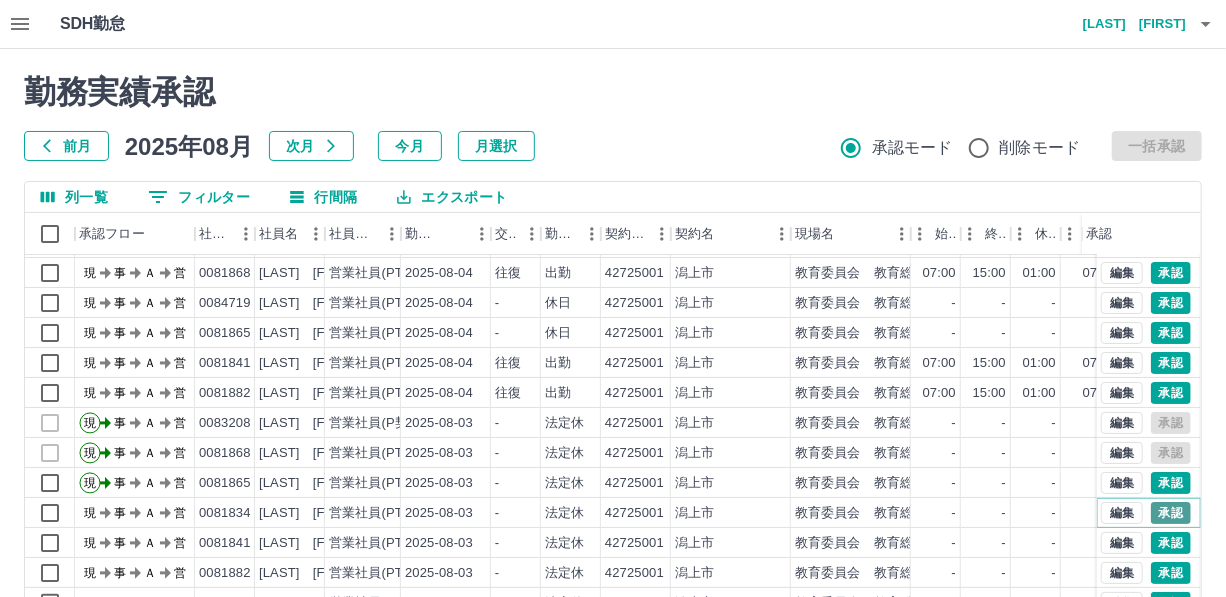 click on "承認" at bounding box center (1171, 513) 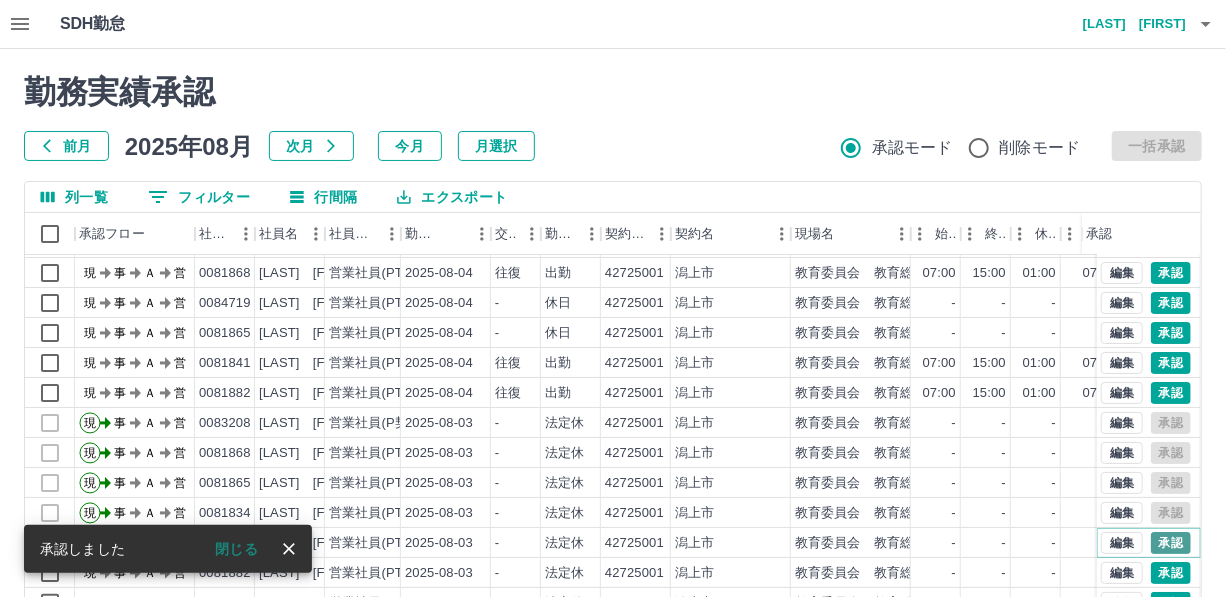 click on "承認" at bounding box center (1171, 543) 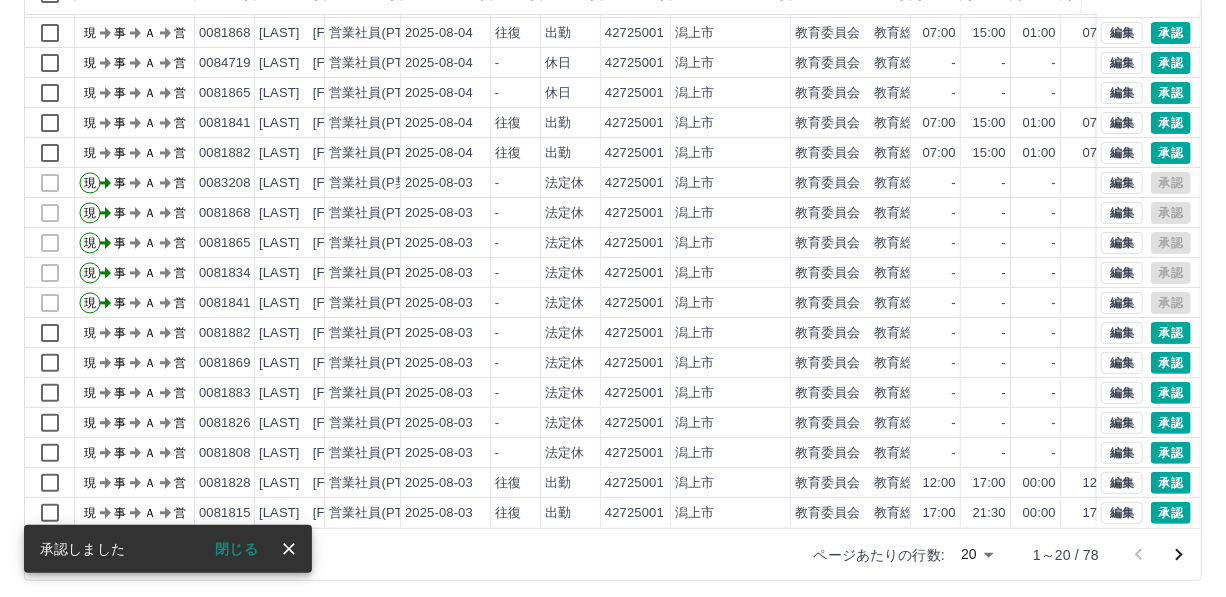 scroll, scrollTop: 248, scrollLeft: 0, axis: vertical 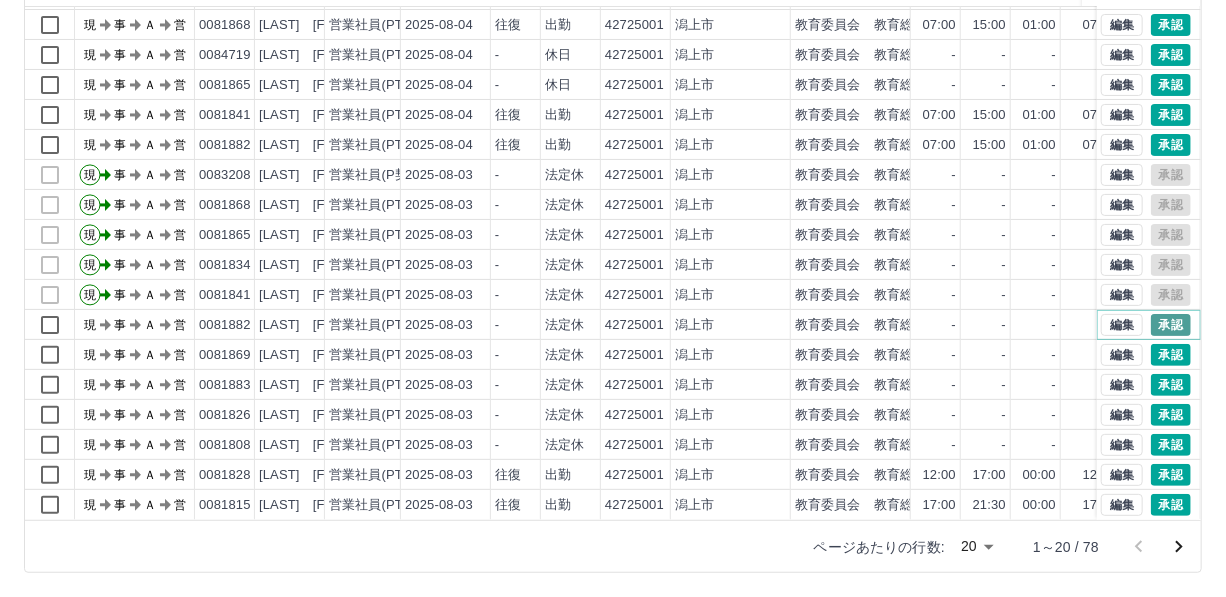 click on "承認" at bounding box center [1171, 325] 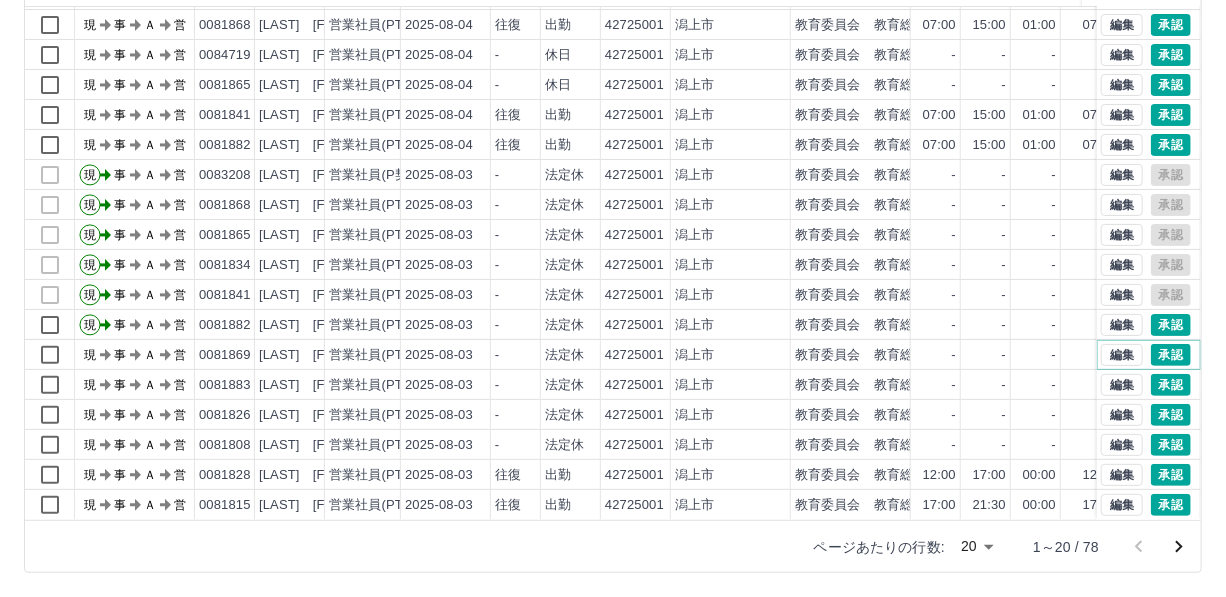 click on "承認" at bounding box center [1171, 355] 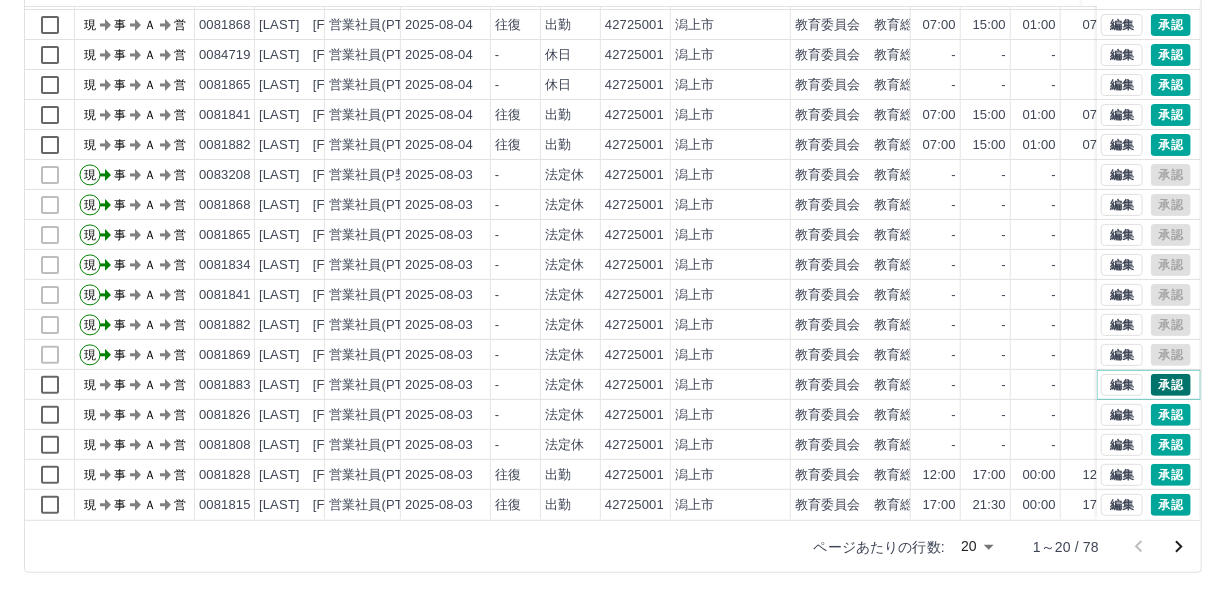 click on "承認" at bounding box center [1171, 385] 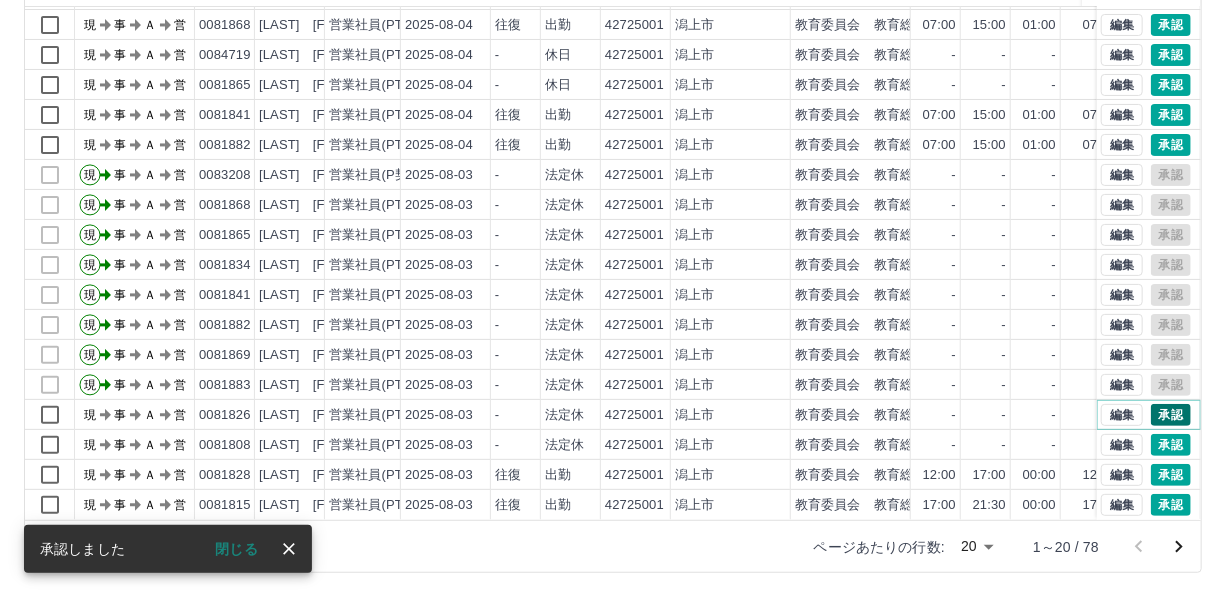 click on "承認" at bounding box center (1171, 415) 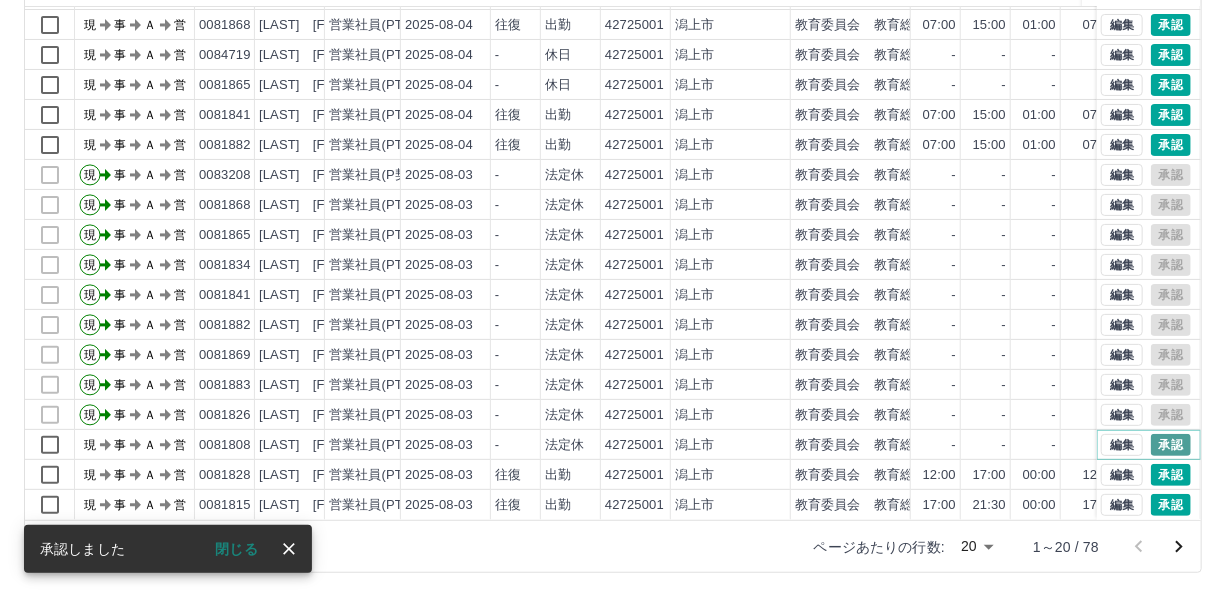 click on "承認" at bounding box center [1171, 445] 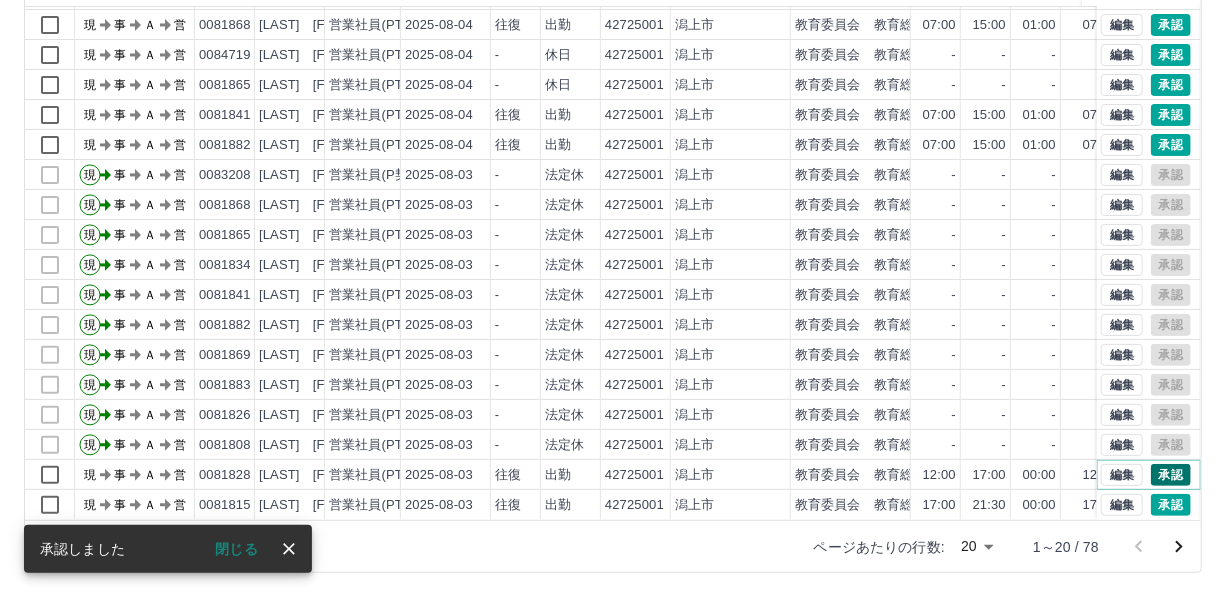 click on "承認" at bounding box center [1171, 475] 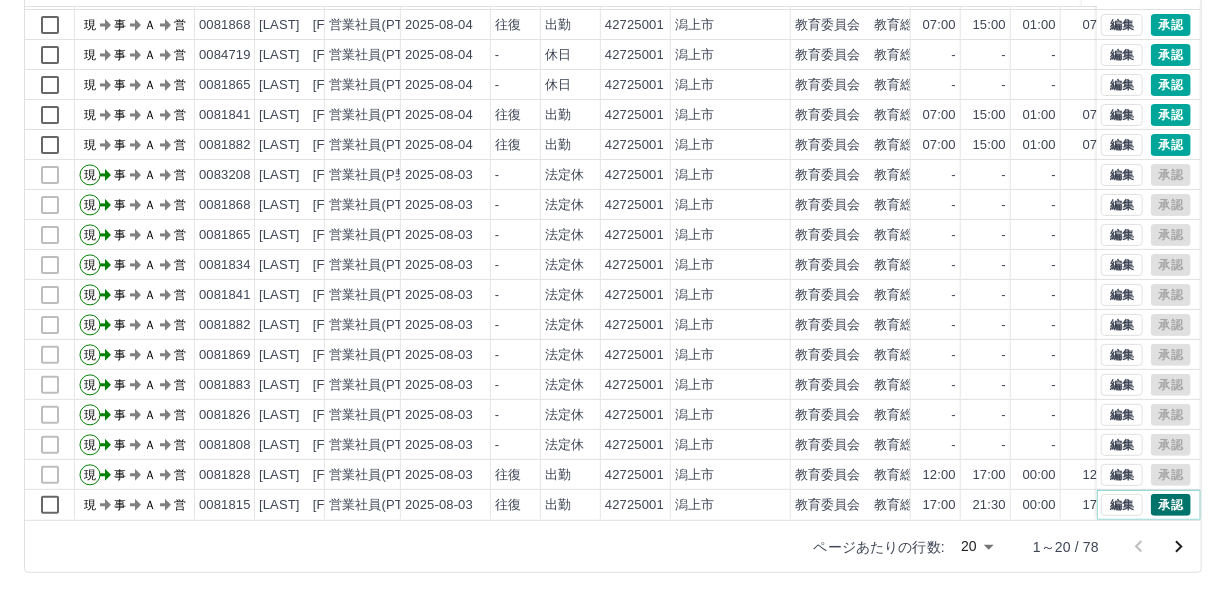 click on "承認" at bounding box center (1171, 505) 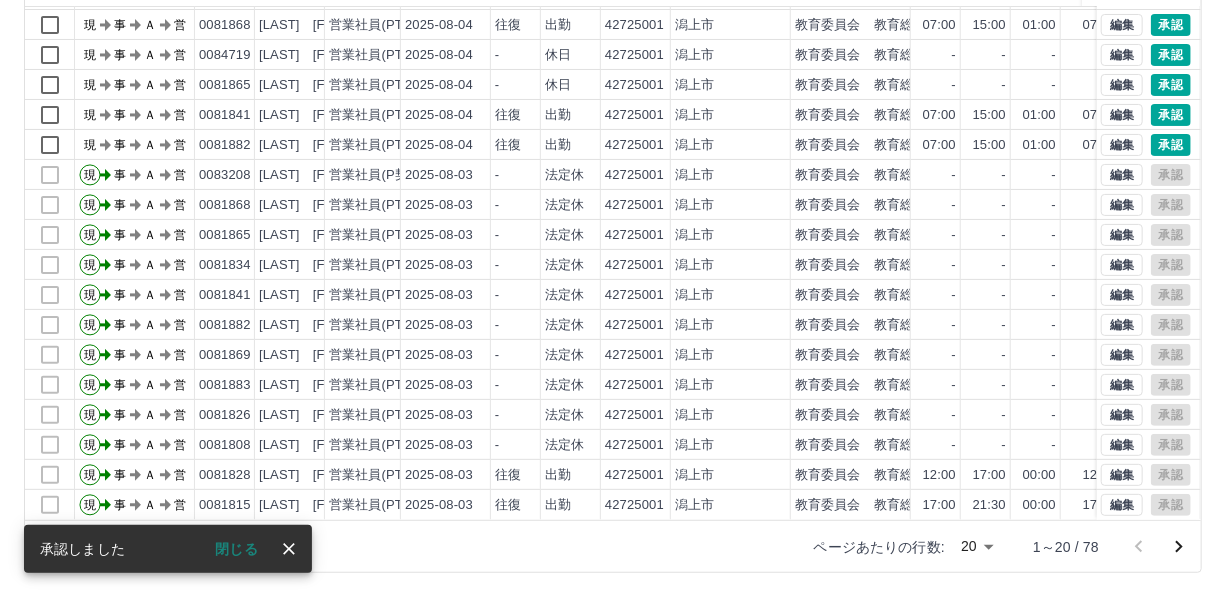click 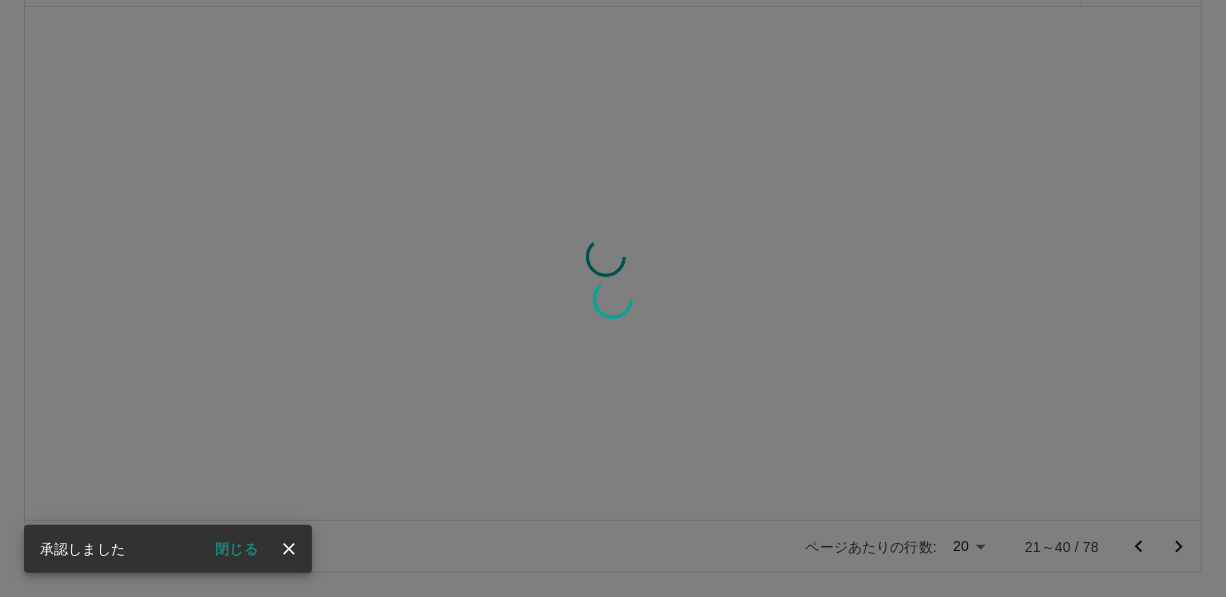 scroll, scrollTop: 0, scrollLeft: 0, axis: both 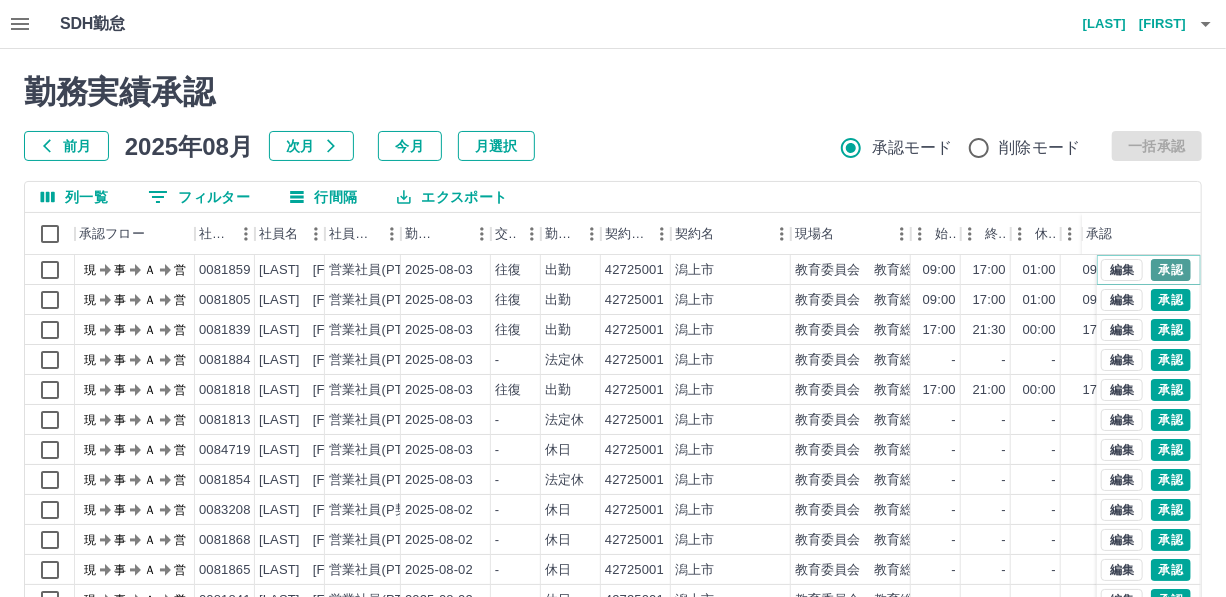 click on "承認" at bounding box center [1171, 270] 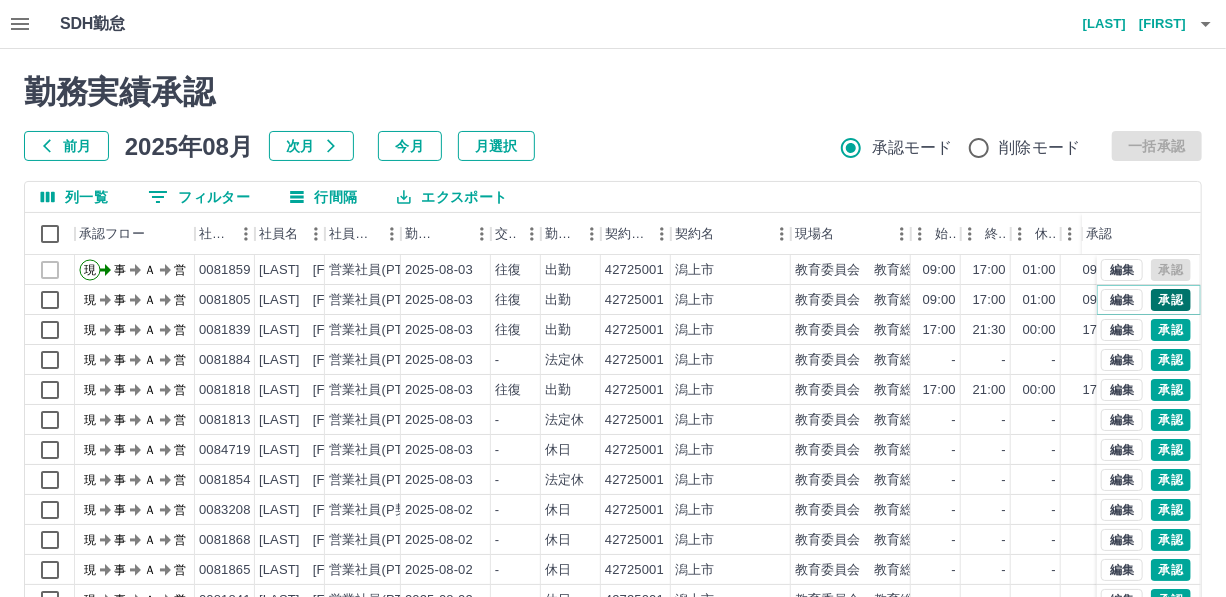 click on "承認" at bounding box center (1171, 300) 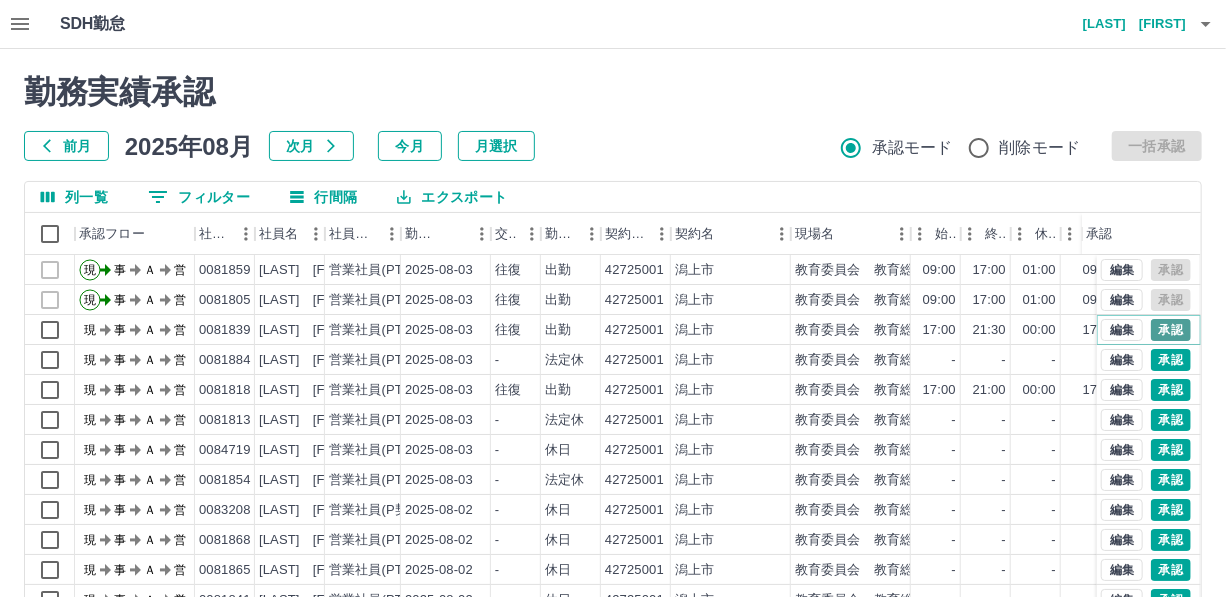 click on "承認" at bounding box center [1171, 330] 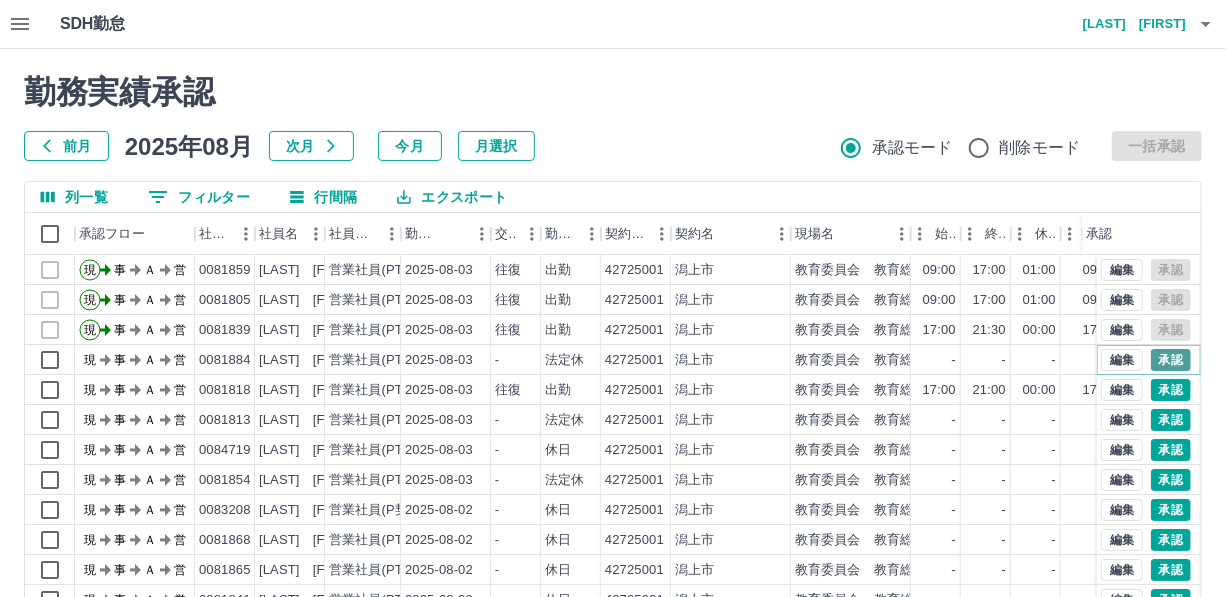 click on "承認" at bounding box center (1171, 360) 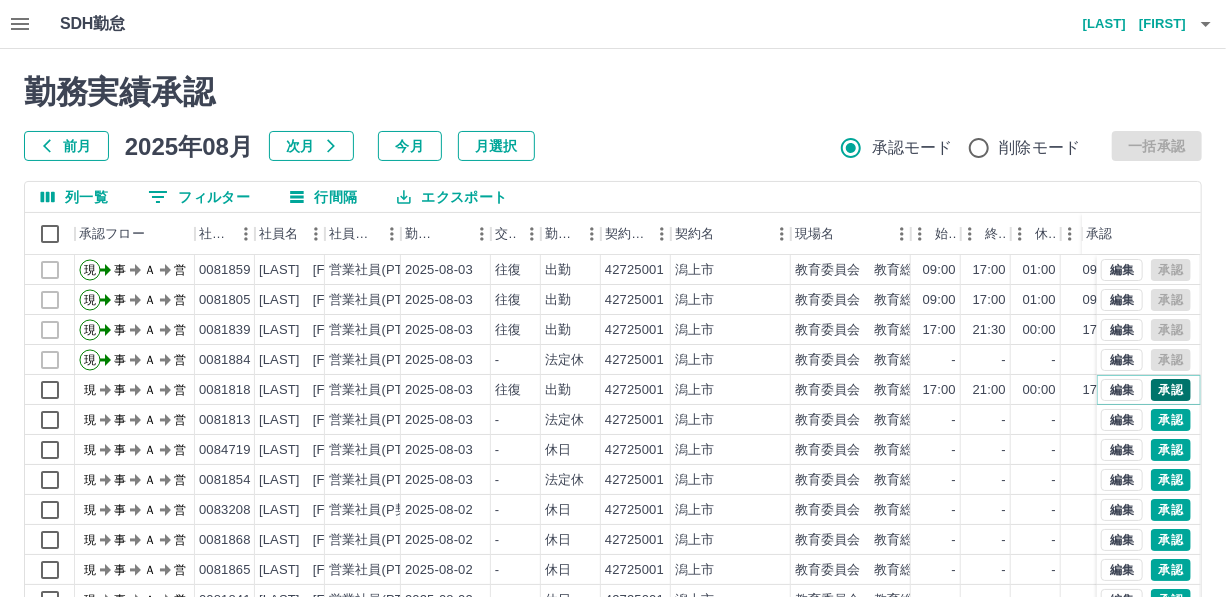 click on "承認" at bounding box center [1171, 390] 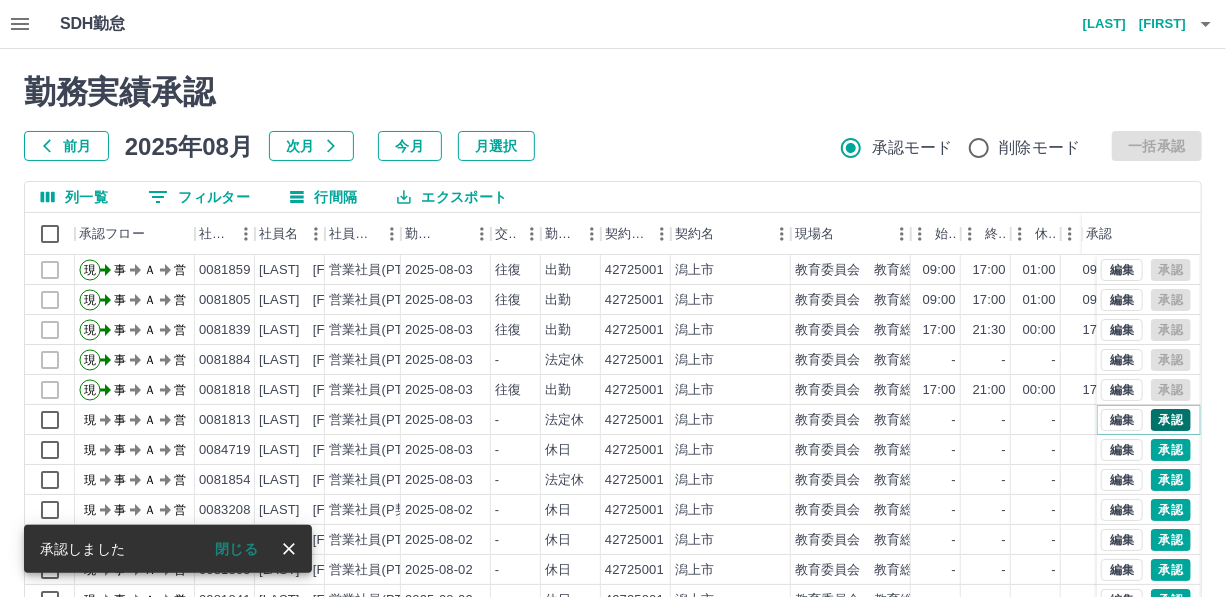 click on "承認" at bounding box center (1171, 420) 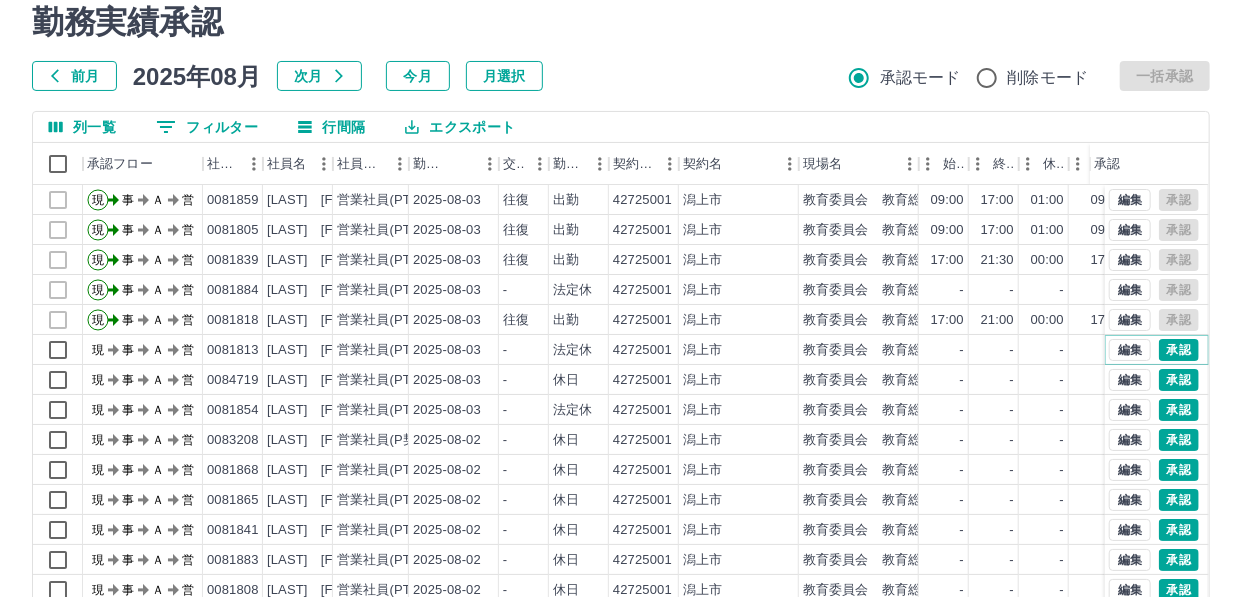 scroll, scrollTop: 90, scrollLeft: 0, axis: vertical 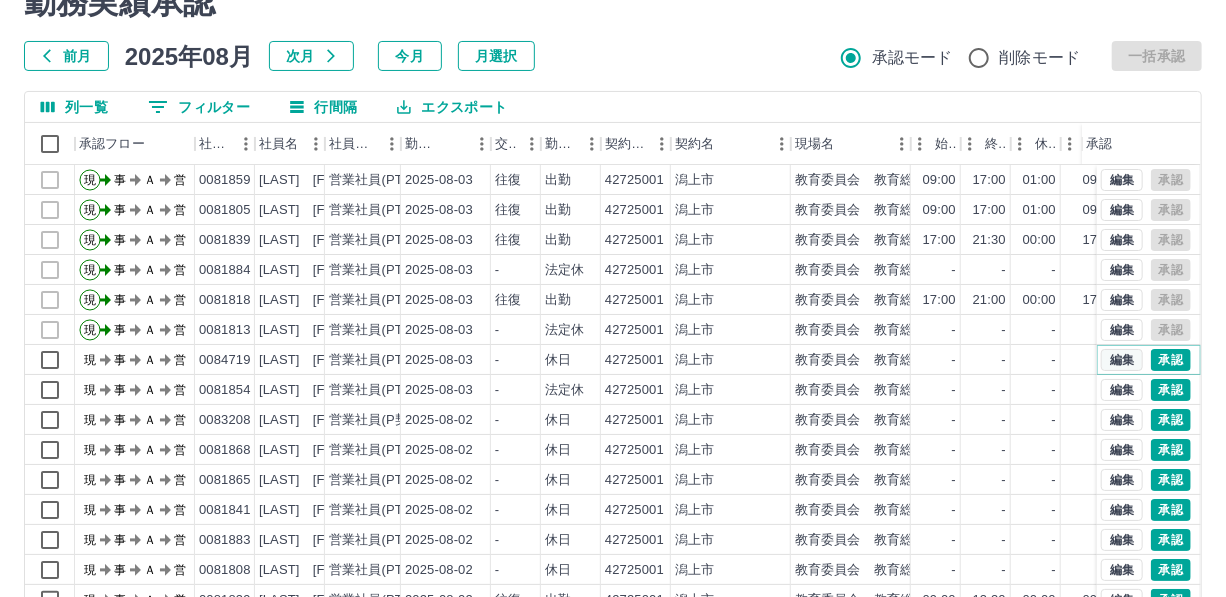click on "編集" at bounding box center (1122, 360) 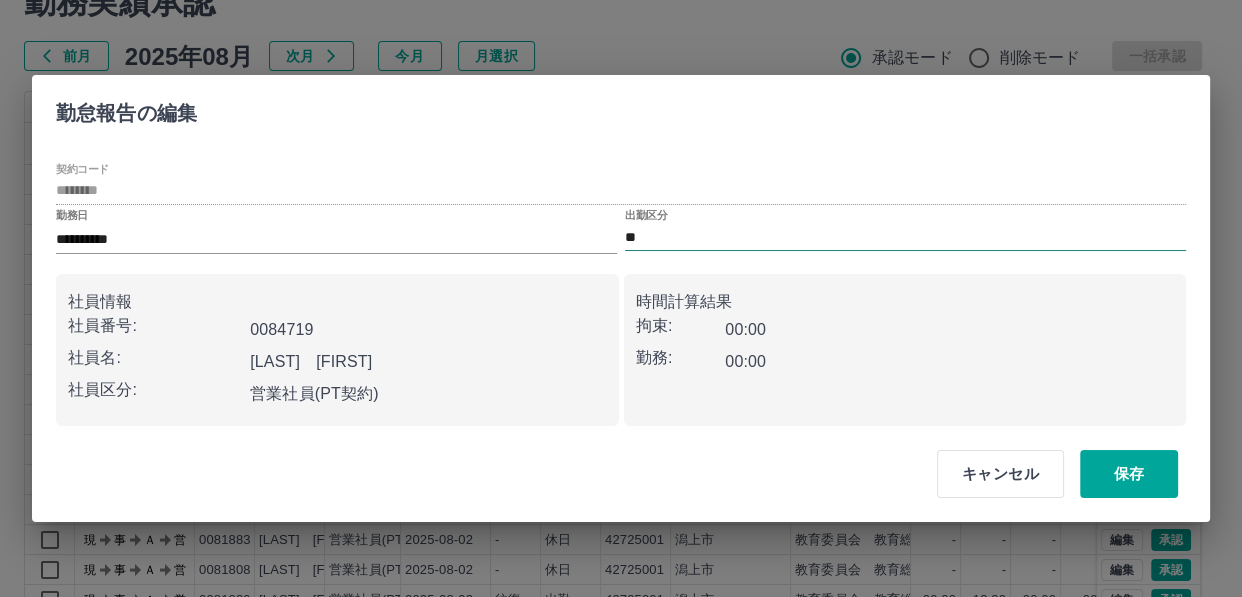click on "**" at bounding box center (905, 237) 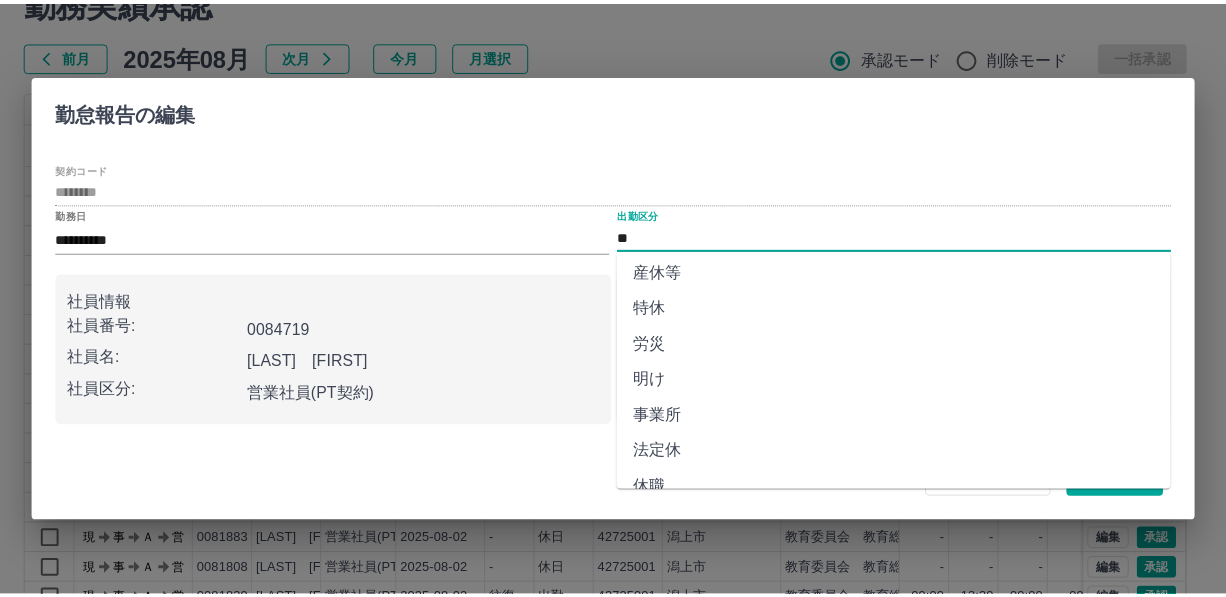 scroll, scrollTop: 424, scrollLeft: 0, axis: vertical 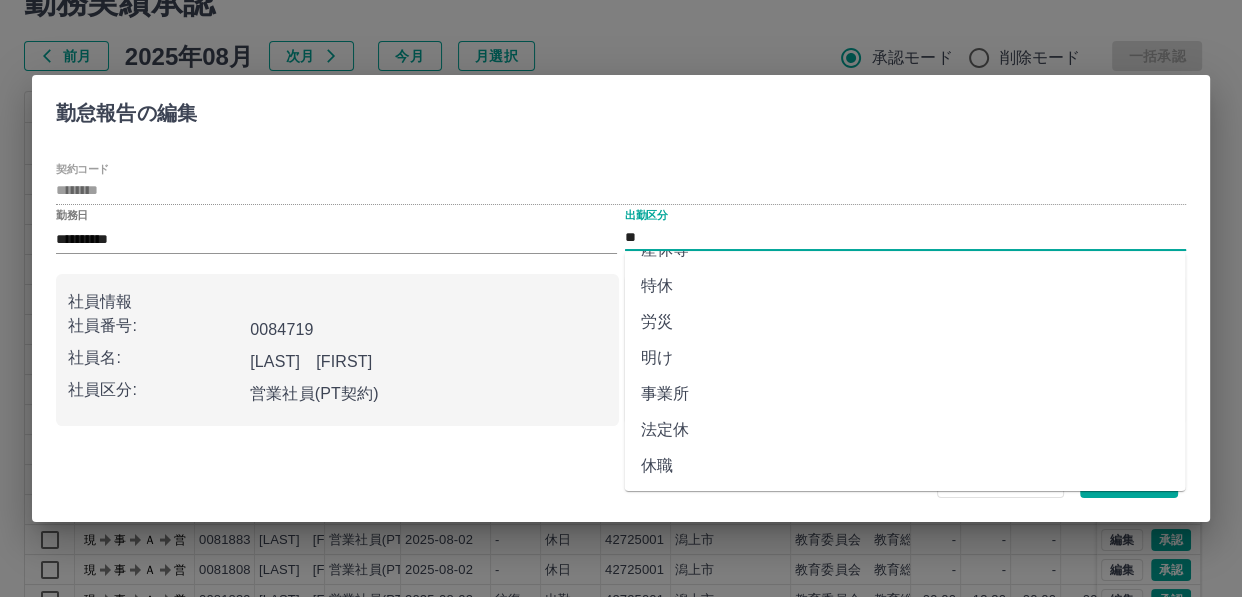 click on "法定休" at bounding box center (905, 430) 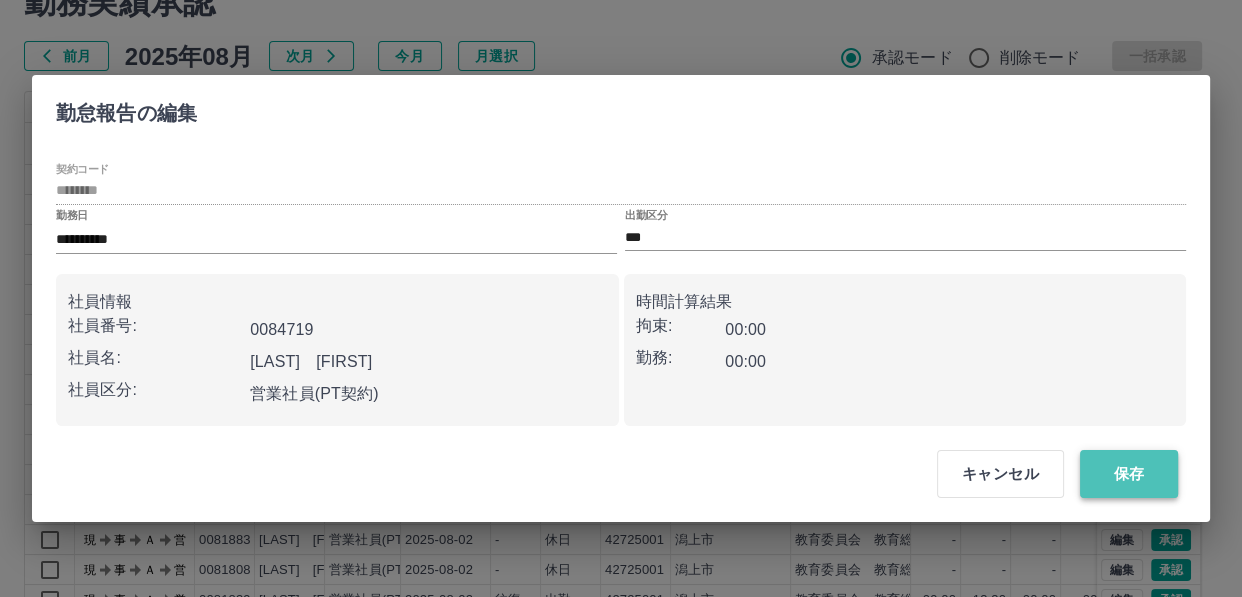 click on "保存" at bounding box center (1129, 474) 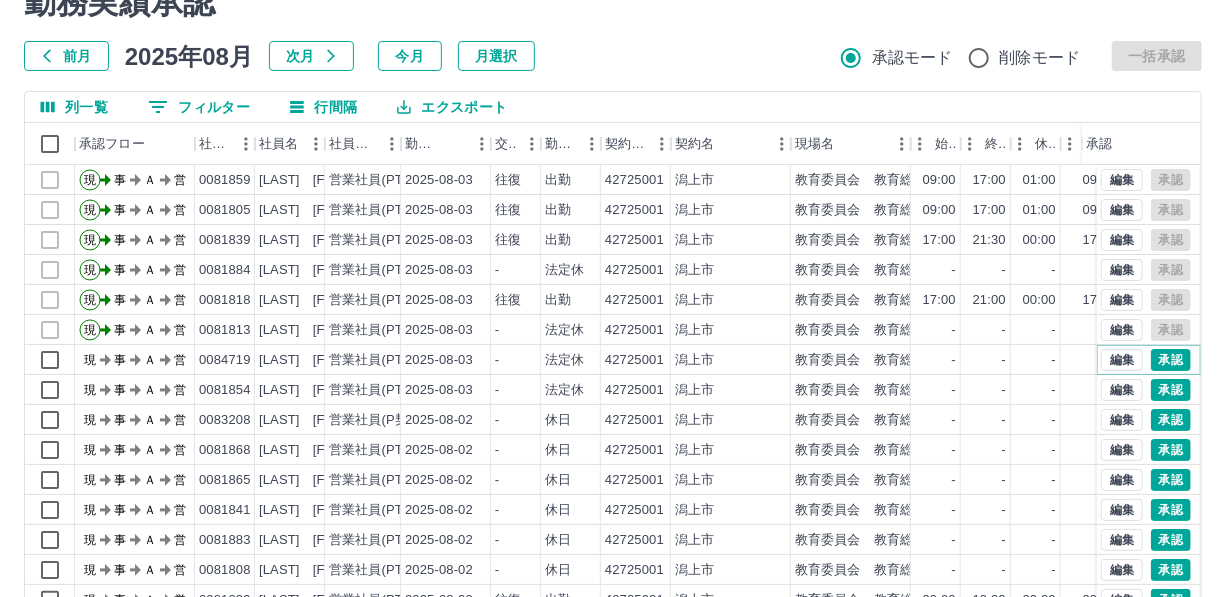 scroll, scrollTop: 90, scrollLeft: 0, axis: vertical 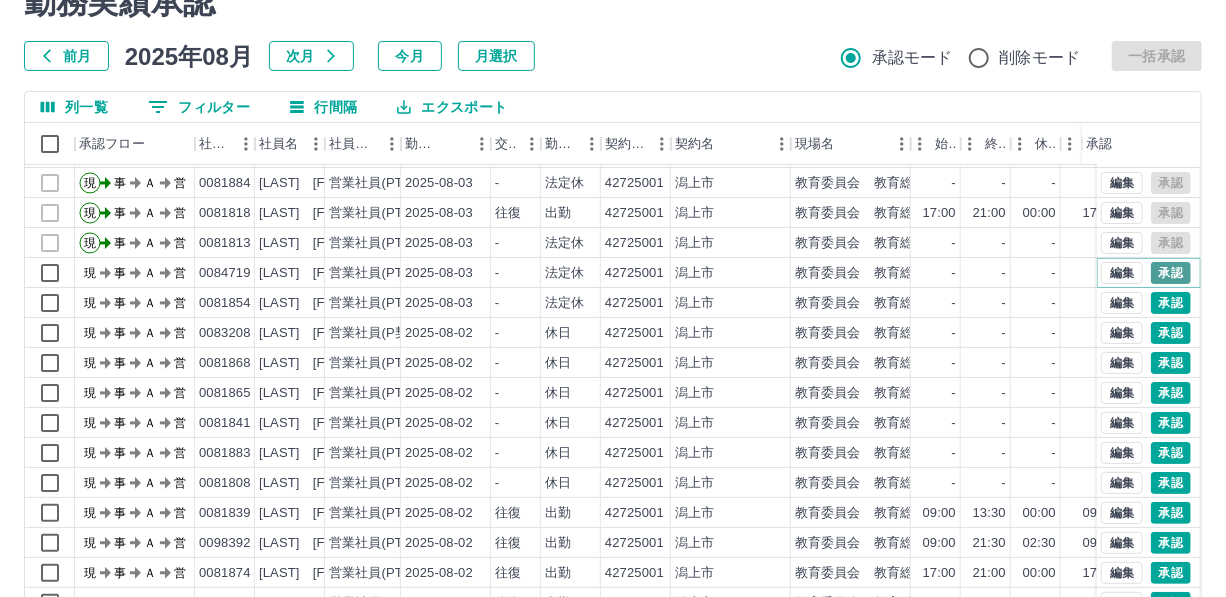 click on "承認" at bounding box center [1171, 273] 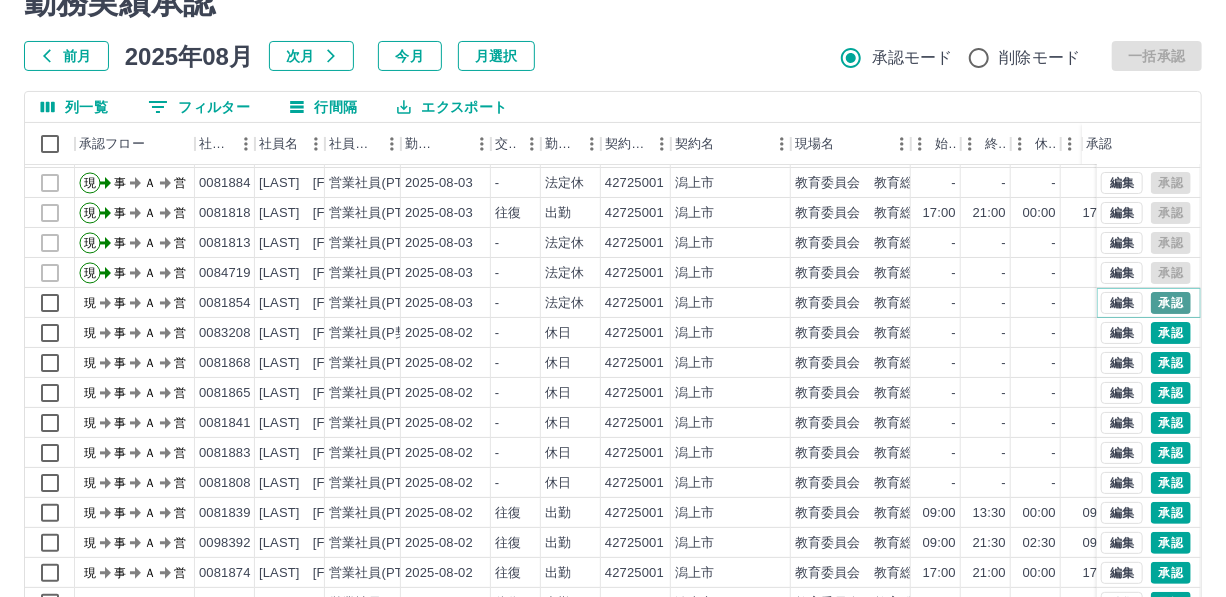 click on "承認" at bounding box center [1171, 303] 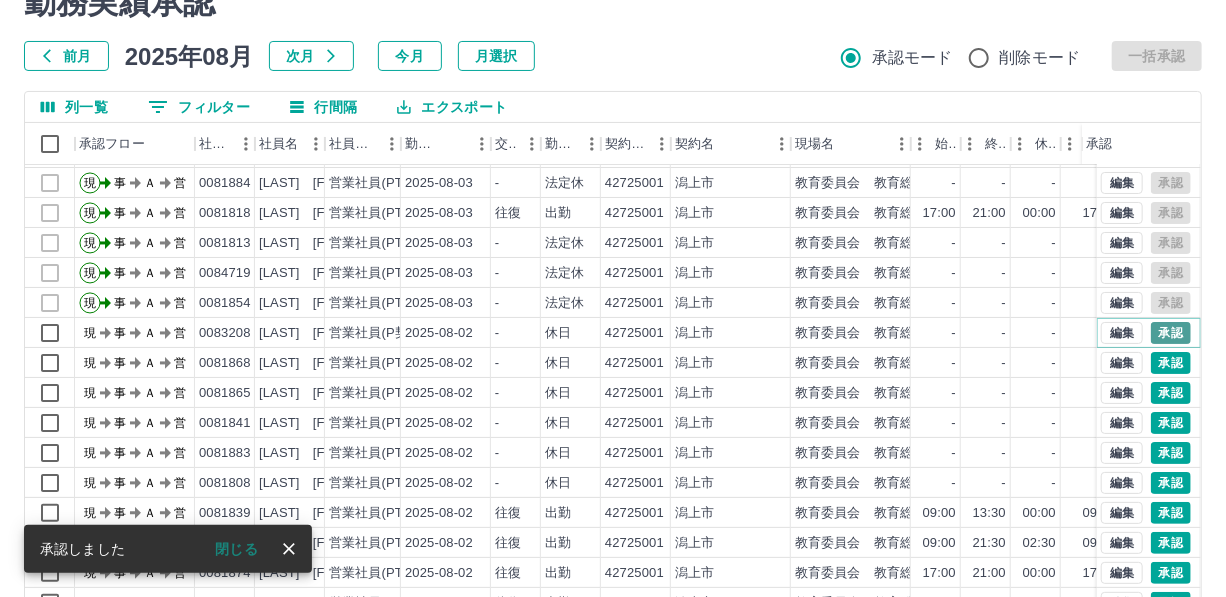 click on "承認" at bounding box center [1171, 333] 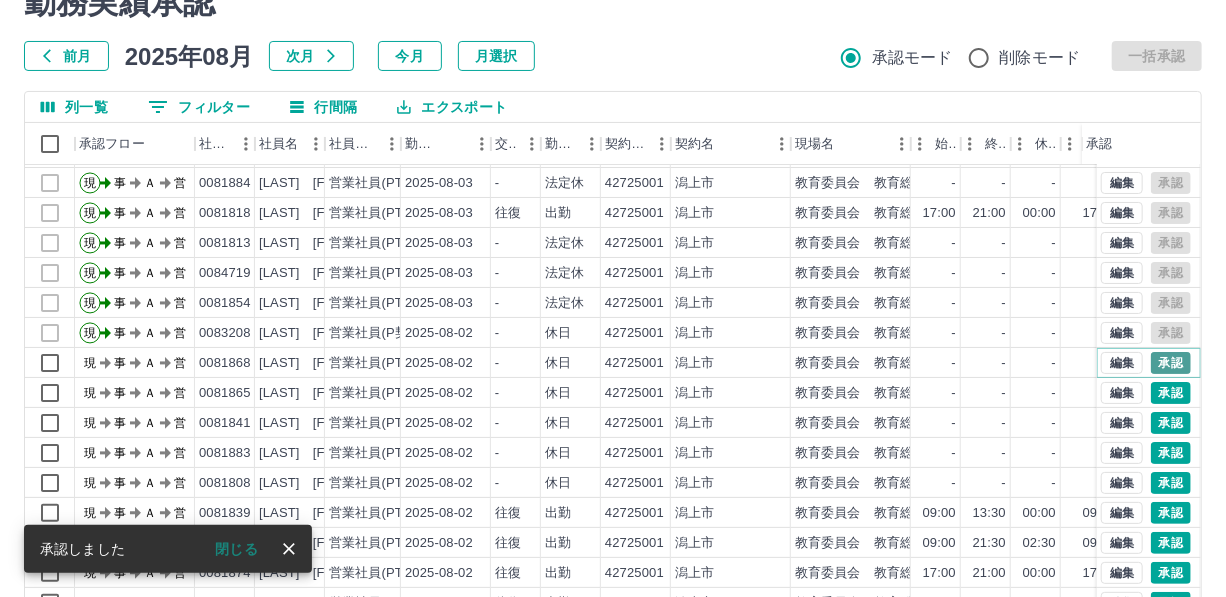 click on "承認" at bounding box center (1171, 363) 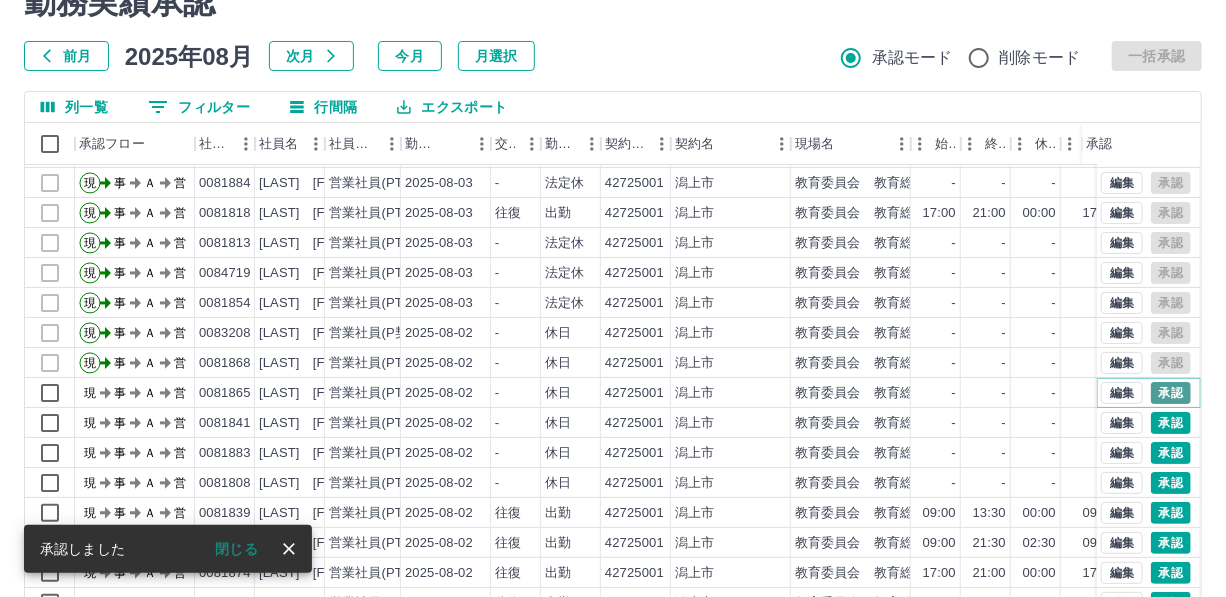 click on "承認" at bounding box center (1171, 393) 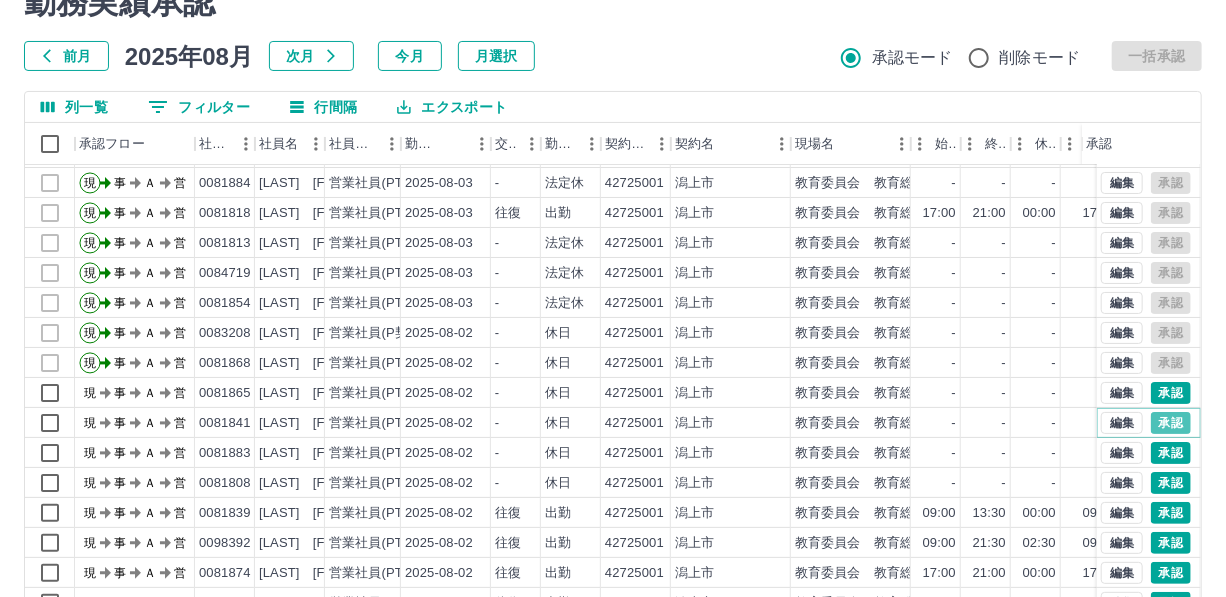 click on "承認" at bounding box center [1171, 423] 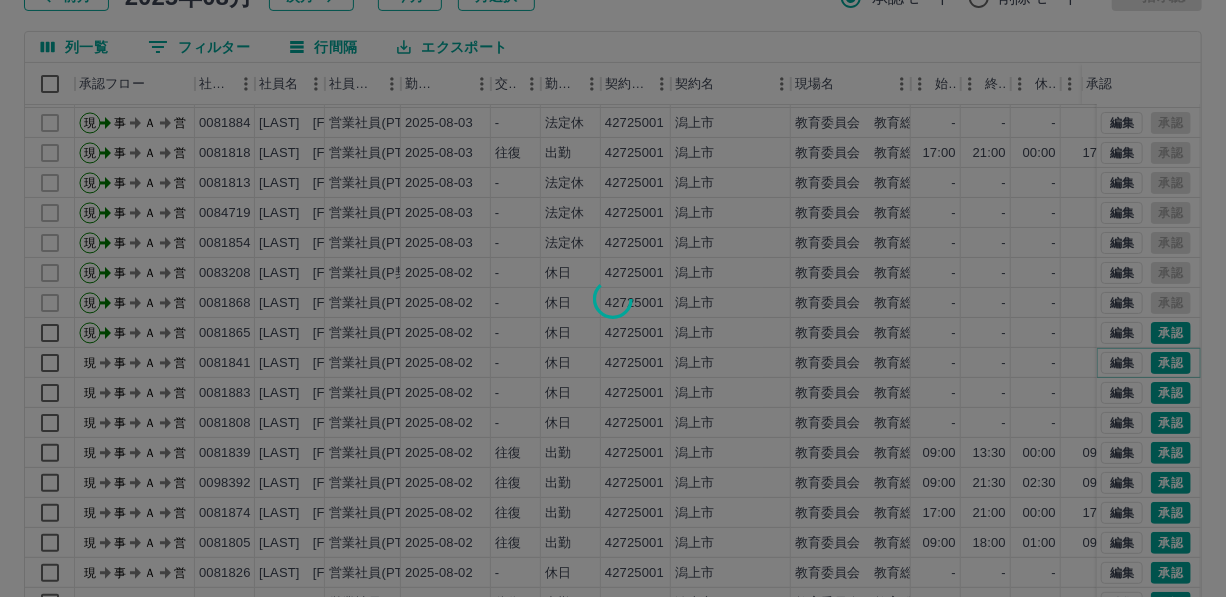 scroll, scrollTop: 181, scrollLeft: 0, axis: vertical 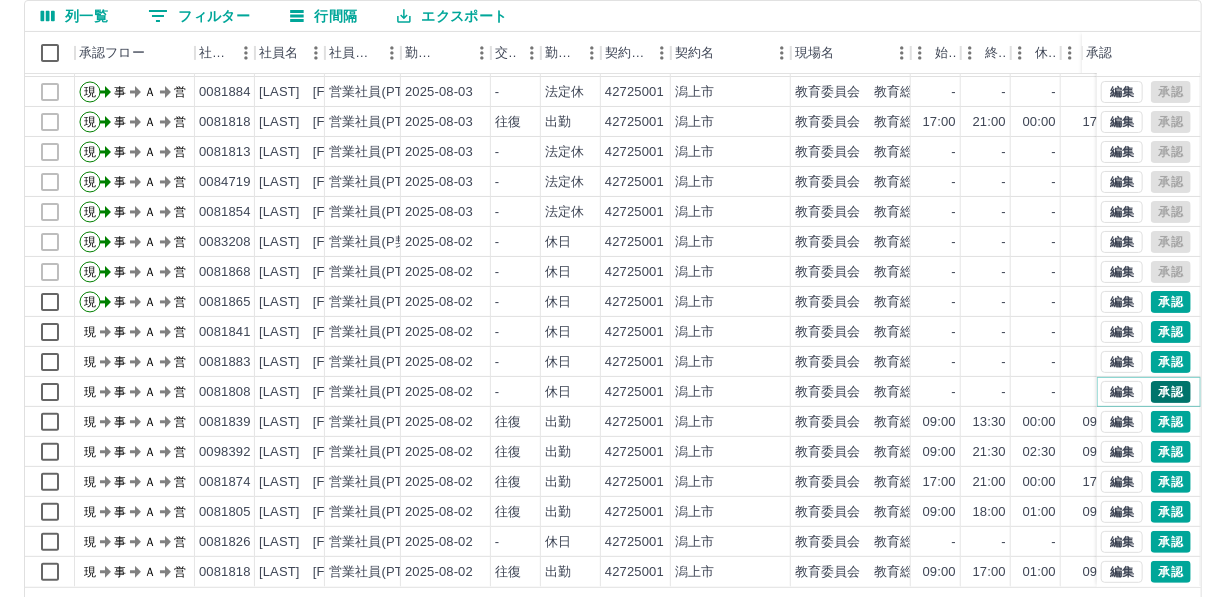 click on "承認" at bounding box center [1171, 392] 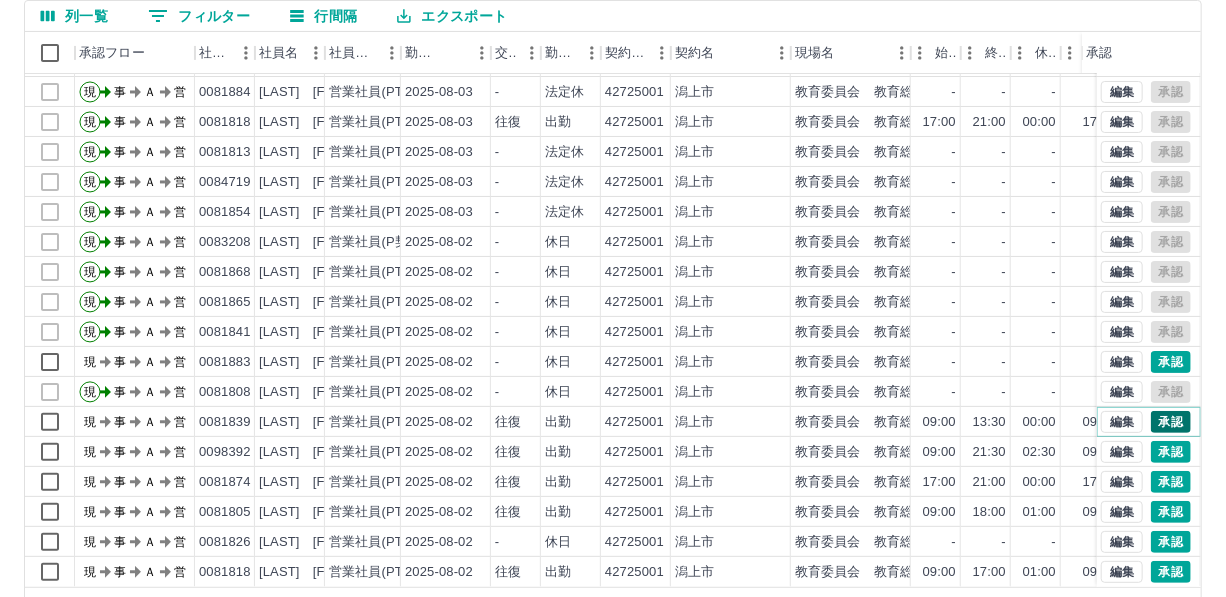 click on "承認" at bounding box center (1171, 422) 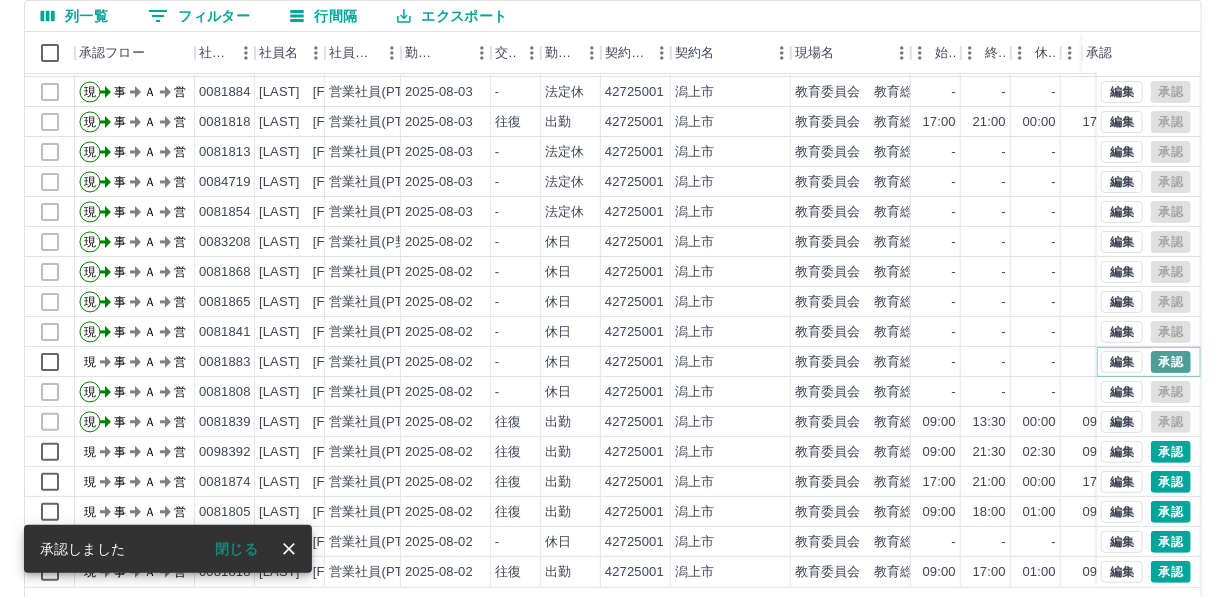 click on "承認" at bounding box center (1171, 362) 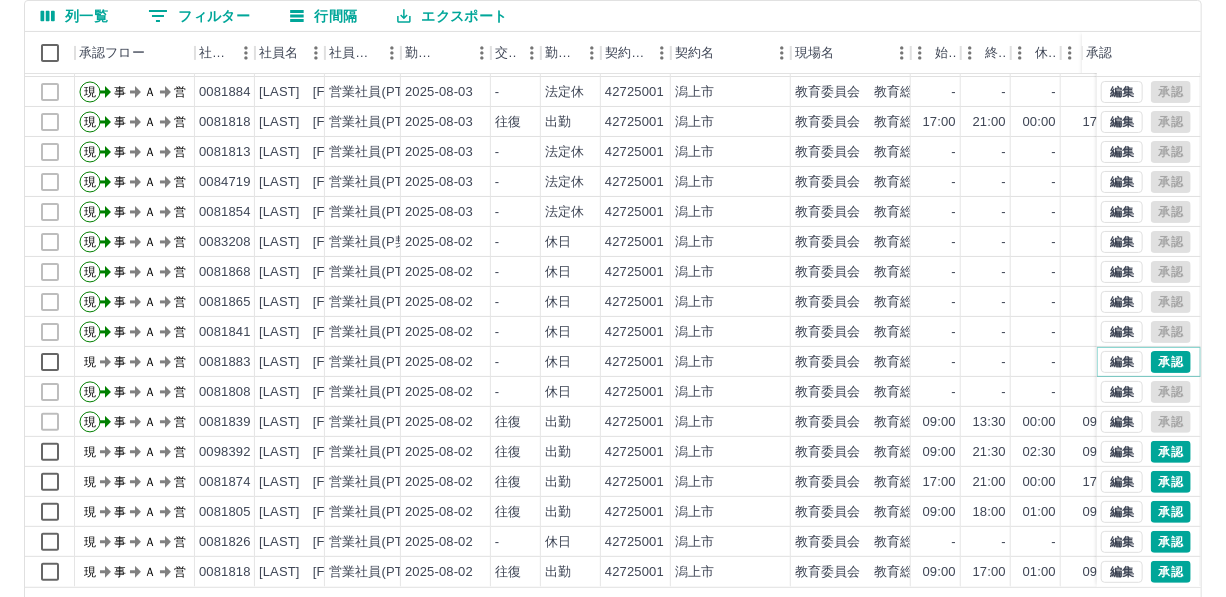 scroll, scrollTop: 101, scrollLeft: 0, axis: vertical 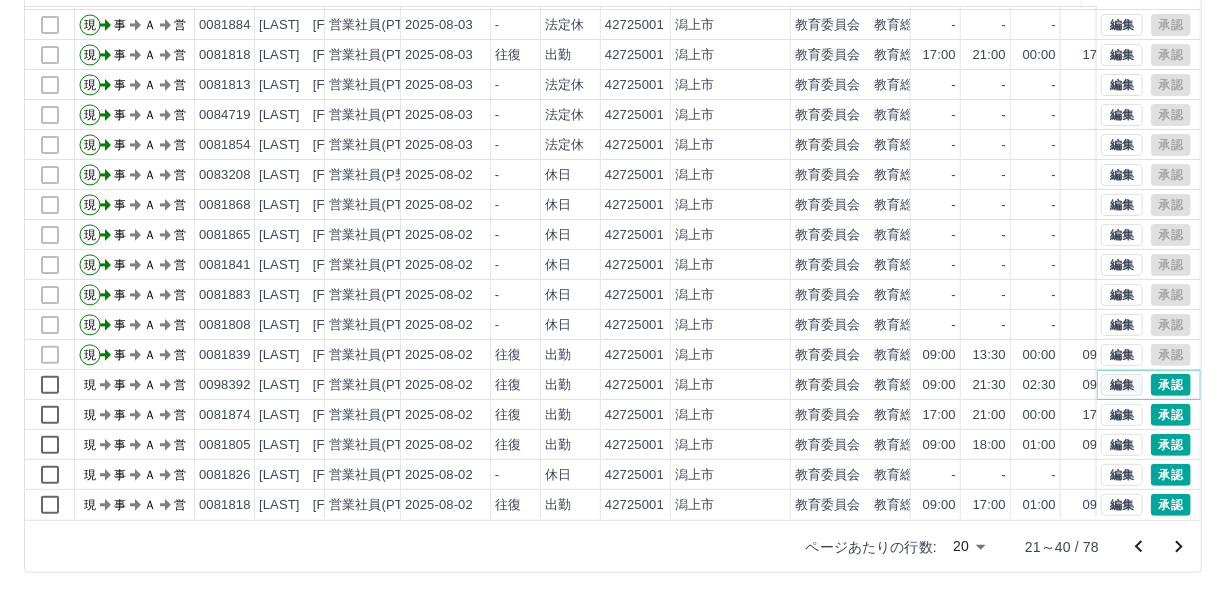 click on "編集" at bounding box center (1122, 385) 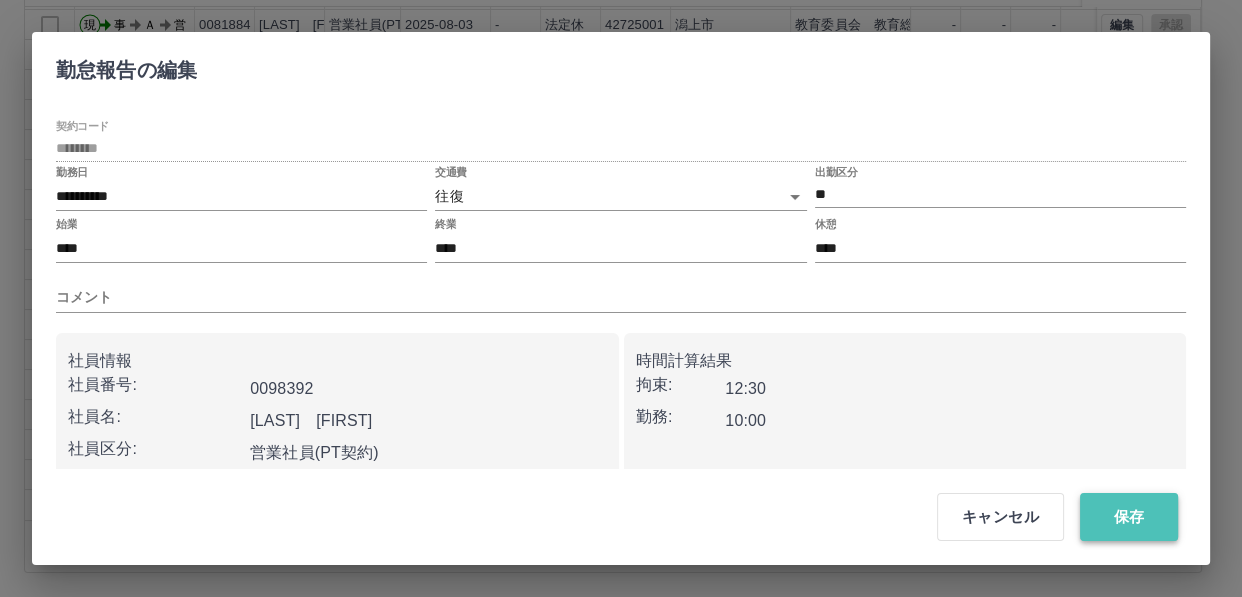 click on "保存" at bounding box center (1129, 517) 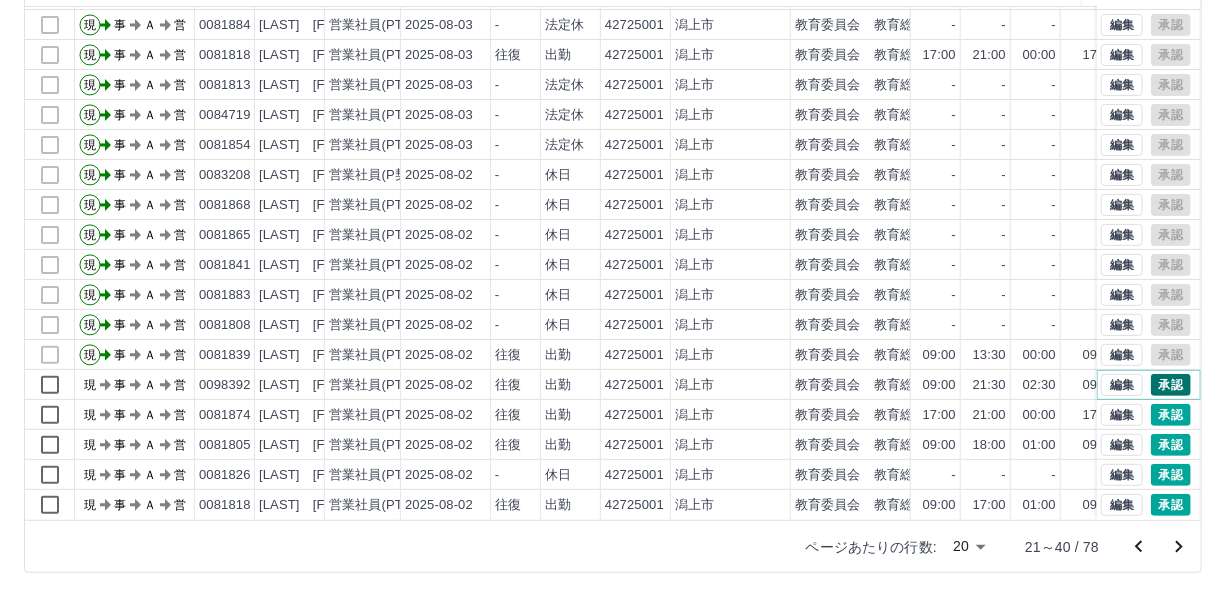 click on "承認" at bounding box center (1171, 385) 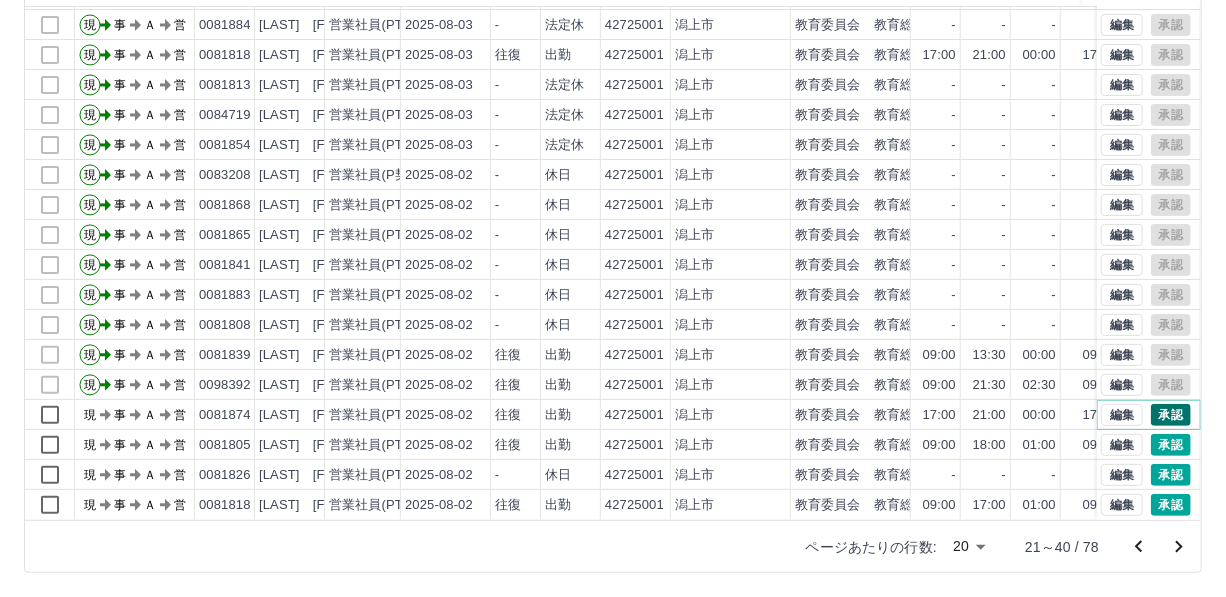 click on "承認" at bounding box center [1171, 415] 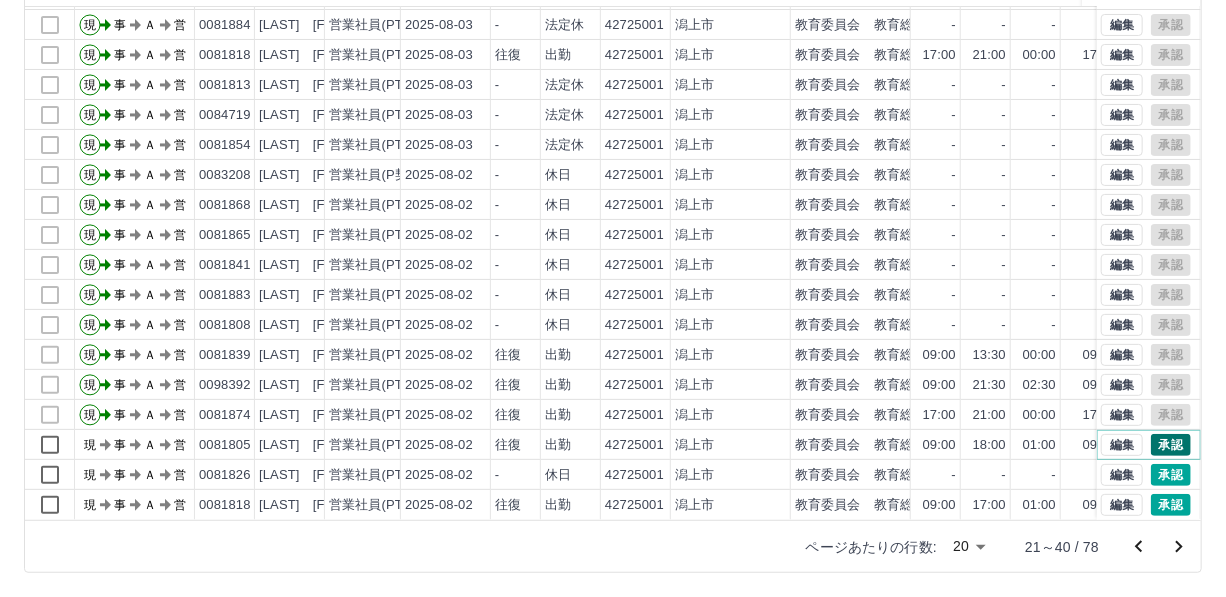 click on "承認" at bounding box center (1171, 445) 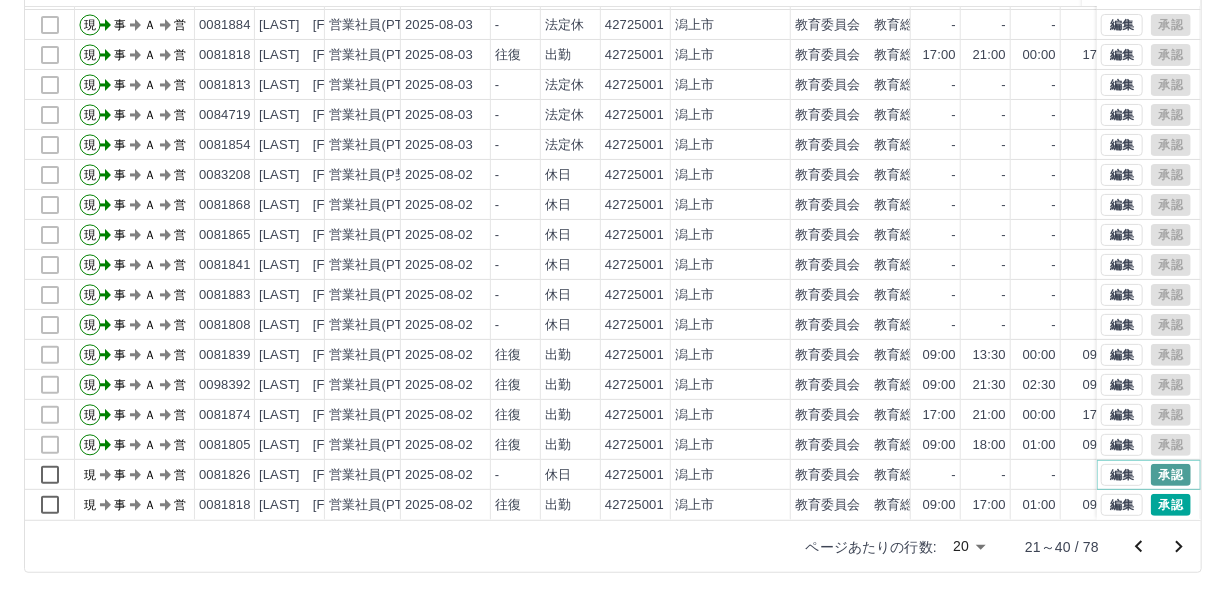 click on "承認" at bounding box center [1171, 475] 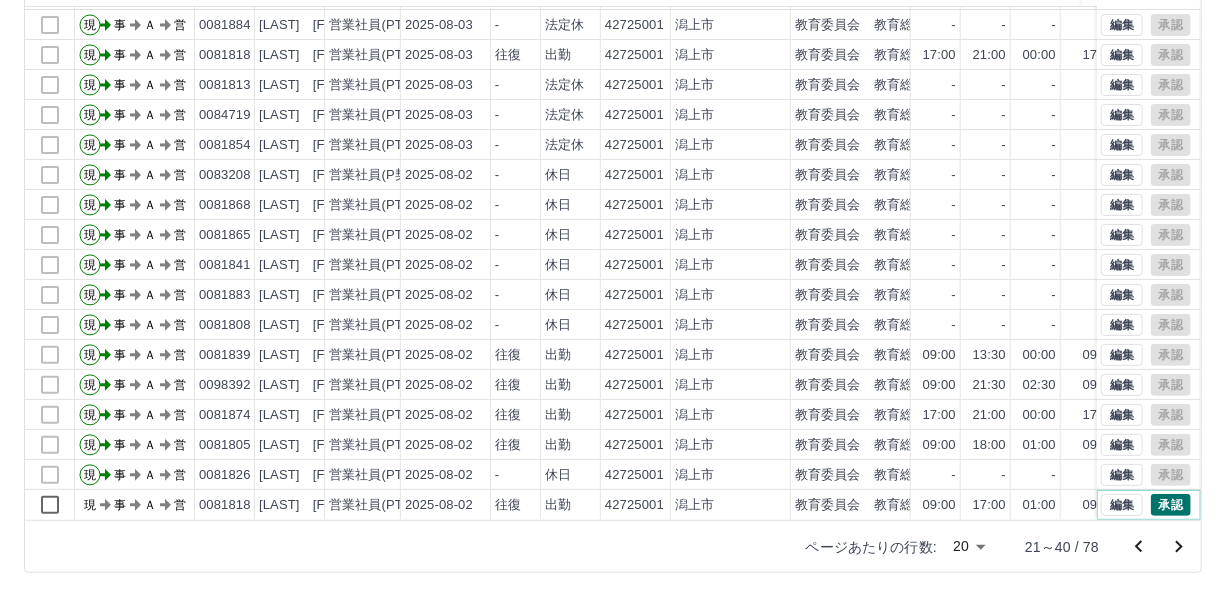 click on "承認" at bounding box center [1171, 505] 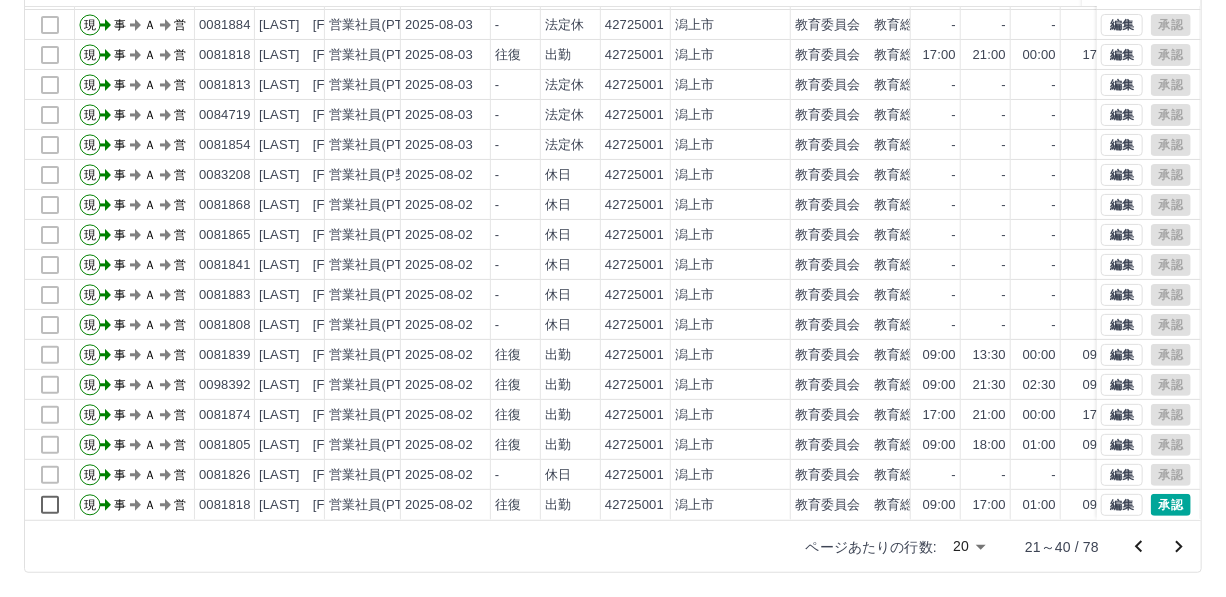click 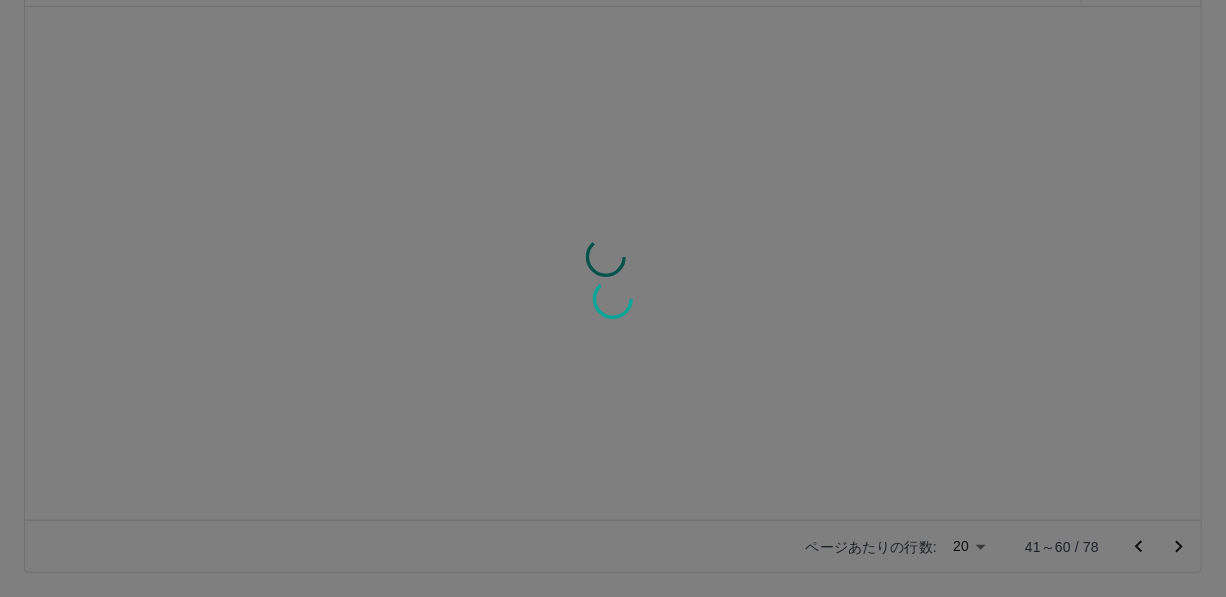scroll, scrollTop: 0, scrollLeft: 0, axis: both 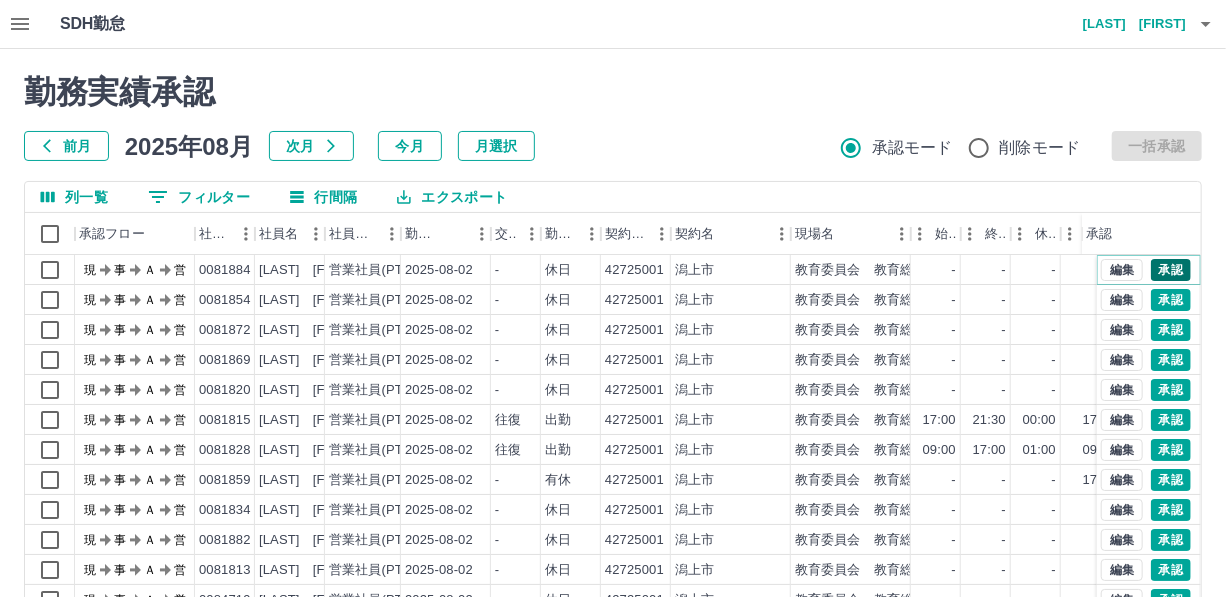 click on "承認" at bounding box center [1171, 270] 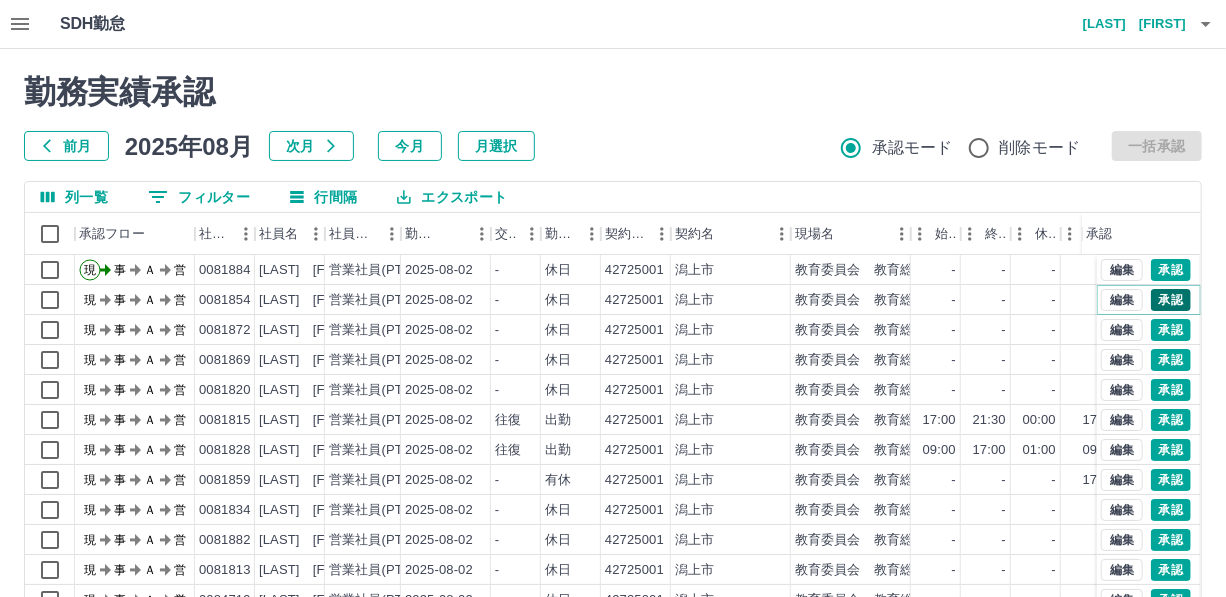 click on "承認" at bounding box center [1171, 300] 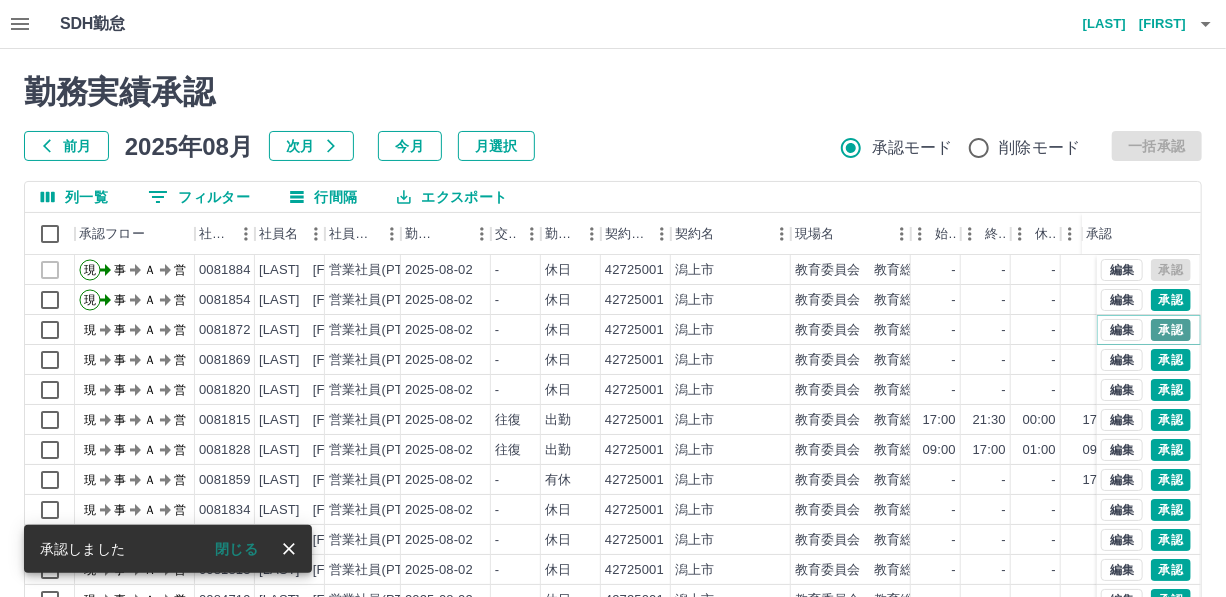 click on "承認" at bounding box center (1171, 330) 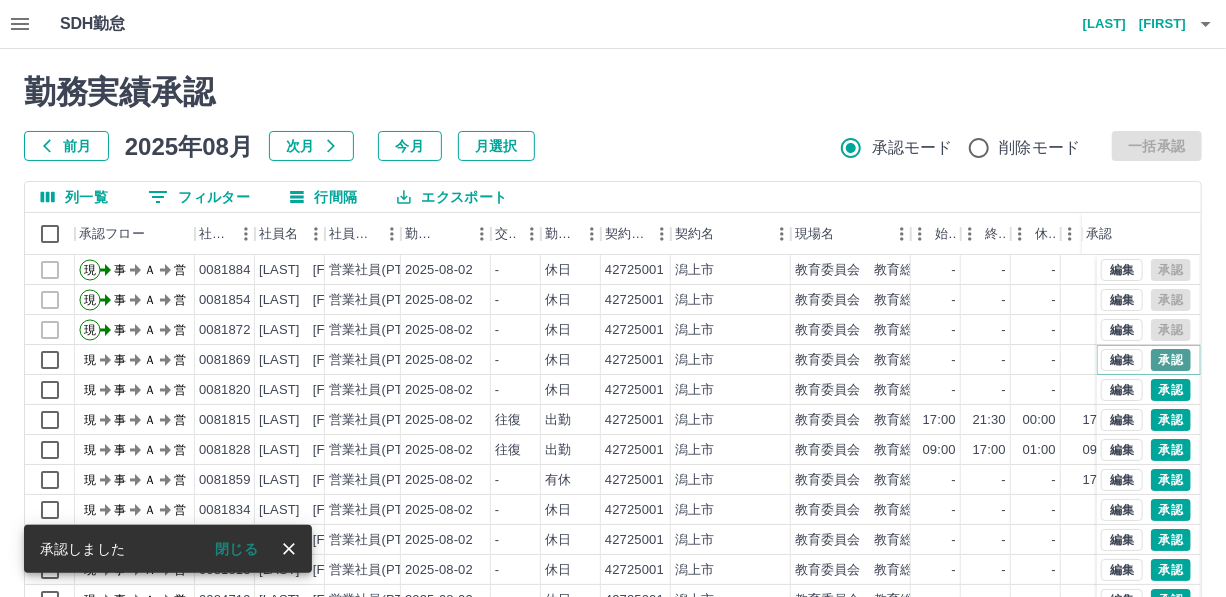 click on "承認" at bounding box center [1171, 360] 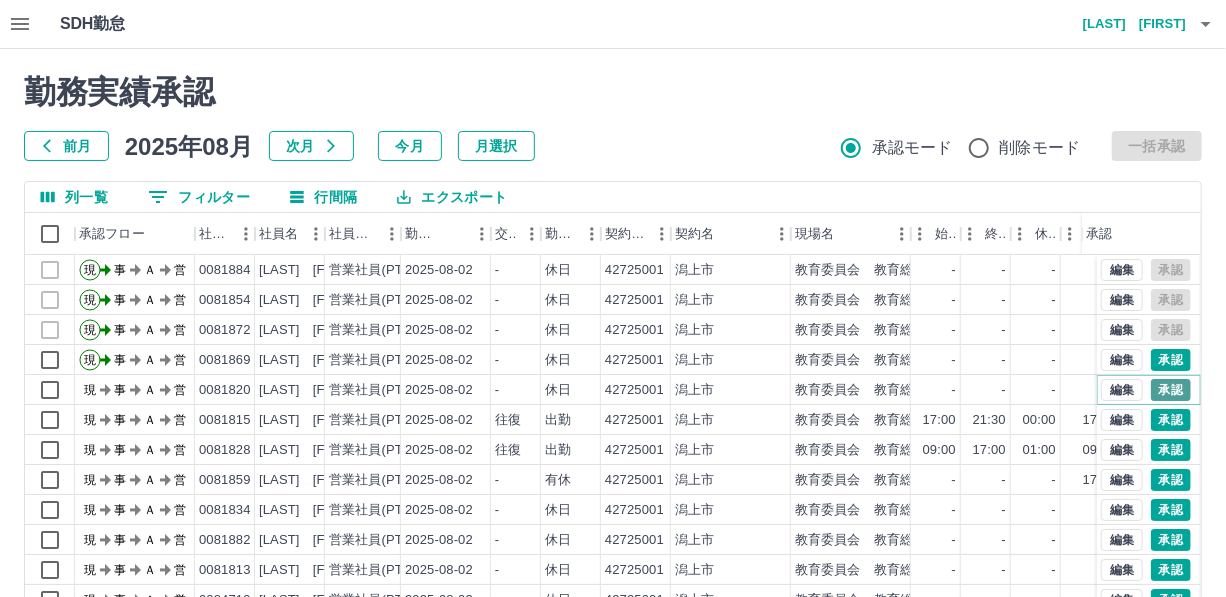 click on "承認" at bounding box center [1171, 390] 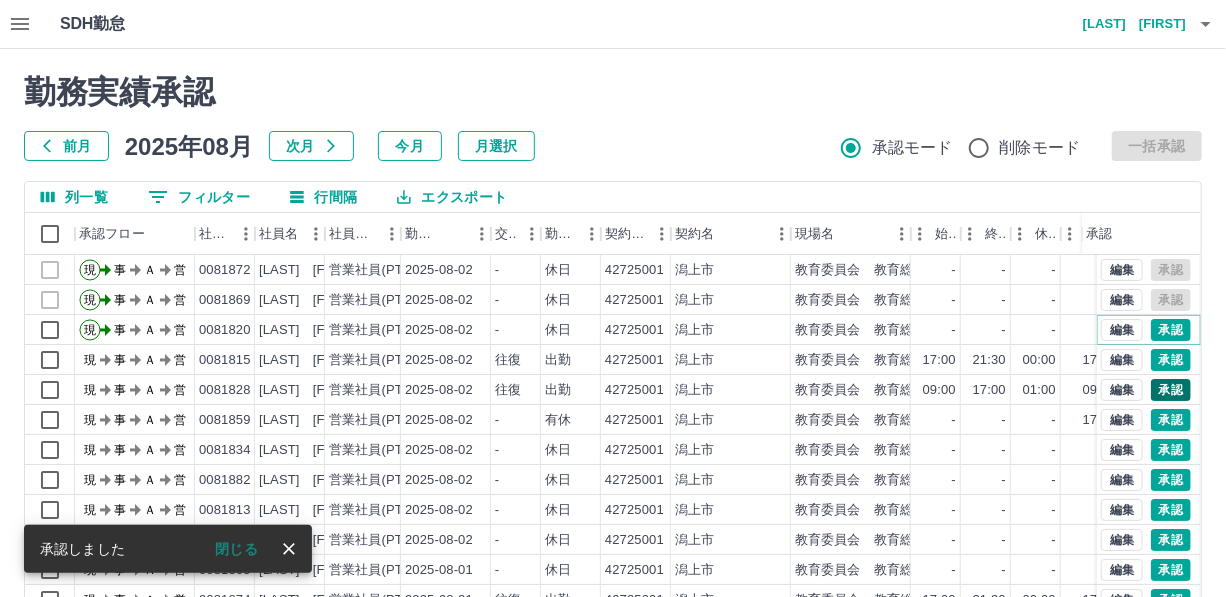 scroll, scrollTop: 90, scrollLeft: 0, axis: vertical 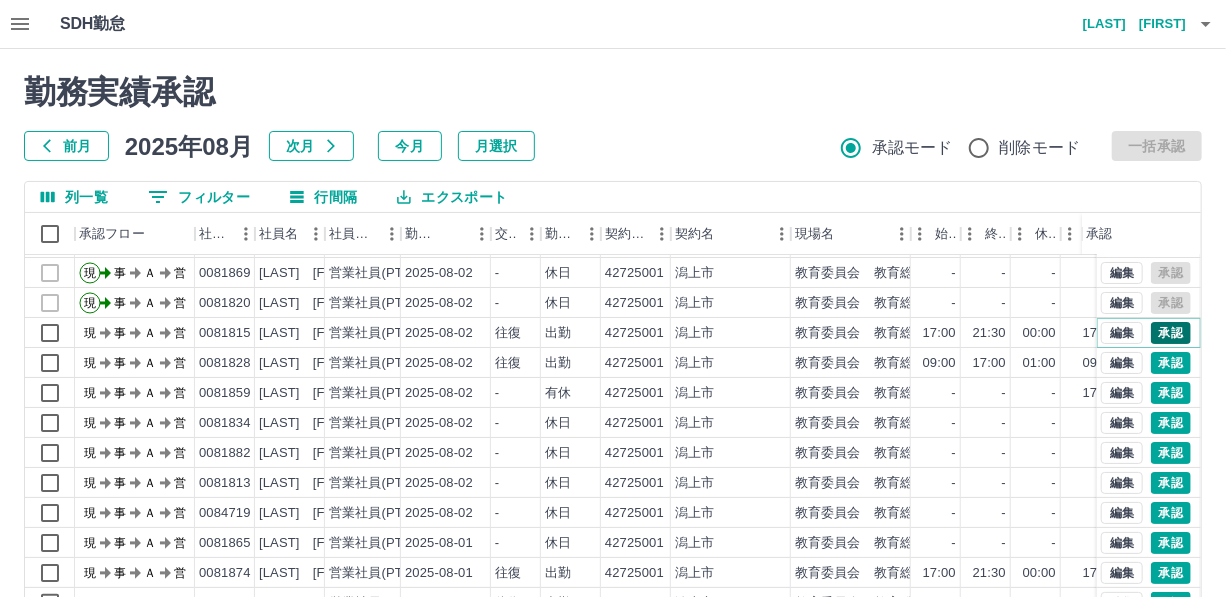 click on "承認" at bounding box center [1171, 333] 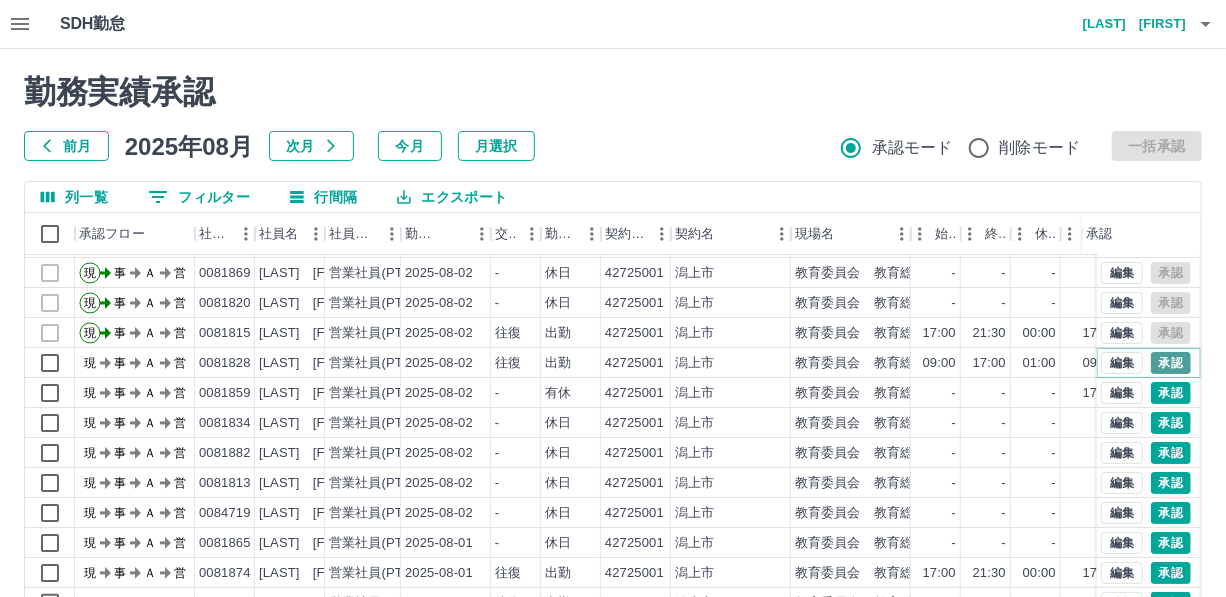 click on "承認" at bounding box center (1171, 363) 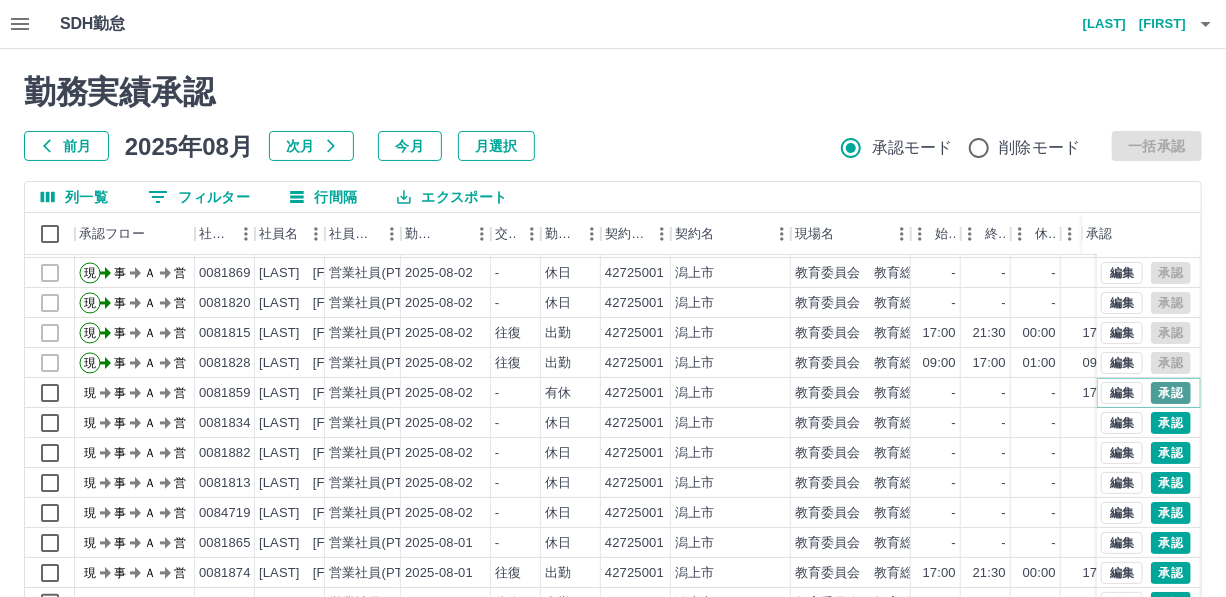 click on "承認" at bounding box center [1171, 393] 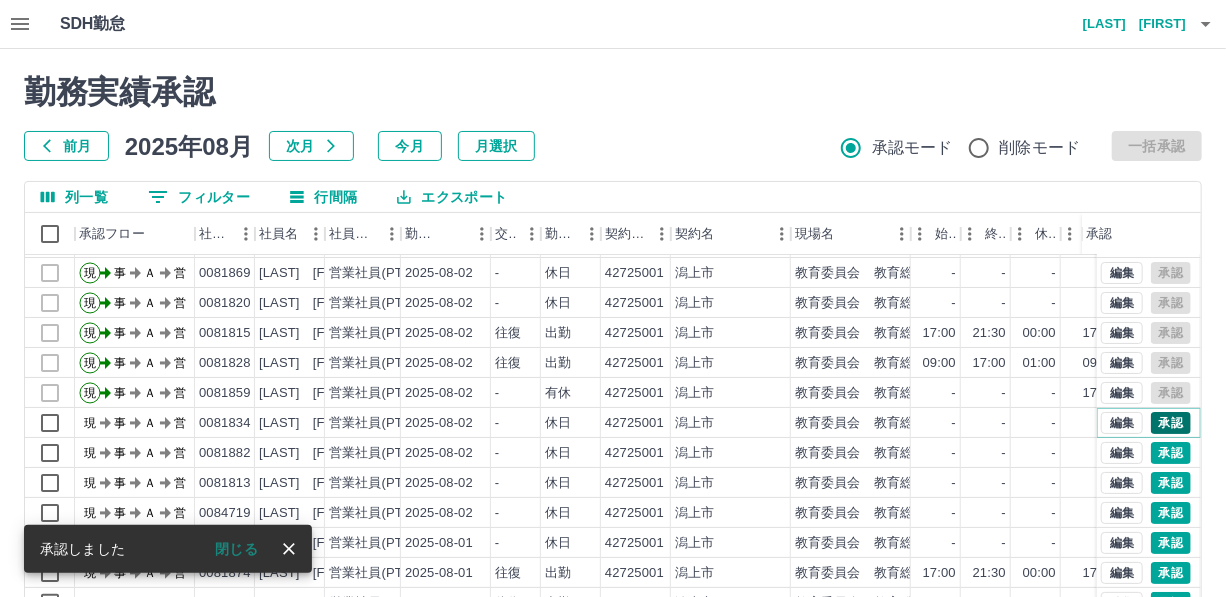 click on "承認" at bounding box center (1171, 423) 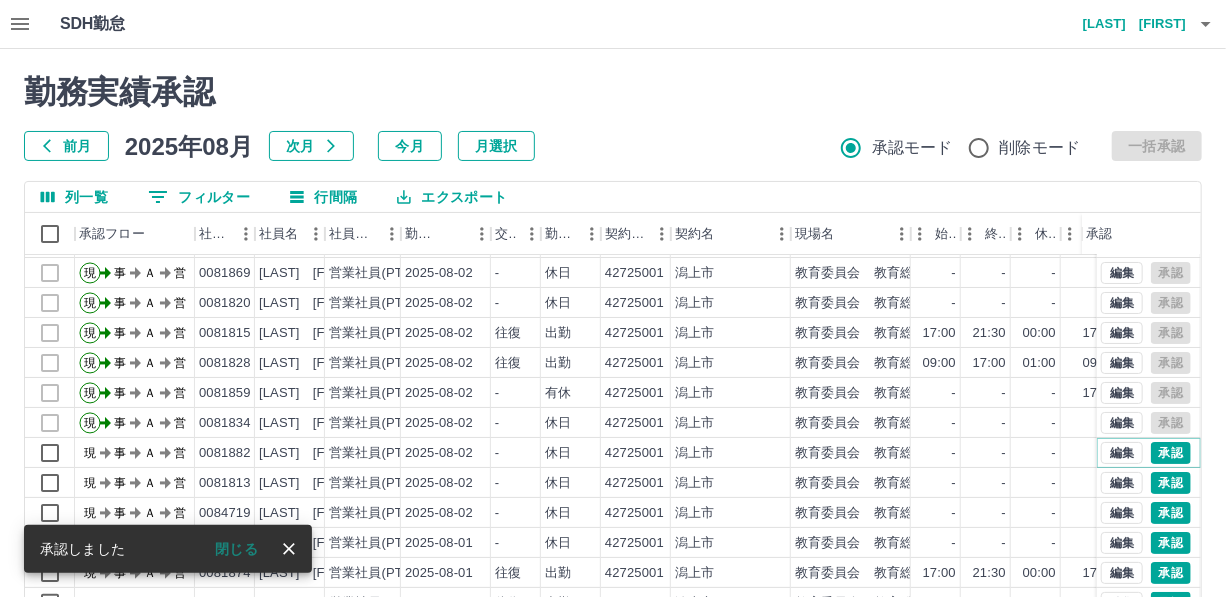 click on "承認" at bounding box center [1171, 453] 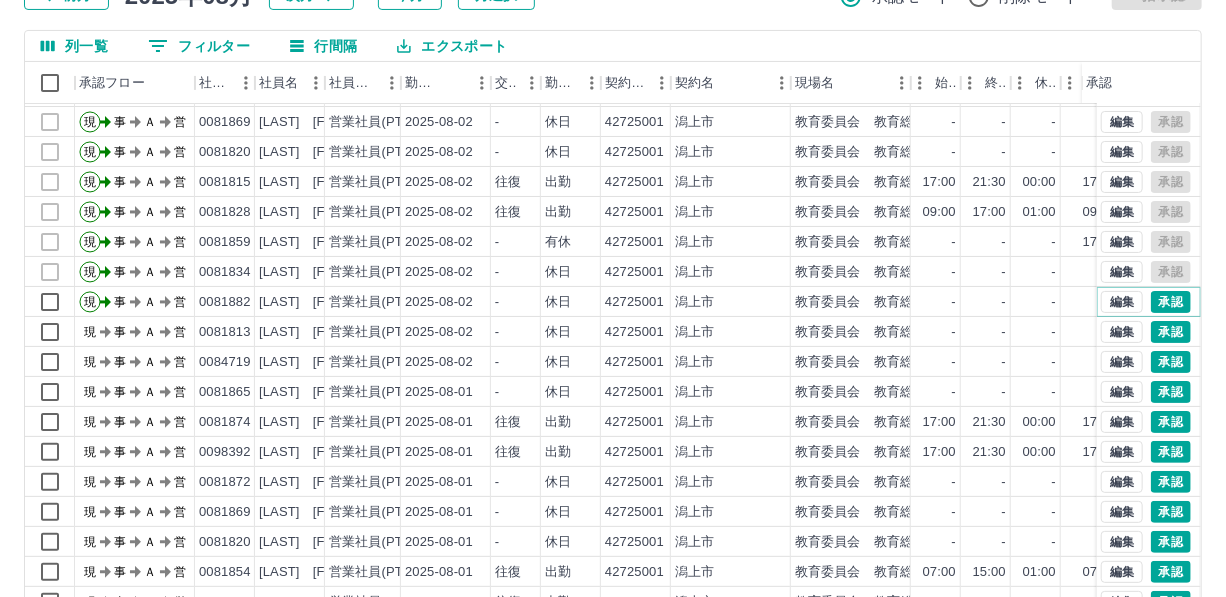 scroll, scrollTop: 181, scrollLeft: 0, axis: vertical 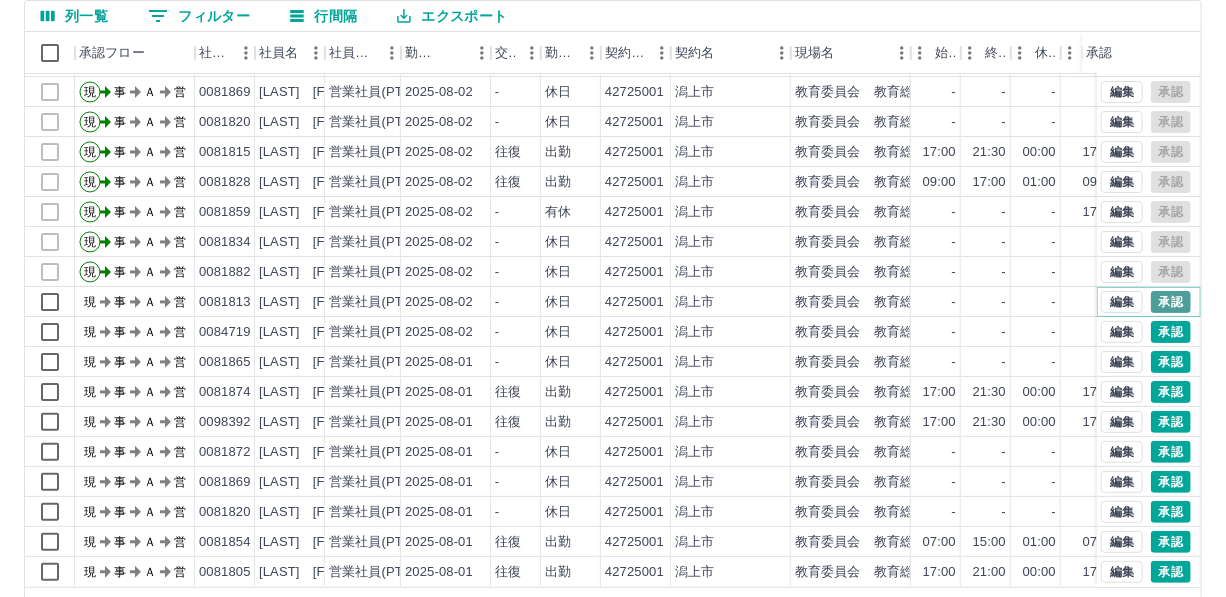 click on "承認" at bounding box center (1171, 302) 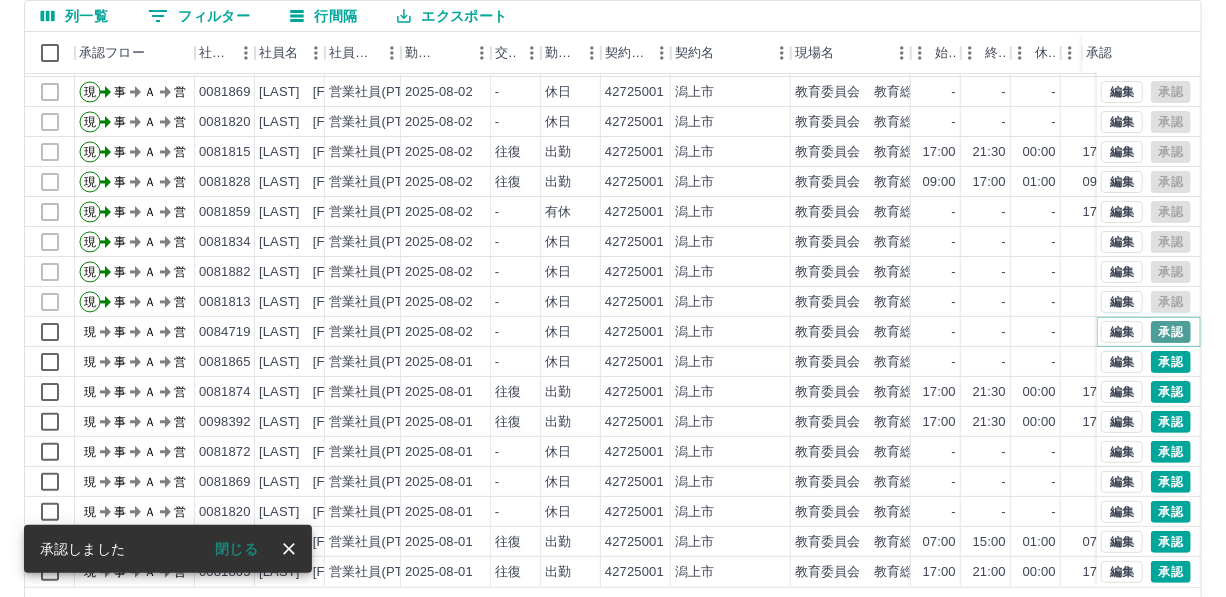 click on "承認" at bounding box center (1171, 332) 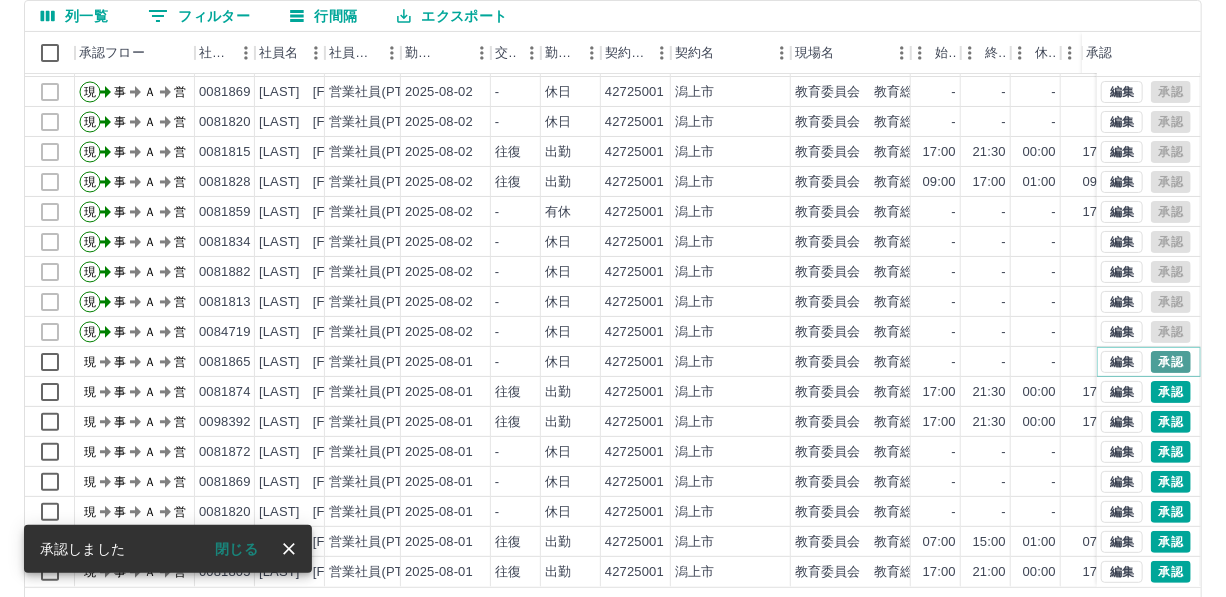 click on "承認" at bounding box center [1171, 362] 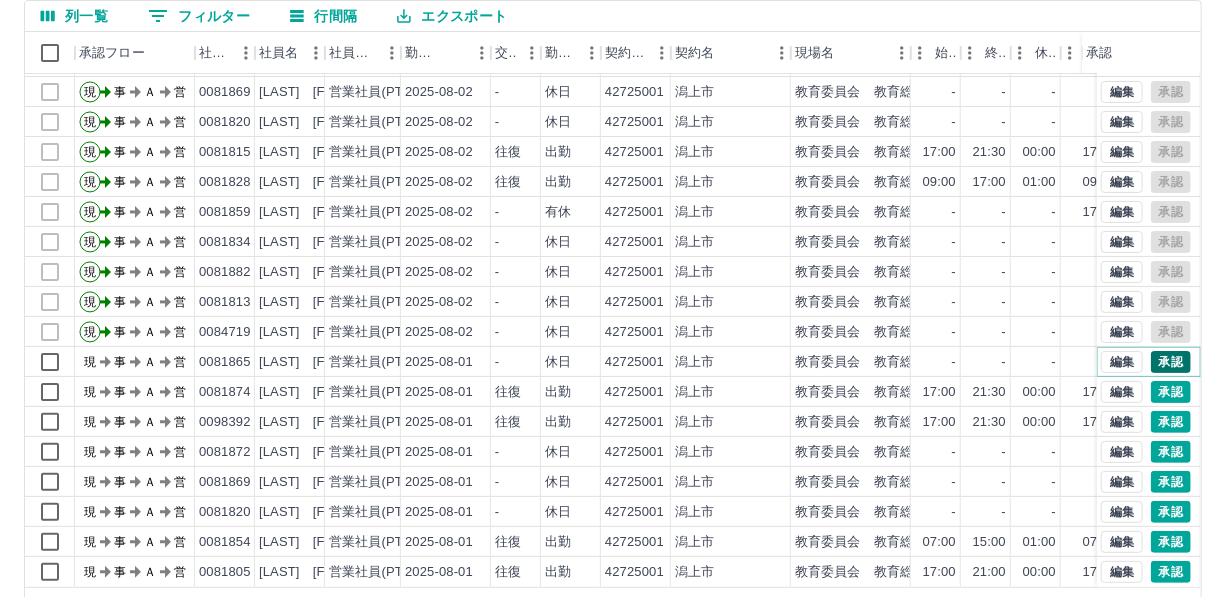 scroll, scrollTop: 248, scrollLeft: 0, axis: vertical 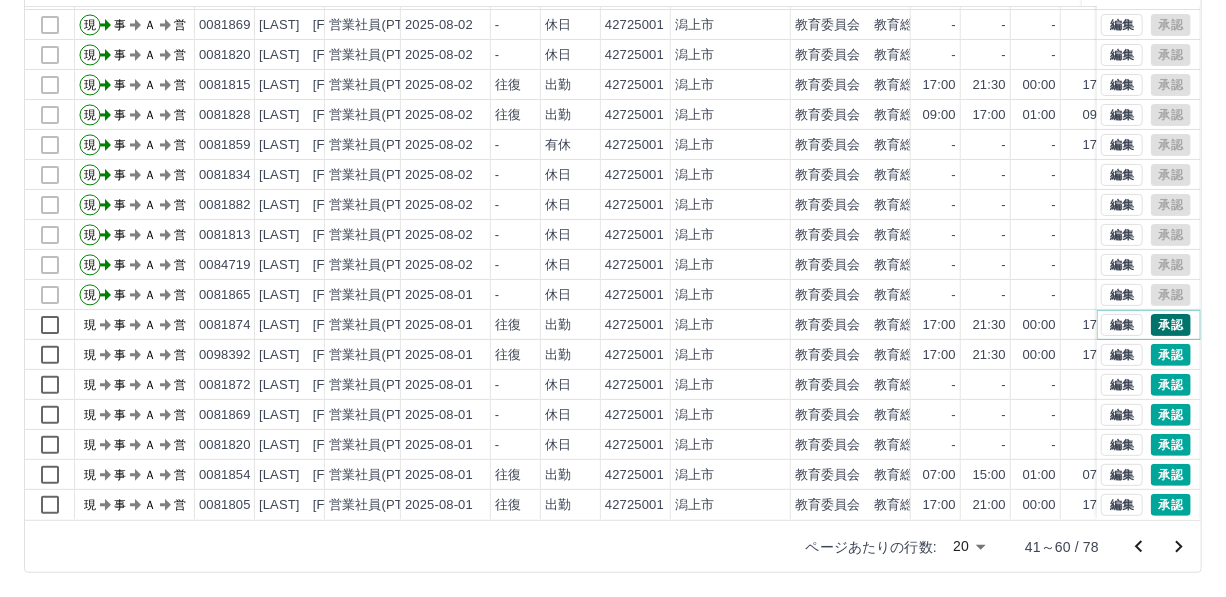 click on "承認" at bounding box center (1171, 325) 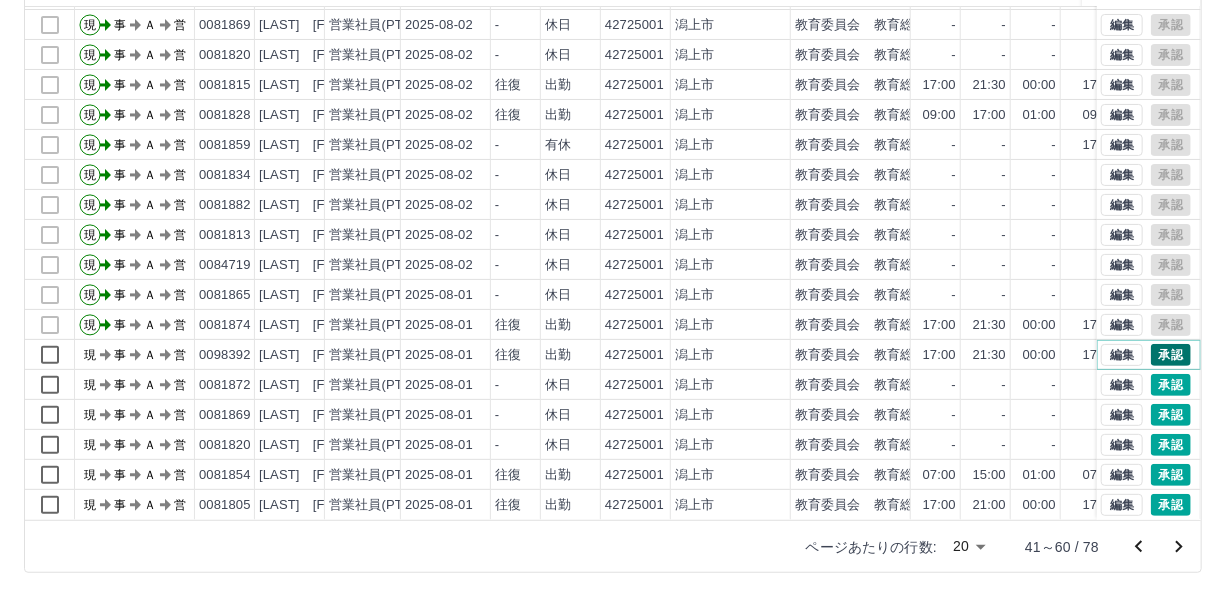 click on "承認" at bounding box center (1171, 355) 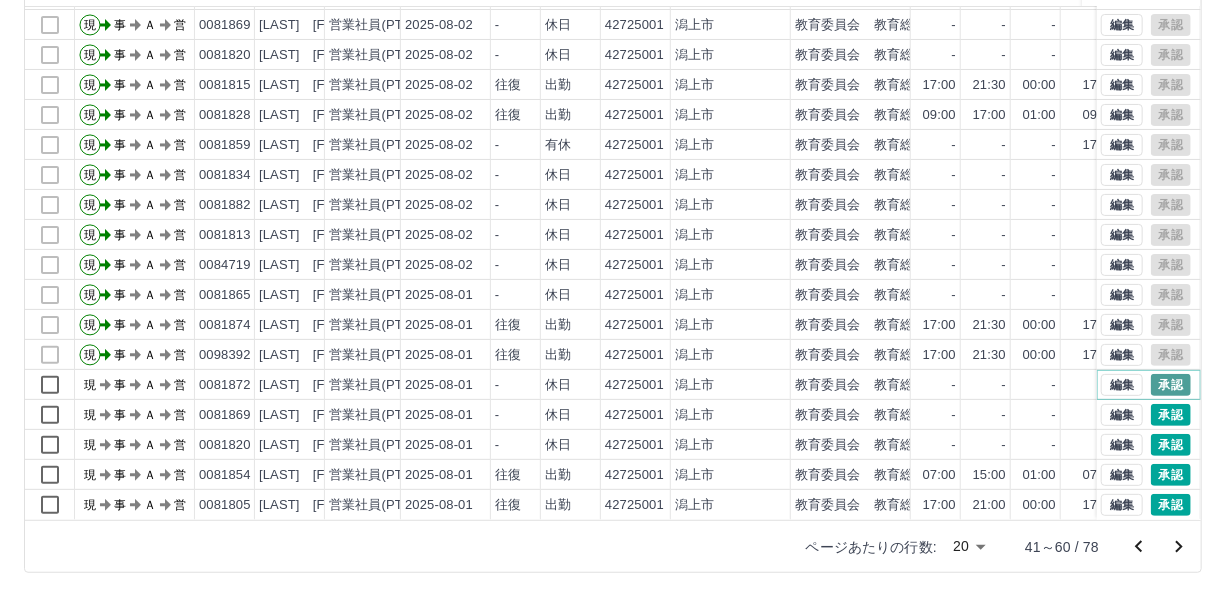 click on "承認" at bounding box center (1171, 385) 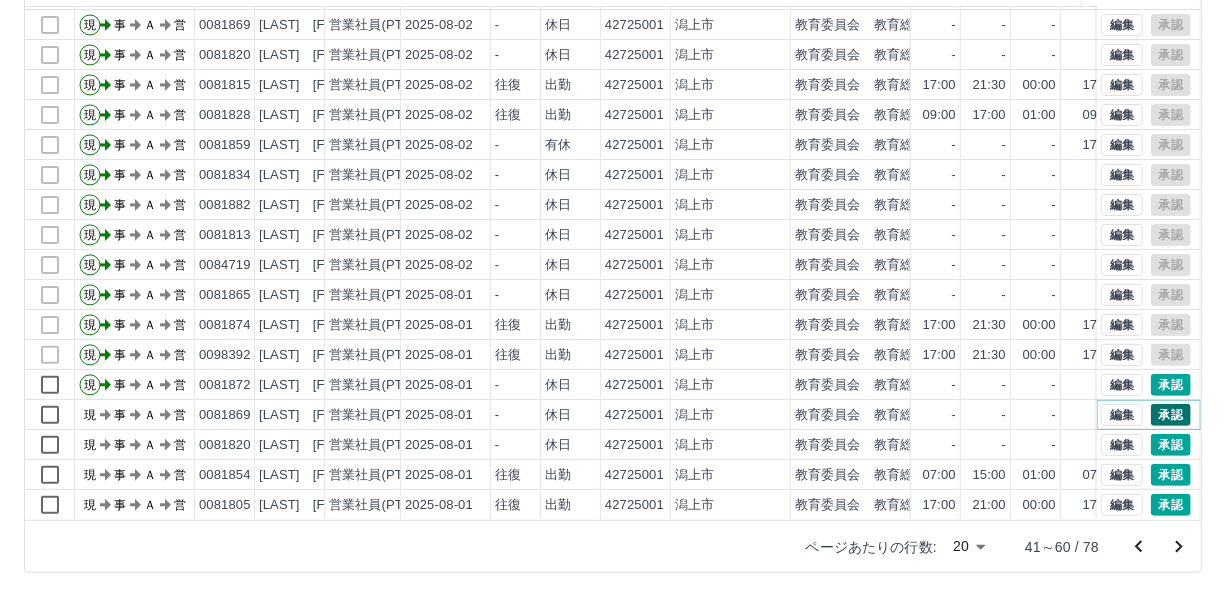 click on "承認" at bounding box center [1171, 415] 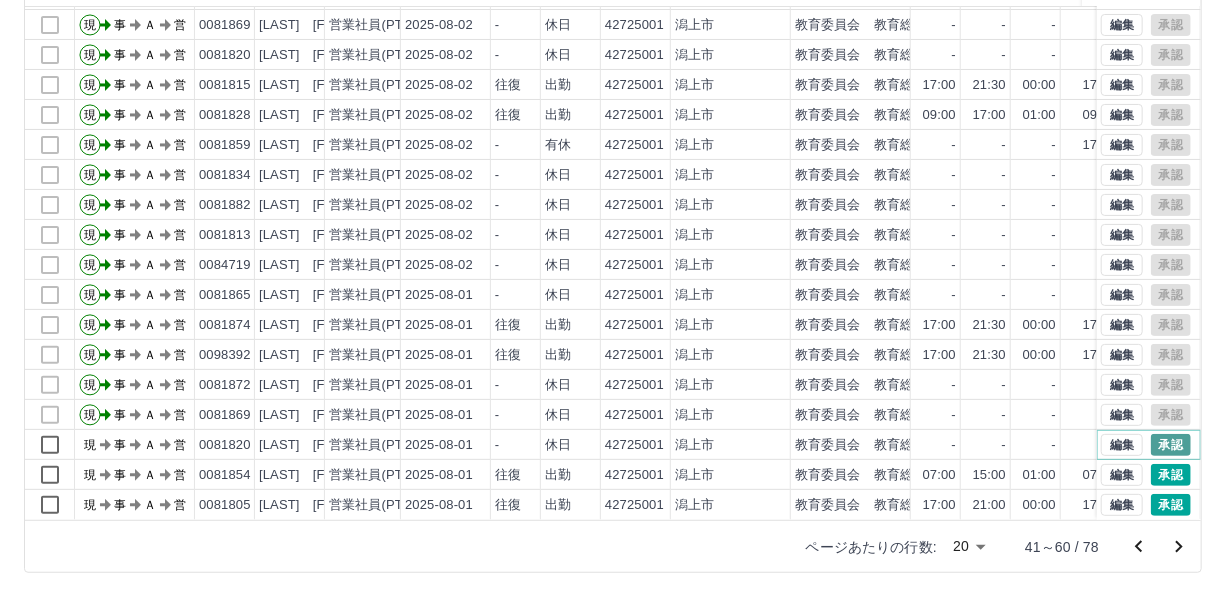 click on "承認" at bounding box center [1171, 445] 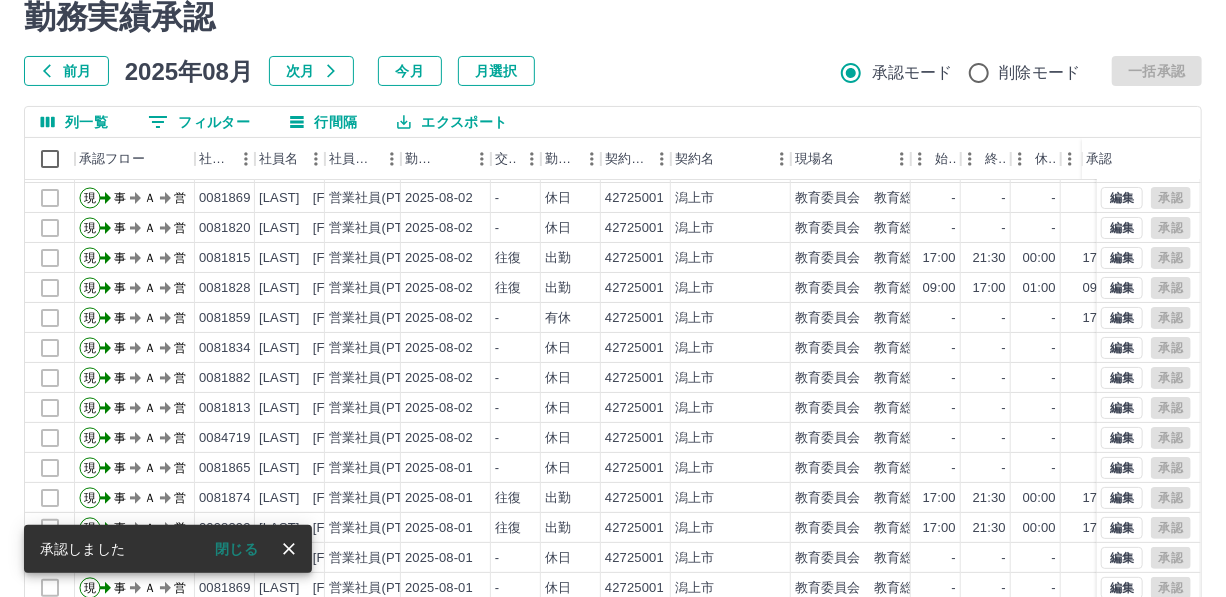 scroll, scrollTop: 248, scrollLeft: 0, axis: vertical 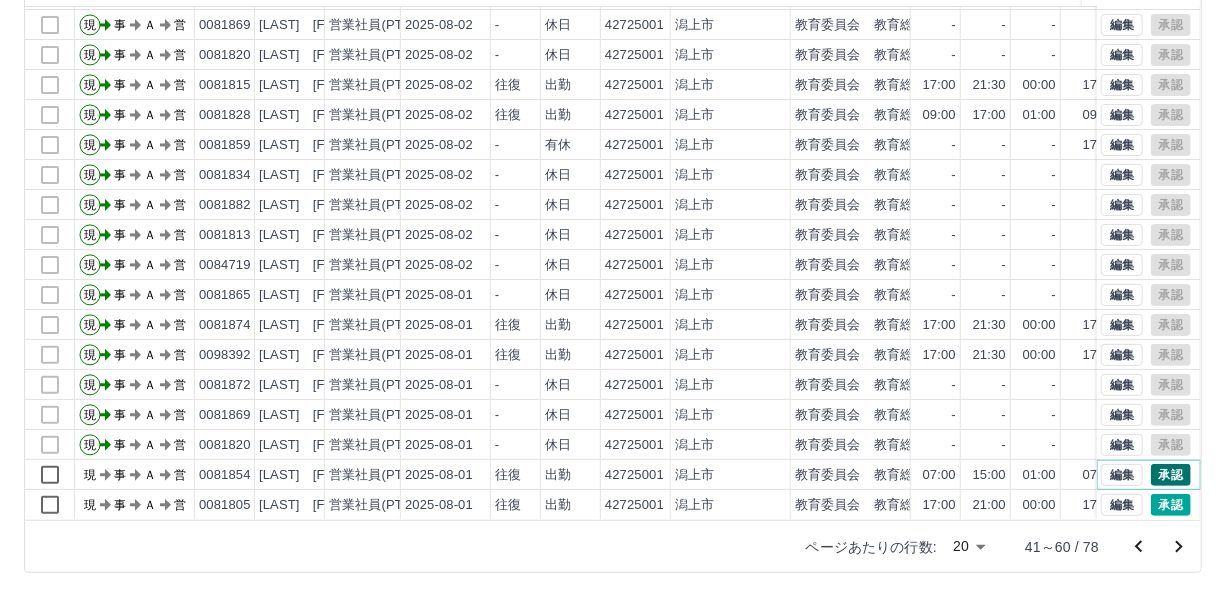 click on "承認" at bounding box center [1171, 475] 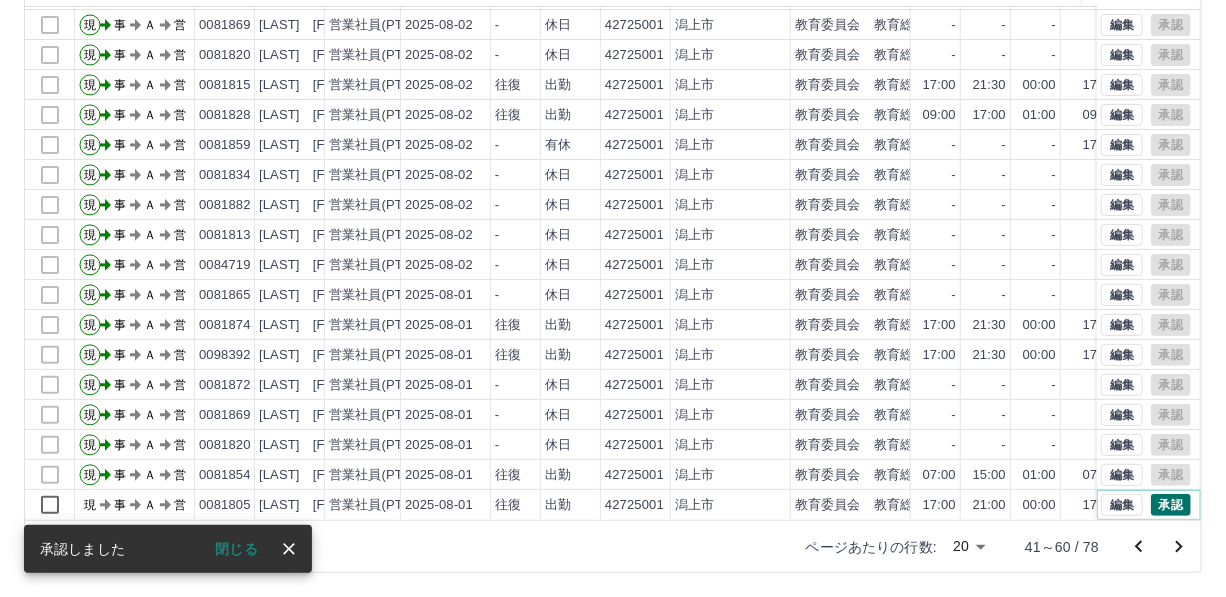 click on "承認" at bounding box center [1171, 505] 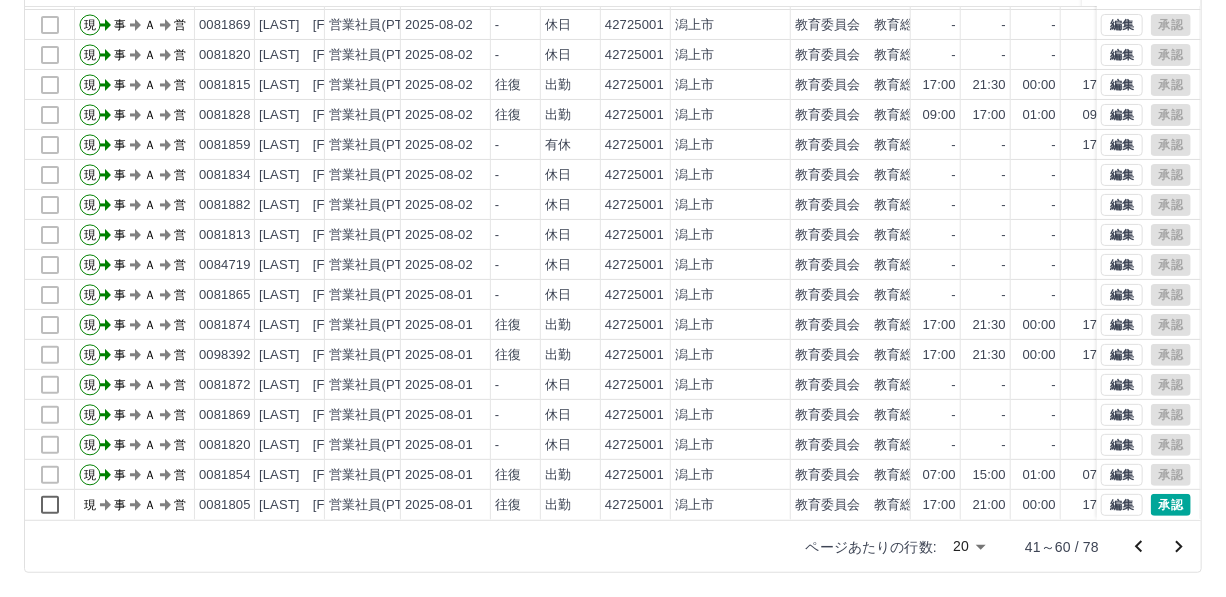 click 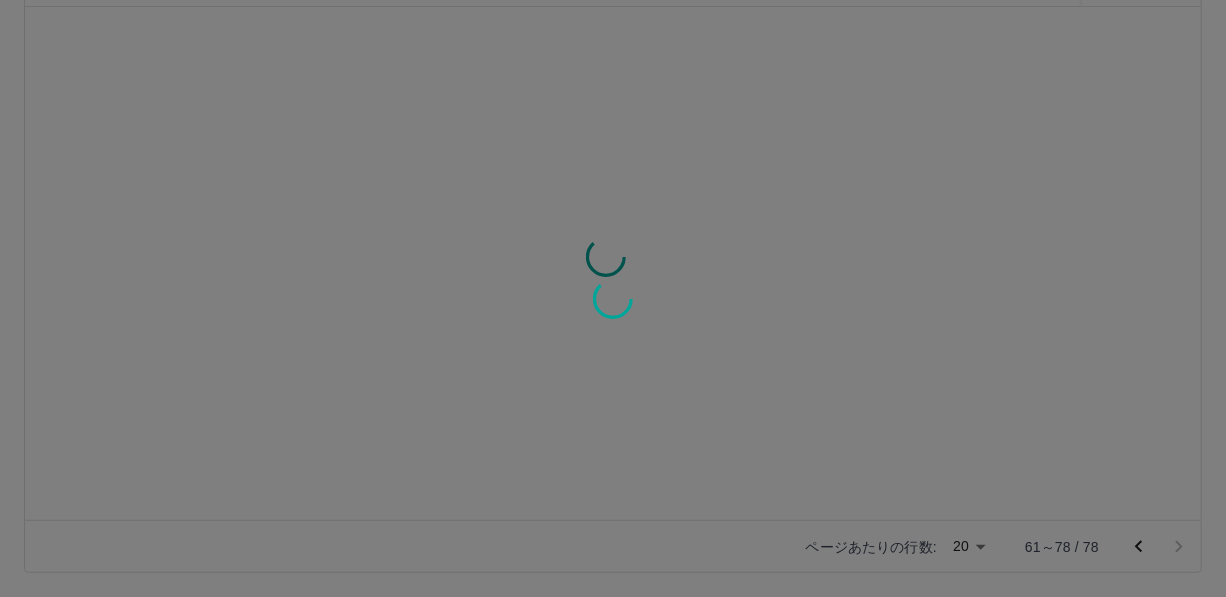 scroll, scrollTop: 0, scrollLeft: 0, axis: both 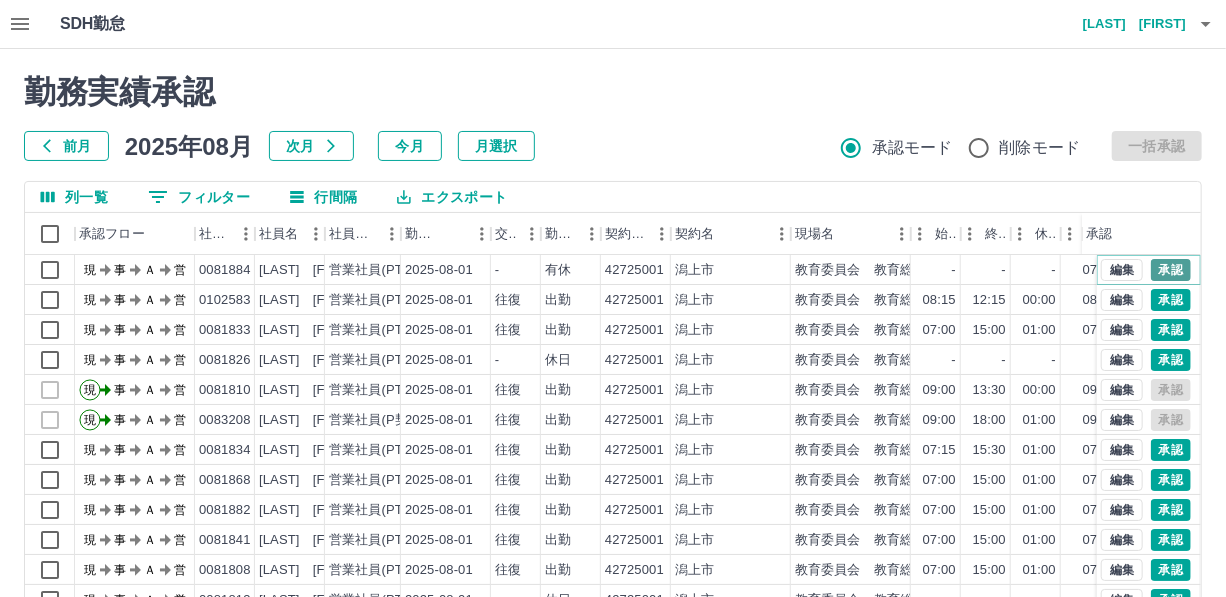 click on "承認" at bounding box center (1171, 270) 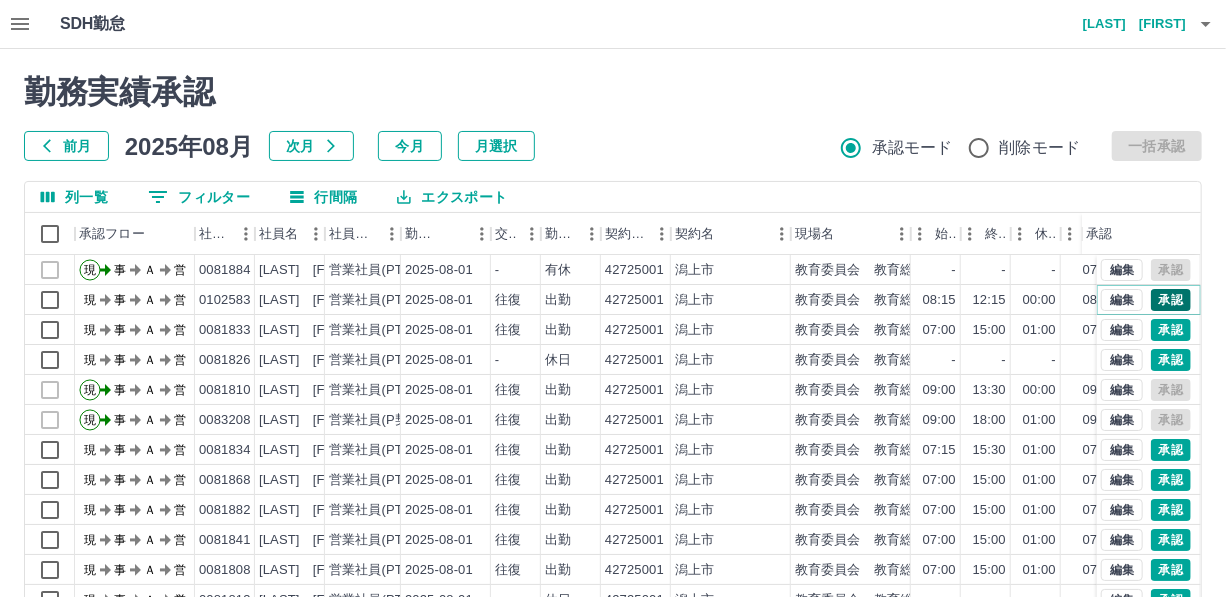 click on "承認" at bounding box center [1171, 300] 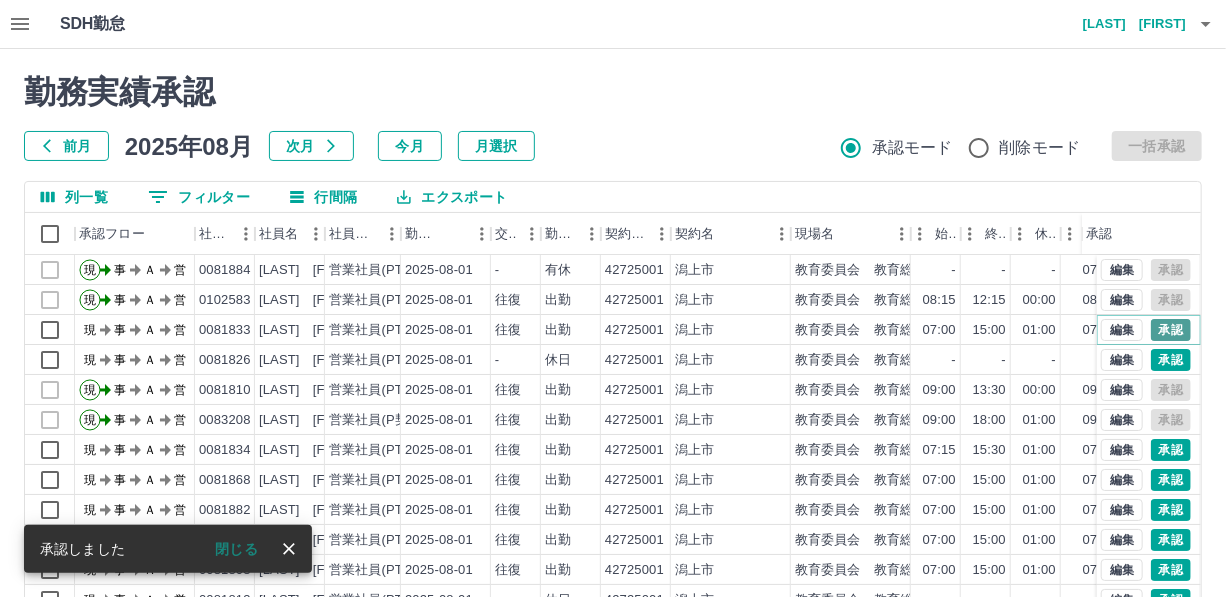 click on "承認" at bounding box center (1171, 330) 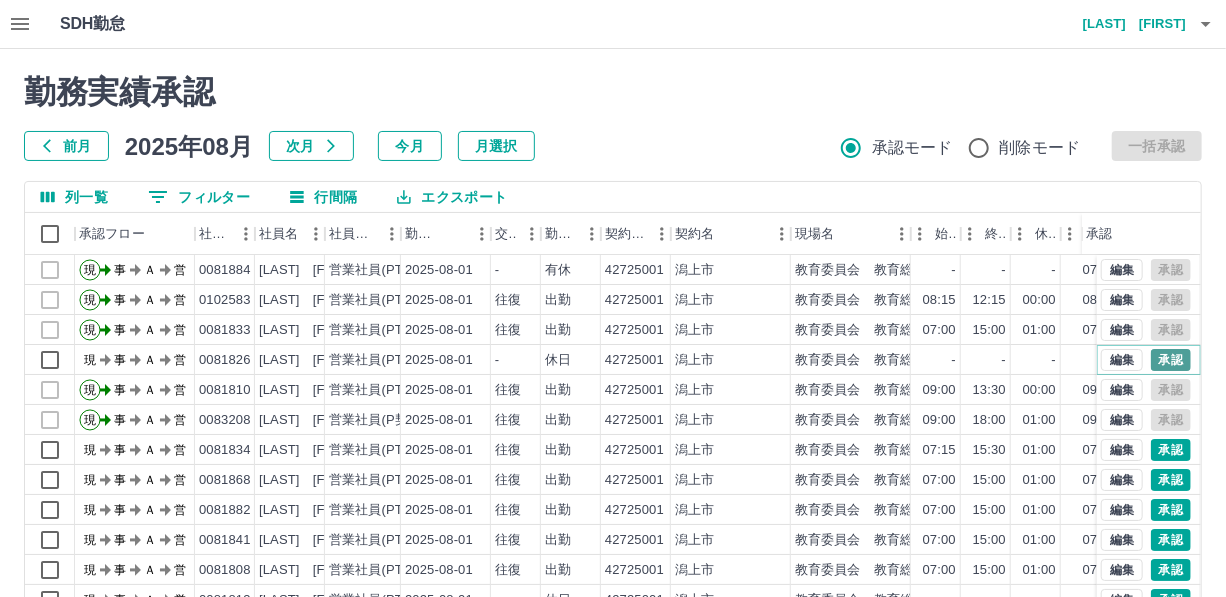 click on "承認" at bounding box center (1171, 360) 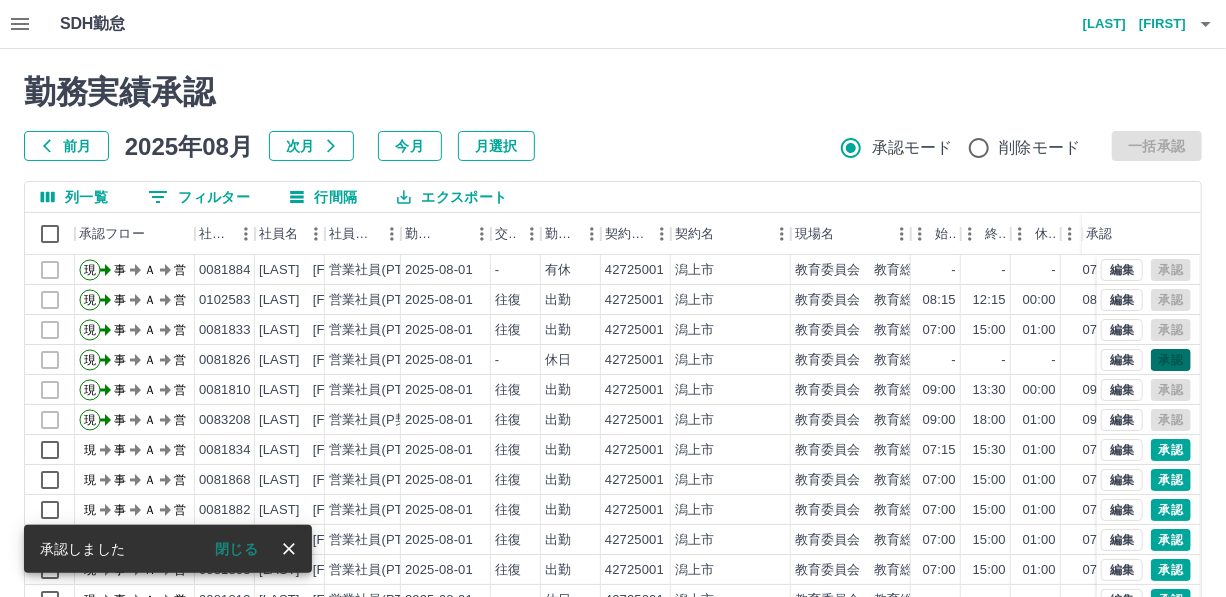 scroll, scrollTop: 41, scrollLeft: 0, axis: vertical 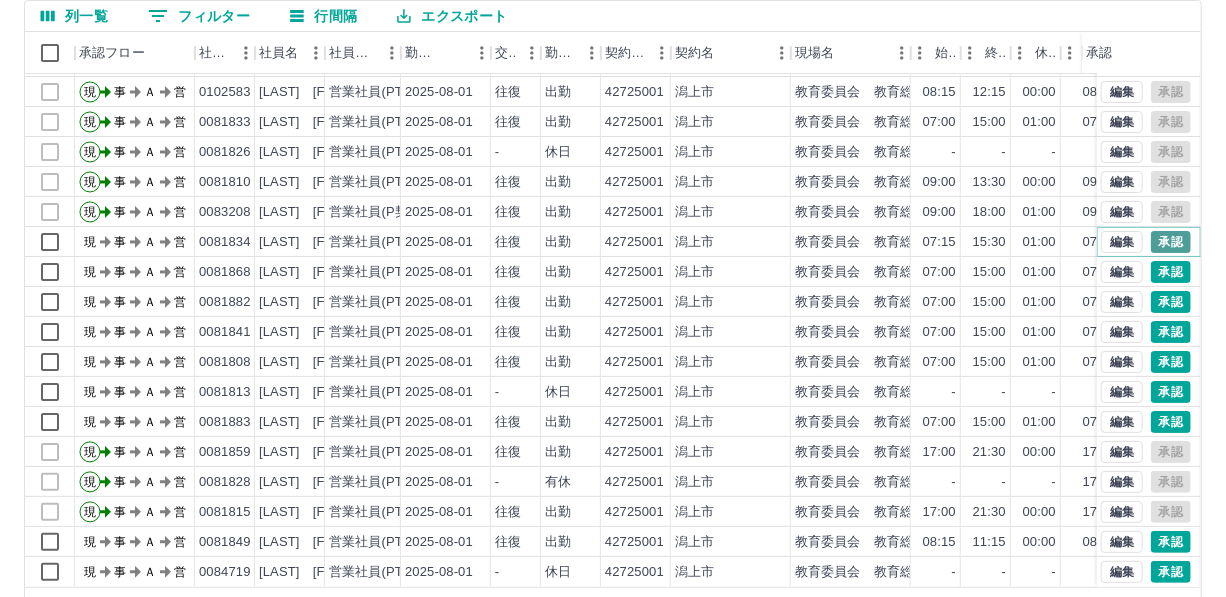 click on "承認" at bounding box center (1171, 242) 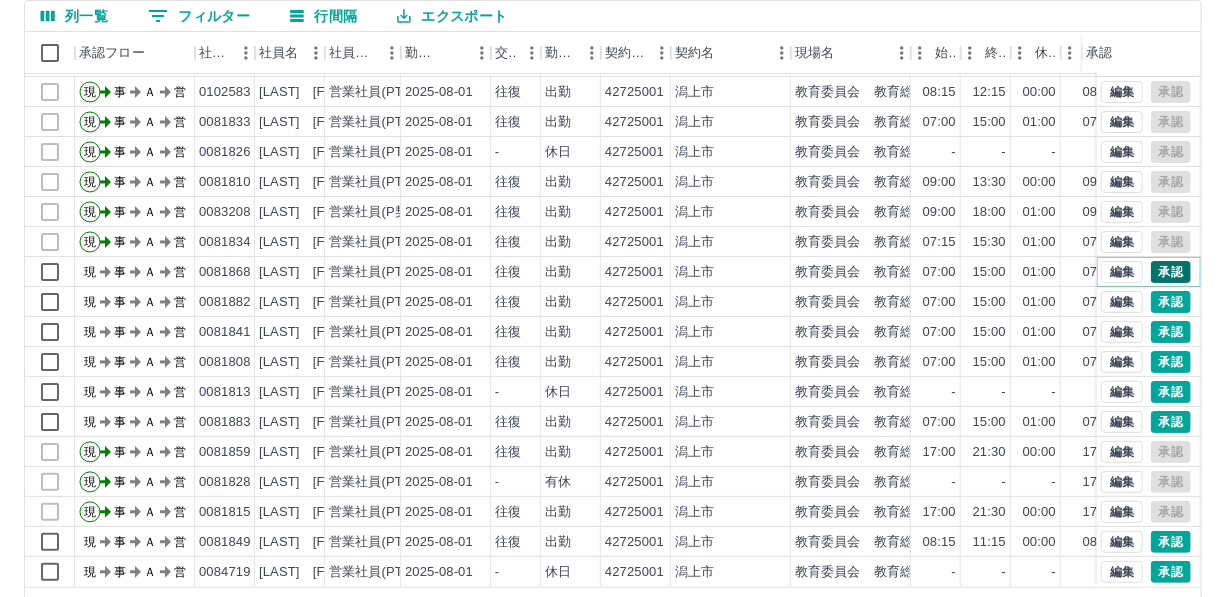 click on "承認" at bounding box center [1171, 272] 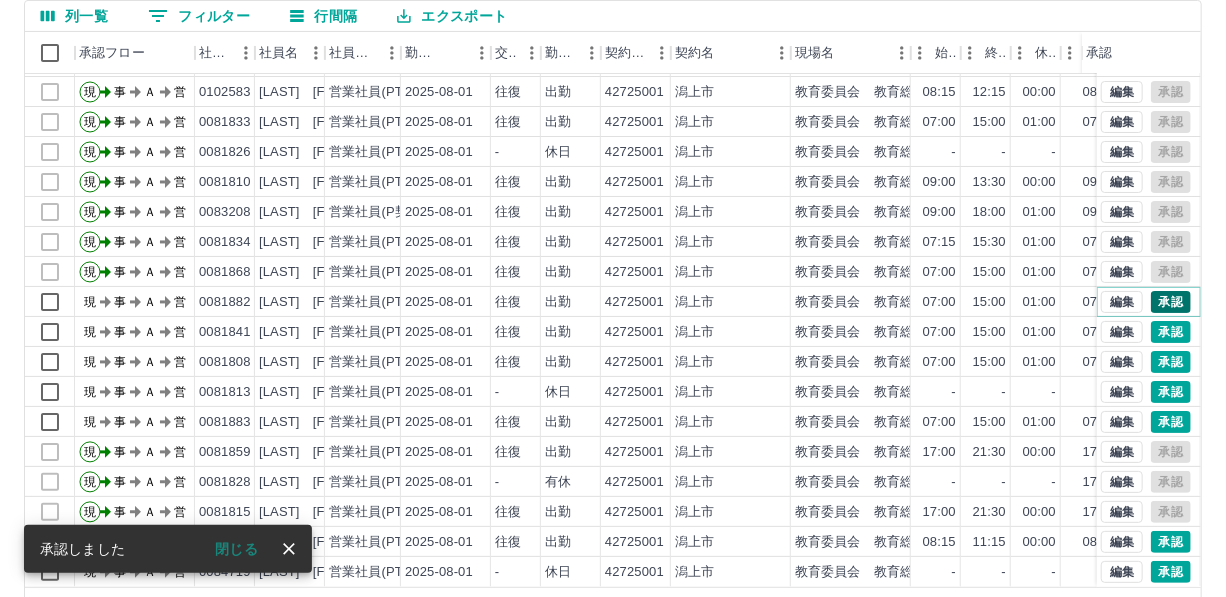 click on "承認" at bounding box center (1171, 302) 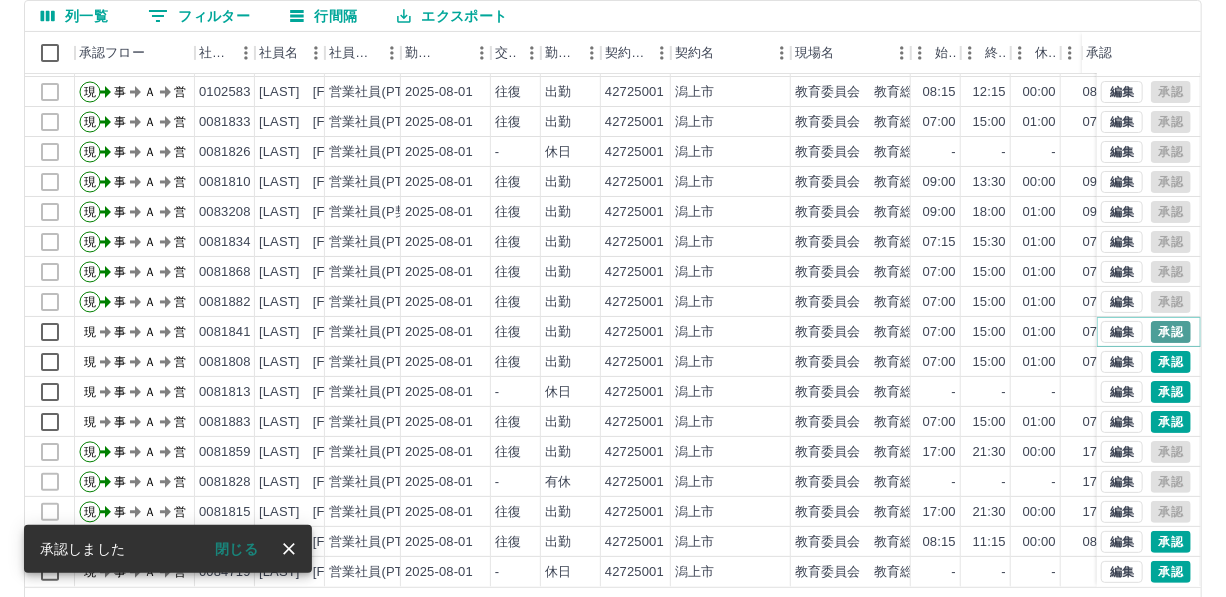 click on "承認" at bounding box center (1171, 332) 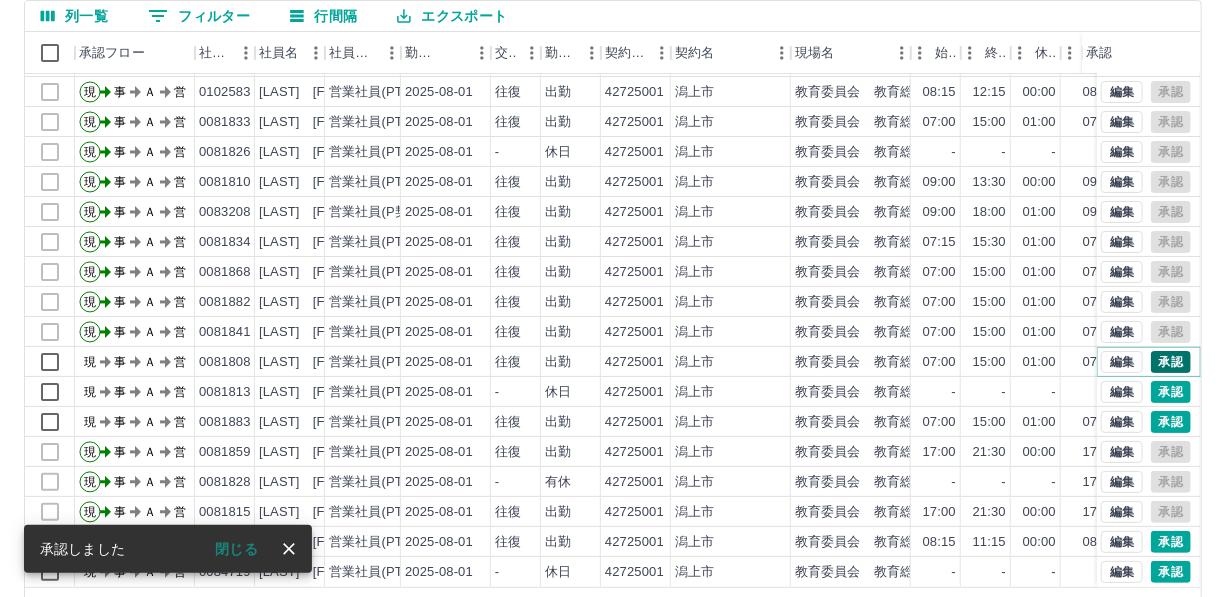 click on "承認" at bounding box center (1171, 362) 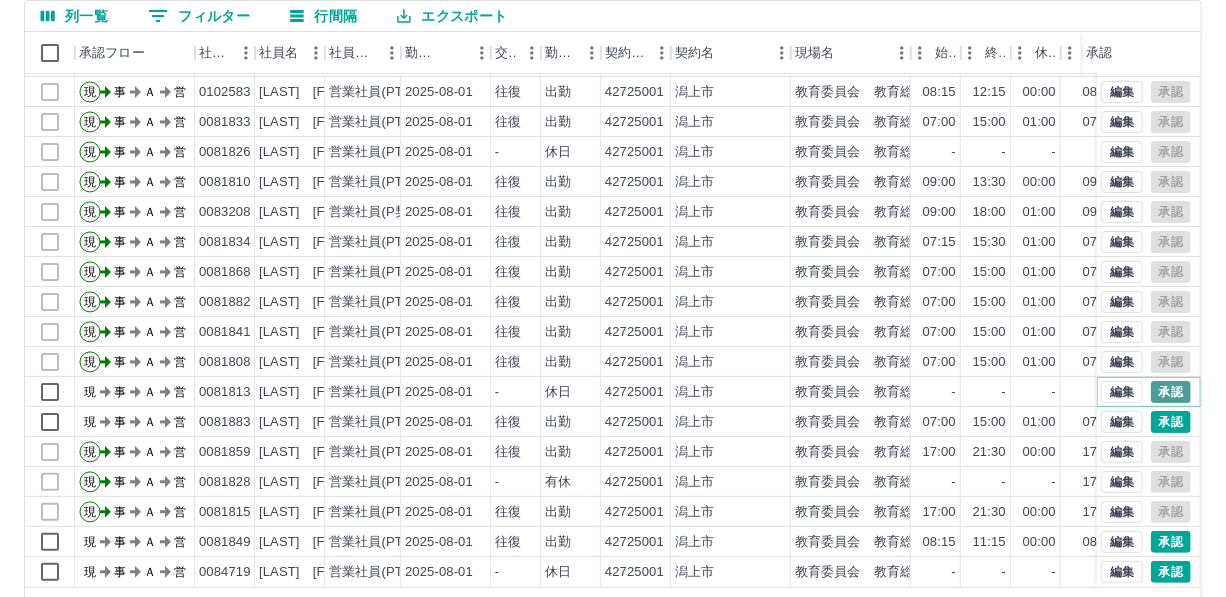 click on "承認" at bounding box center (1171, 392) 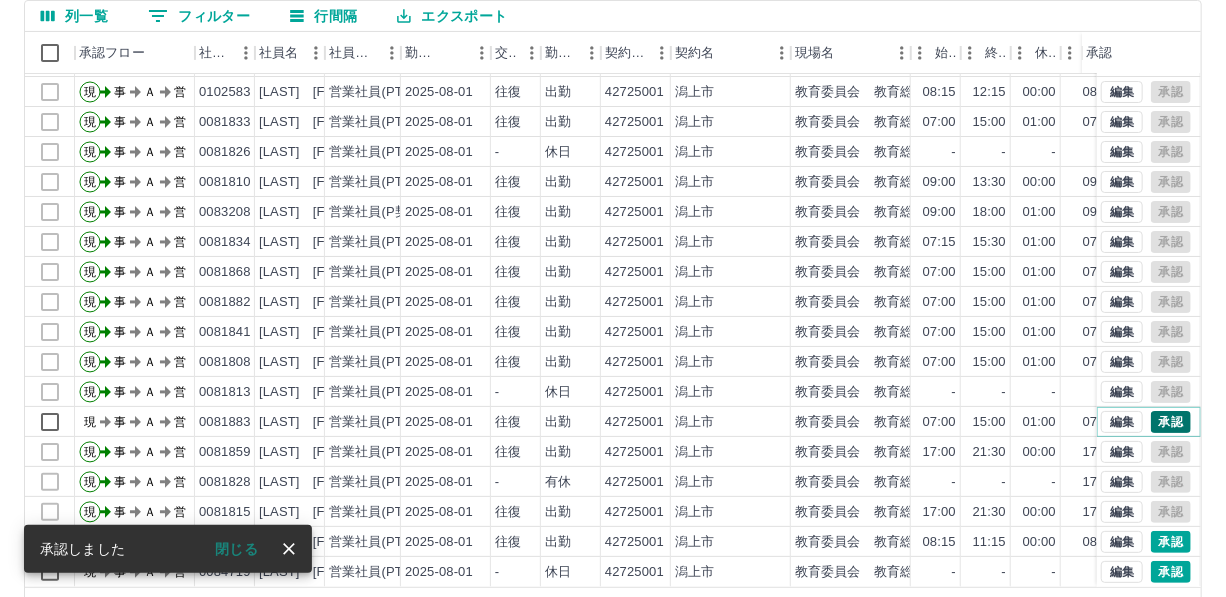 click on "承認" at bounding box center (1171, 422) 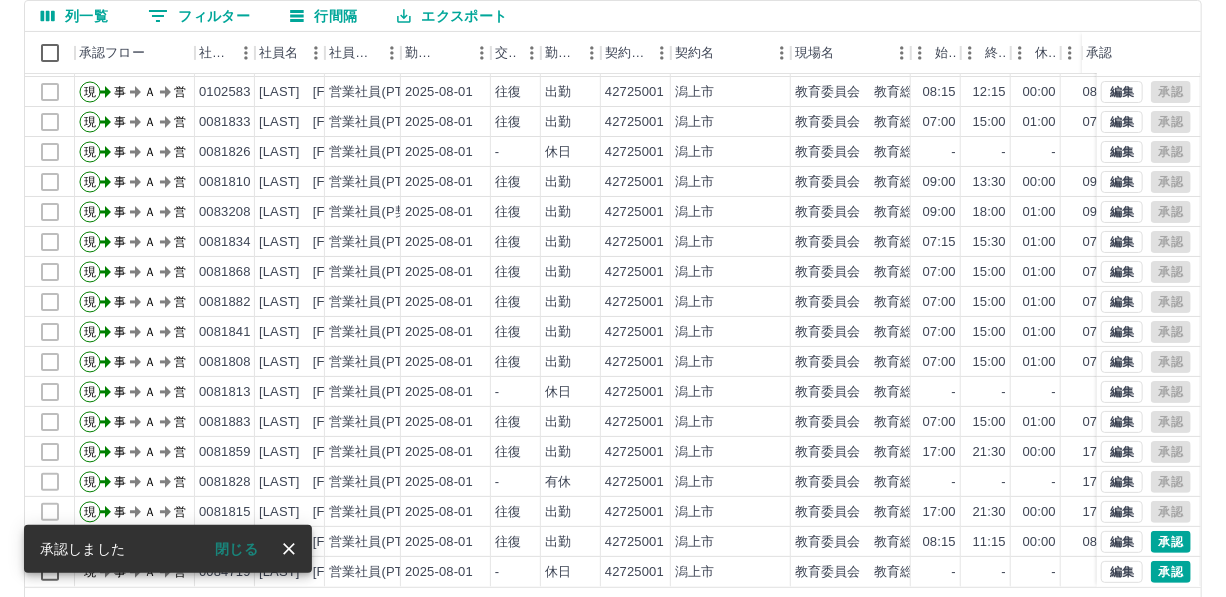 scroll, scrollTop: 248, scrollLeft: 0, axis: vertical 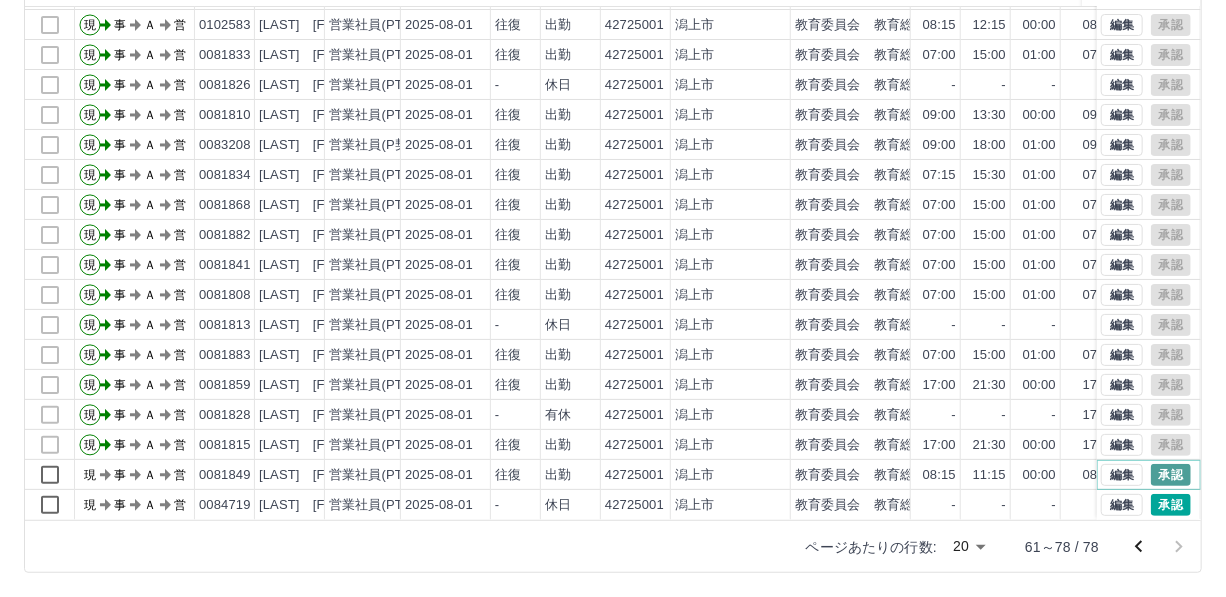 click on "承認" at bounding box center [1171, 475] 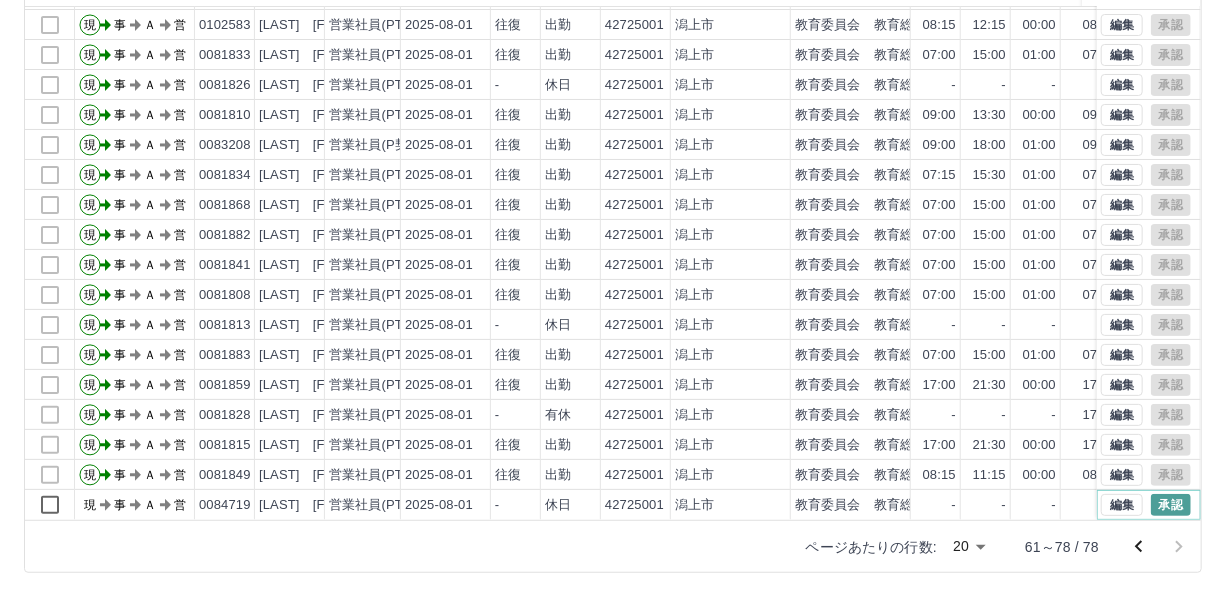 click on "承認" at bounding box center [1171, 505] 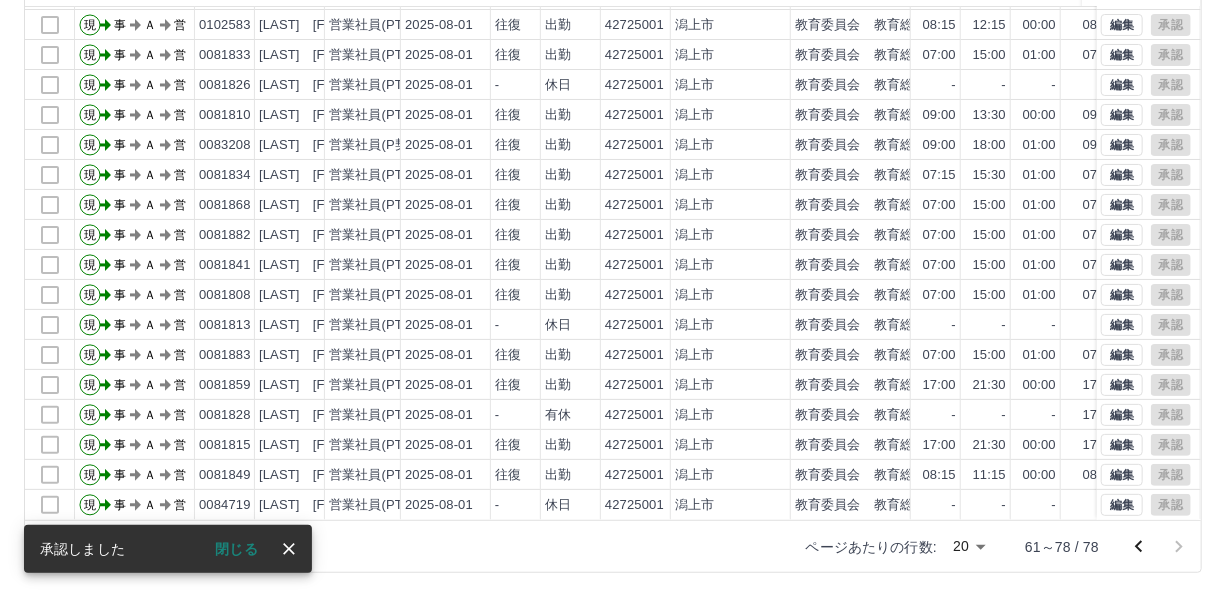 scroll, scrollTop: 0, scrollLeft: 0, axis: both 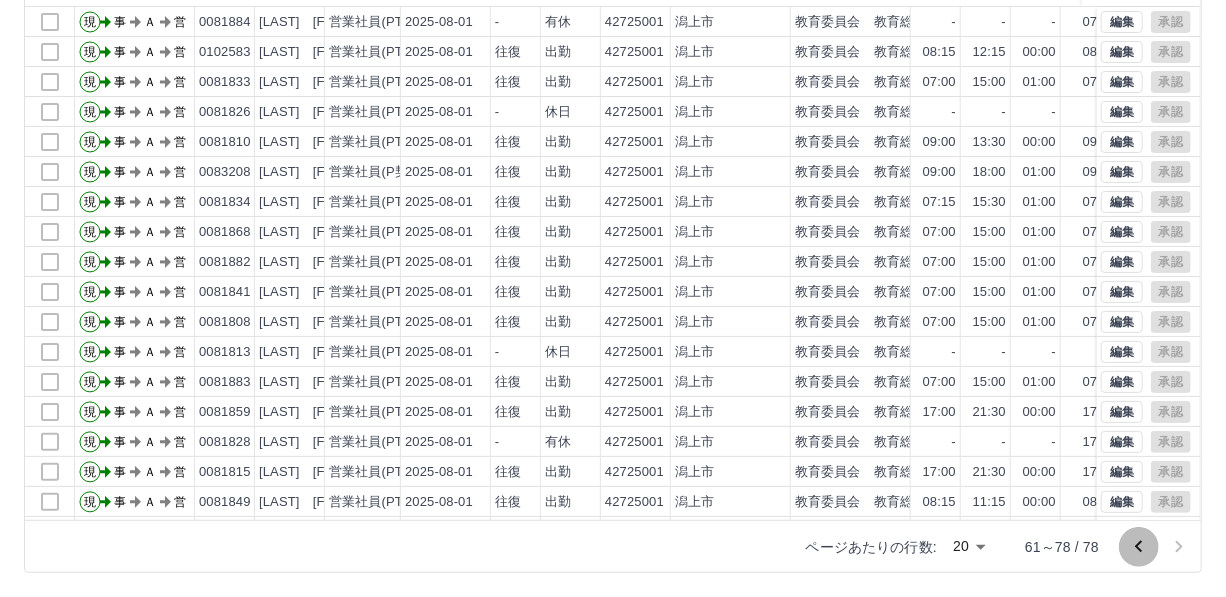 click 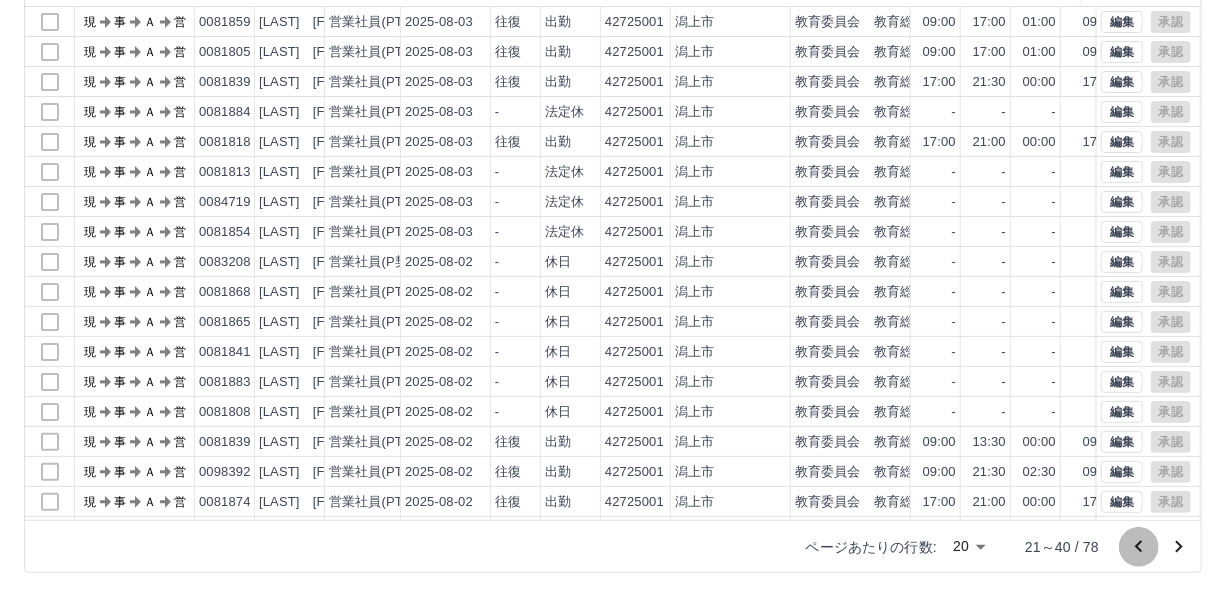click 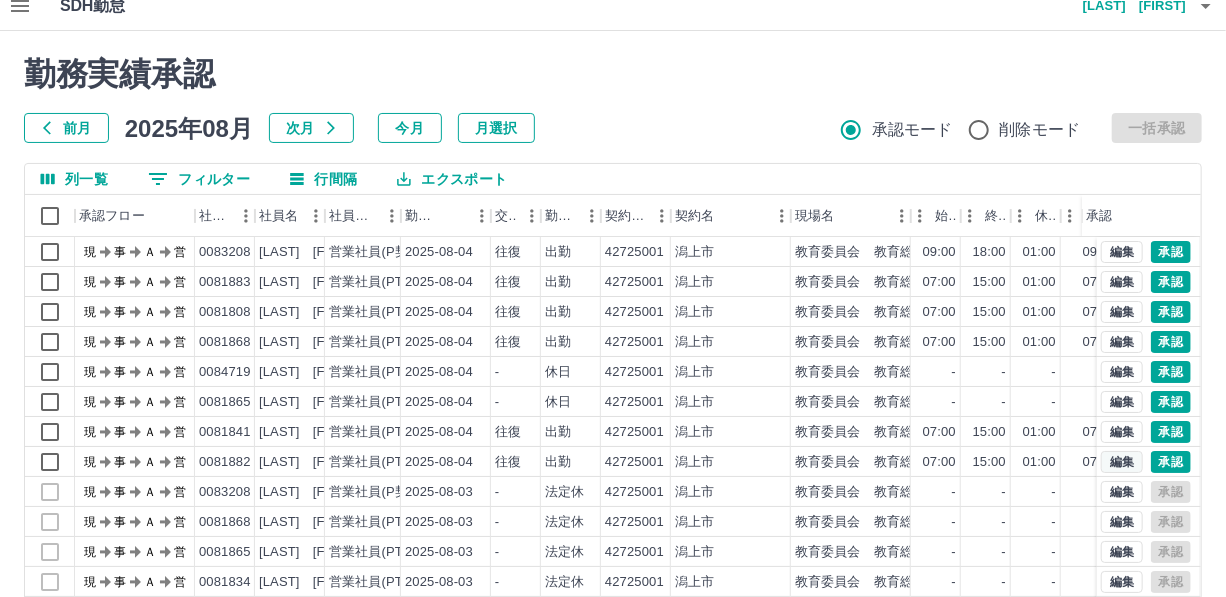 scroll, scrollTop: 0, scrollLeft: 0, axis: both 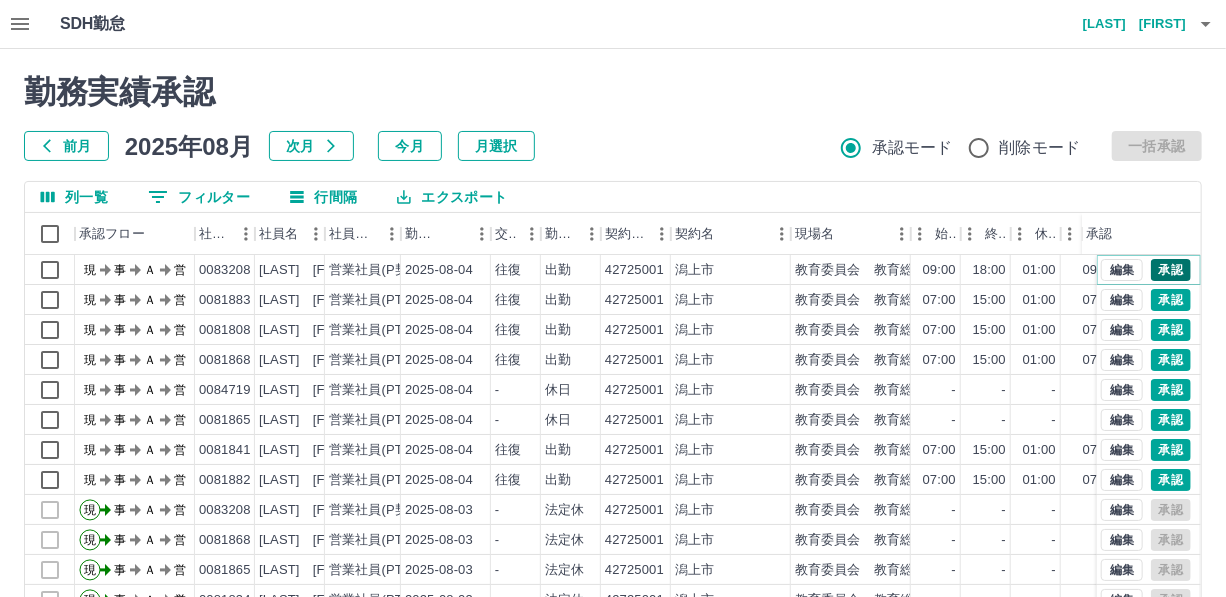 click on "承認" at bounding box center (1171, 270) 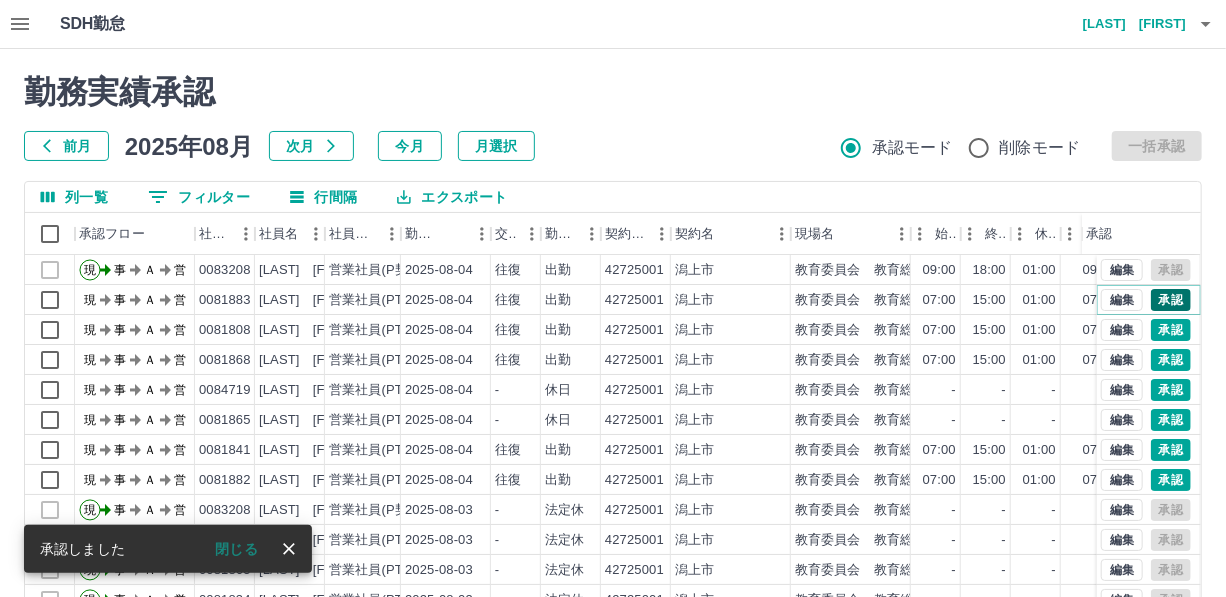 click on "承認" at bounding box center (1171, 300) 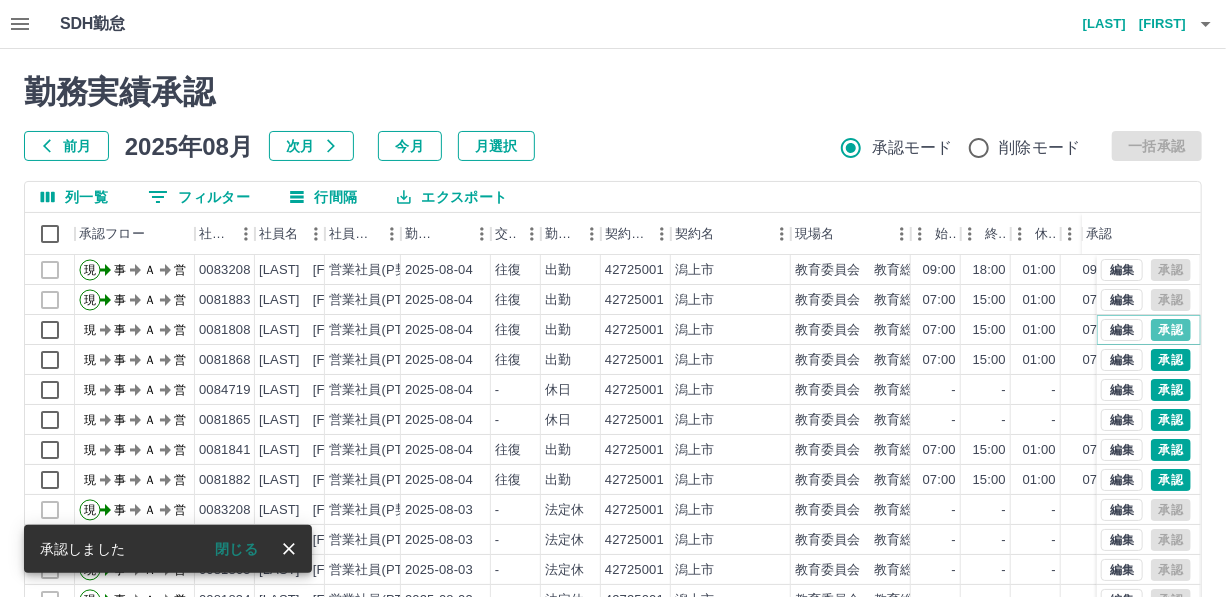click on "承認" at bounding box center [1171, 330] 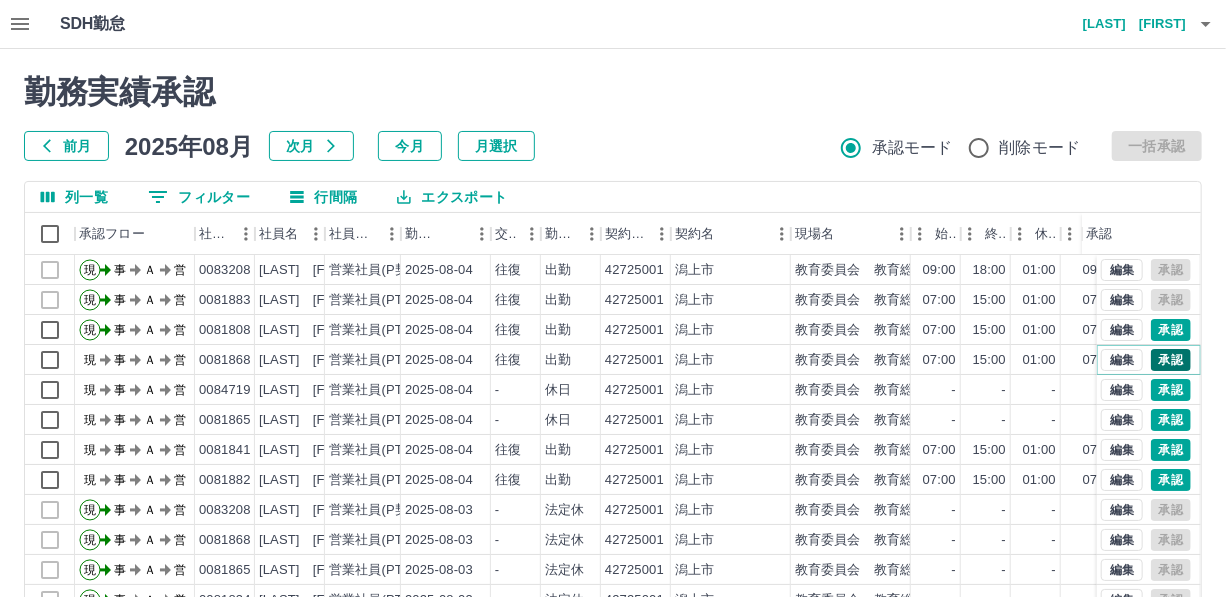 click on "承認" at bounding box center [1171, 360] 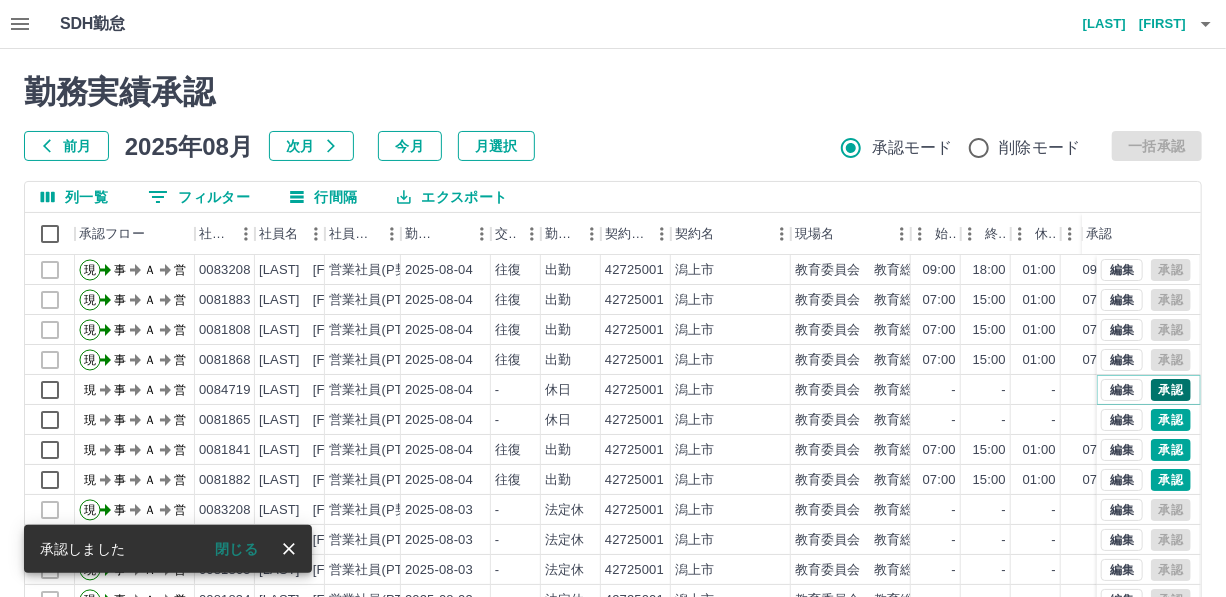 click on "承認" at bounding box center [1171, 390] 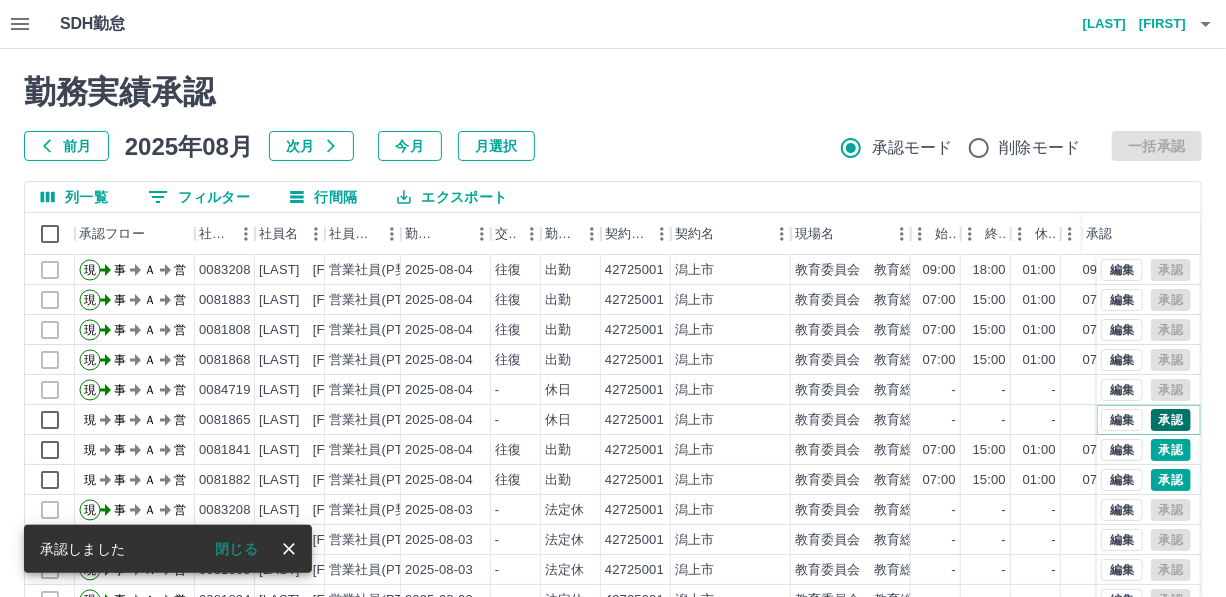 click on "承認" at bounding box center (1171, 420) 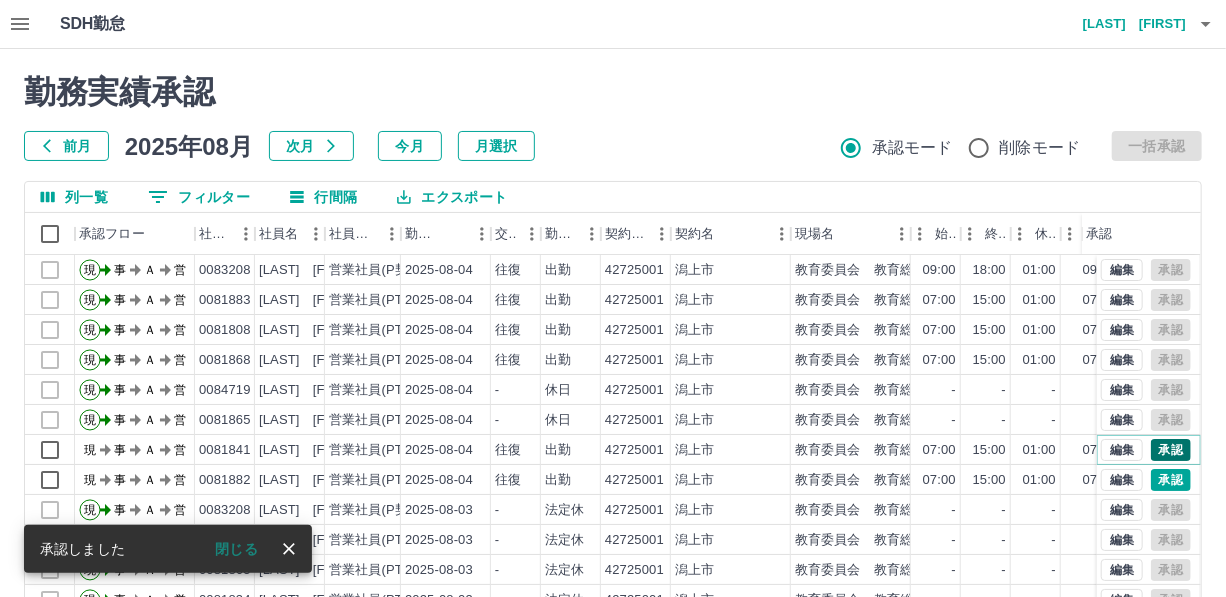 click on "承認" at bounding box center (1171, 450) 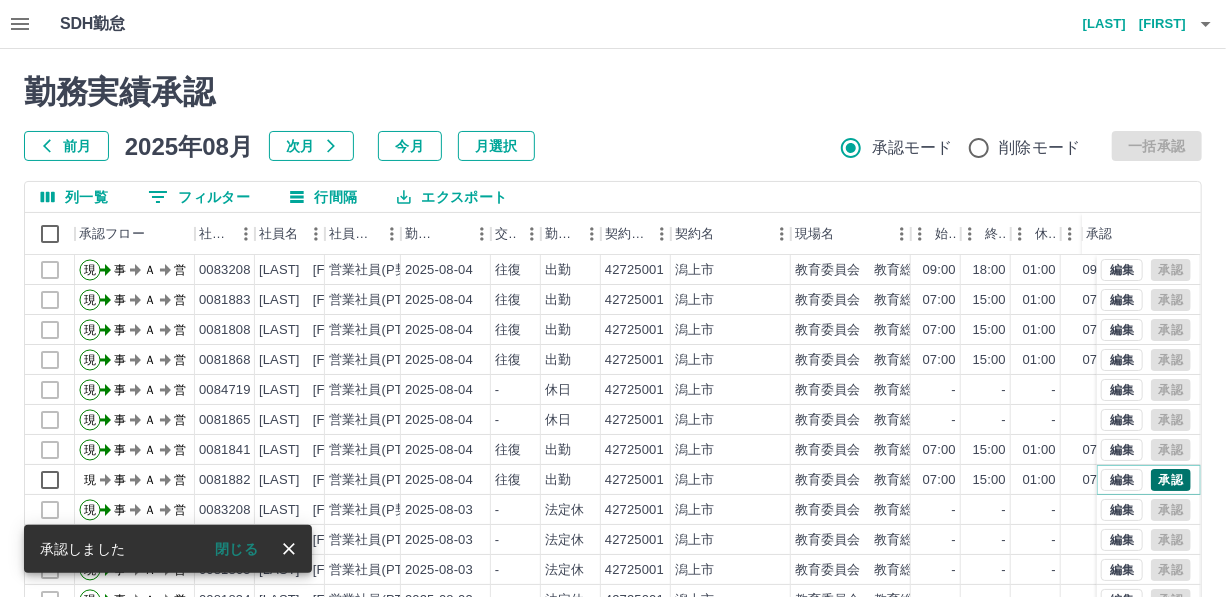 click on "承認" at bounding box center [1171, 480] 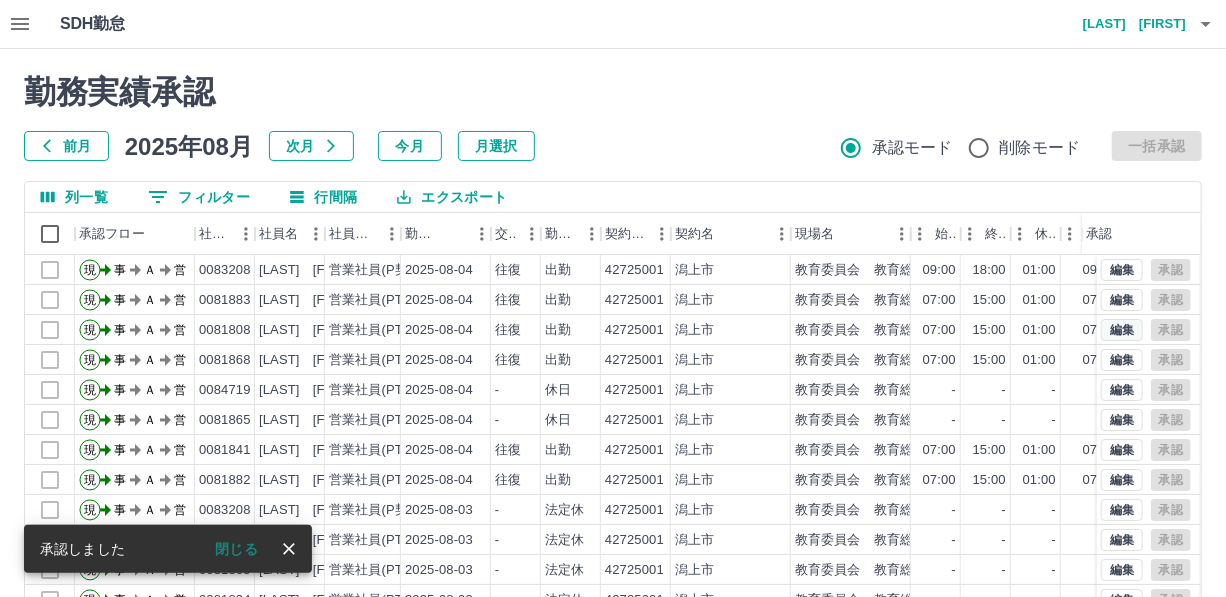 scroll, scrollTop: 101, scrollLeft: 0, axis: vertical 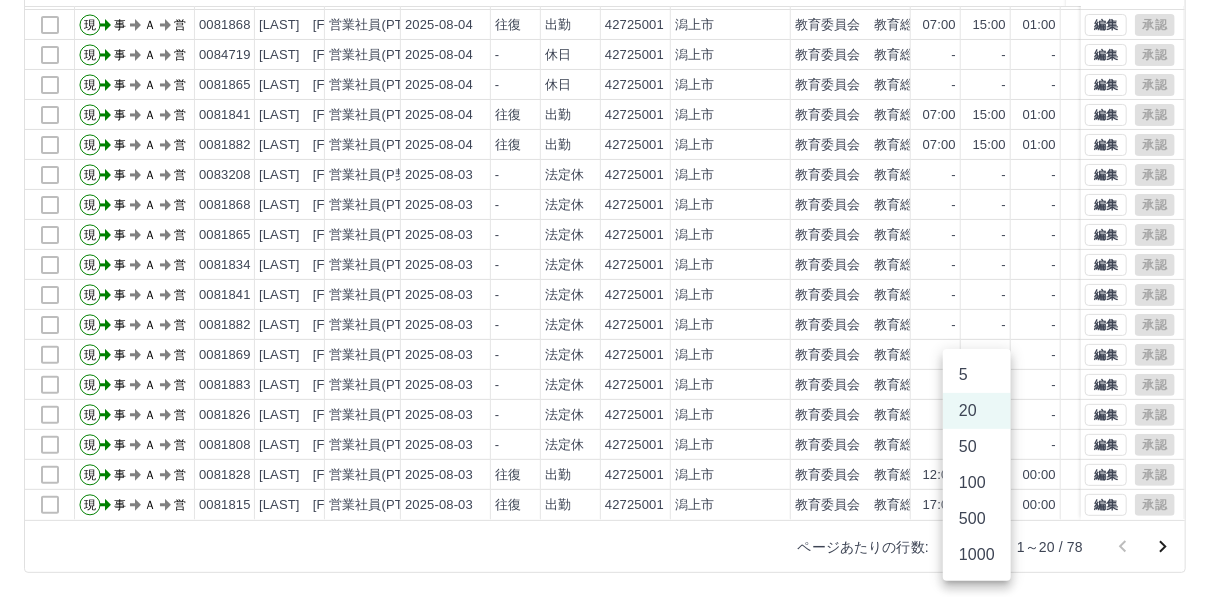 click on "SDH勤怠 [LAST]　[FIRST] 勤務実績承認 前月 2025年08月 次月 今月 月選択 承認モード 削除モード 一括承認 列一覧 0 フィルター 行間隔 エクスポート 承認フロー 社員番号 社員名 社員区分 勤務日 交通費 勤務区分 契約コード 契約名 現場名 始業 終業 休憩 所定開始 所定終業 所定休憩 拘束 勤務 遅刻等 承認 現 事 Ａ 営 [ID] [LAST]　[FIRST] 営業社員(PT契約) 2025-08-04 往復 出勤 42725001 [CITY] 教育委員会　教育総務課 07:00 15:00 01:00 07:00 15:00 01:00 08:00 07:00 00:00 現 事 Ａ 営 [ID] [LAST]　[FIRST] 営業社員(PT契約) 2025-08-04 往復 出勤 42725001 [CITY] 教育委員会　教育総務課 07:00 15:00 01:00 07:00 15:00 01:00 08:00 07:00 00:00 現 事 Ａ 営 [ID][LAST]　[FIRST] 営業社員(PT契約) 2025-08-04 往復 出勤 42725001 [CITY] 教育委員会　教育総務課 07:00 15:00 01:00 07:00 15:00 01:00 08:00 07:00 00:00 現 事 Ａ 営 [ID] 2025-08-04 -" at bounding box center [613, 174] 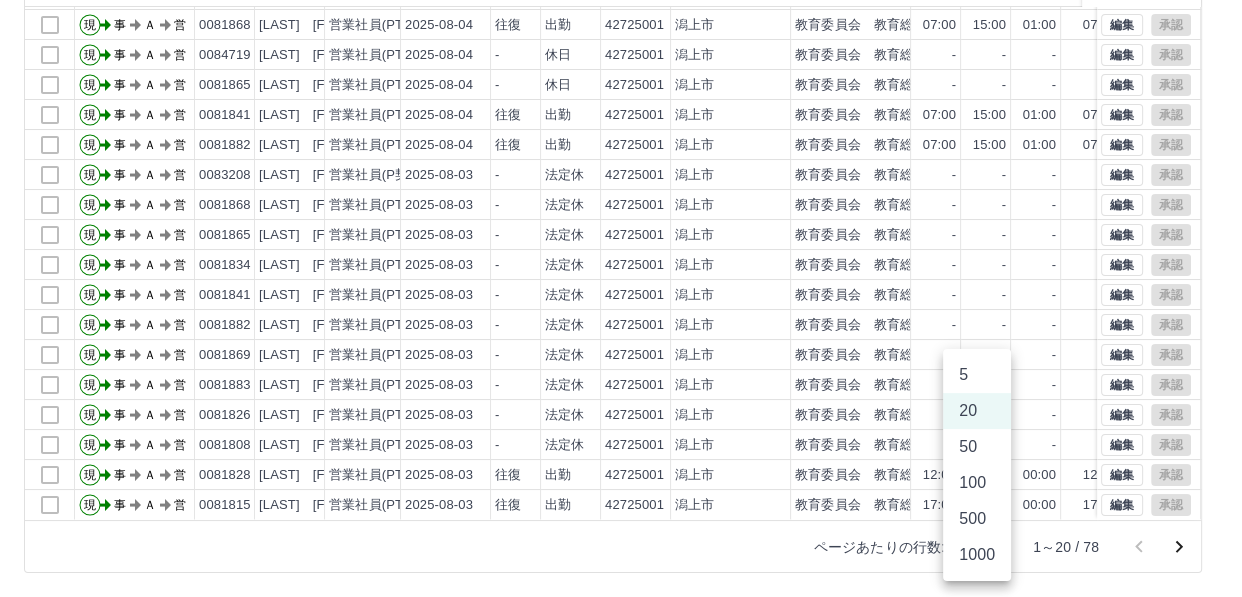 click on "100" at bounding box center (977, 483) 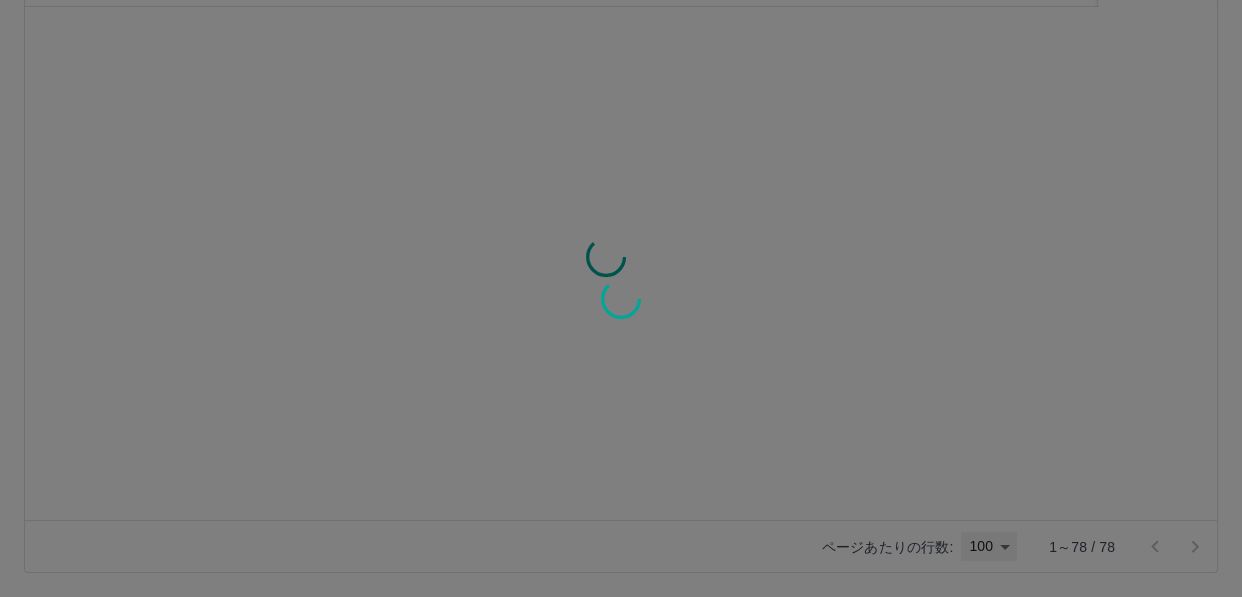 type on "***" 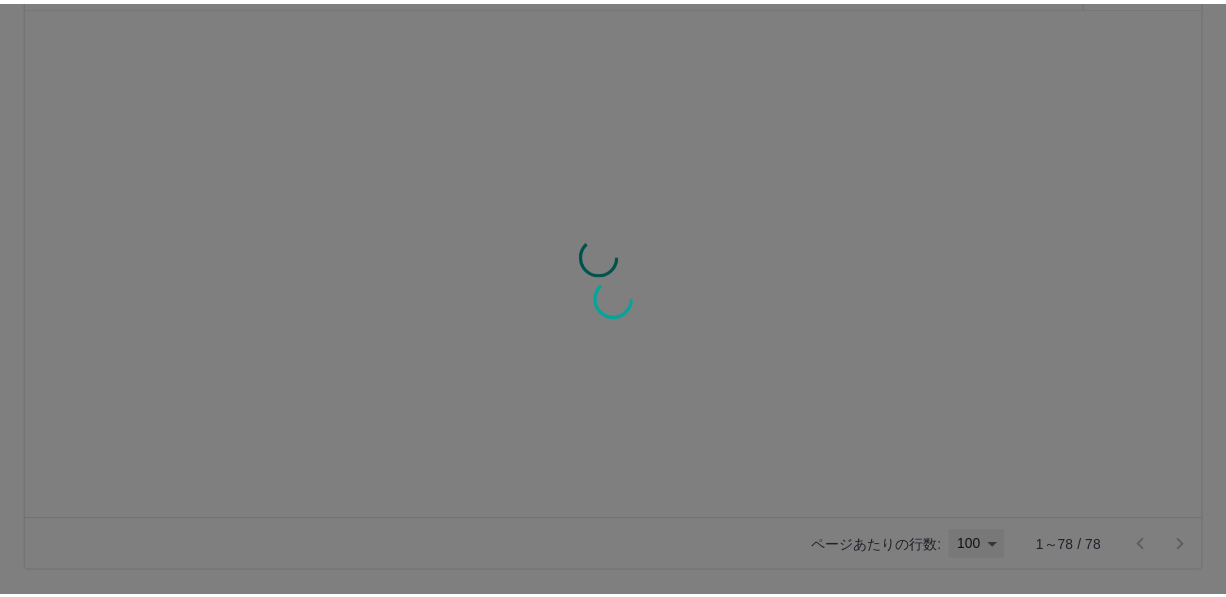 scroll, scrollTop: 0, scrollLeft: 0, axis: both 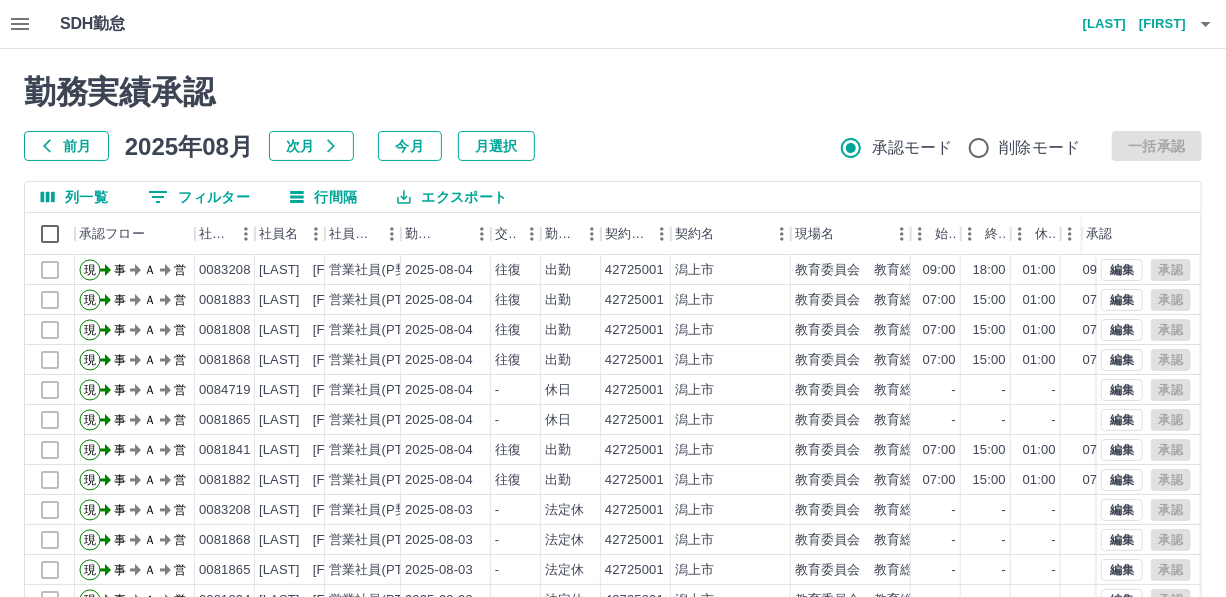 click on "前月" at bounding box center (66, 146) 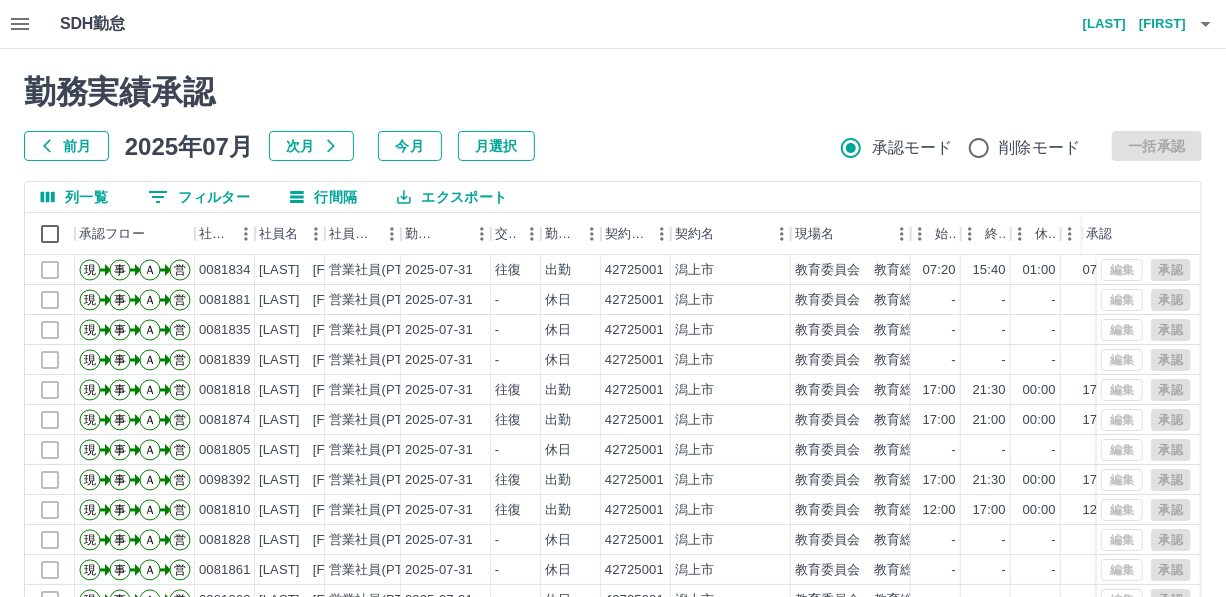click on "0 フィルター" at bounding box center (199, 197) 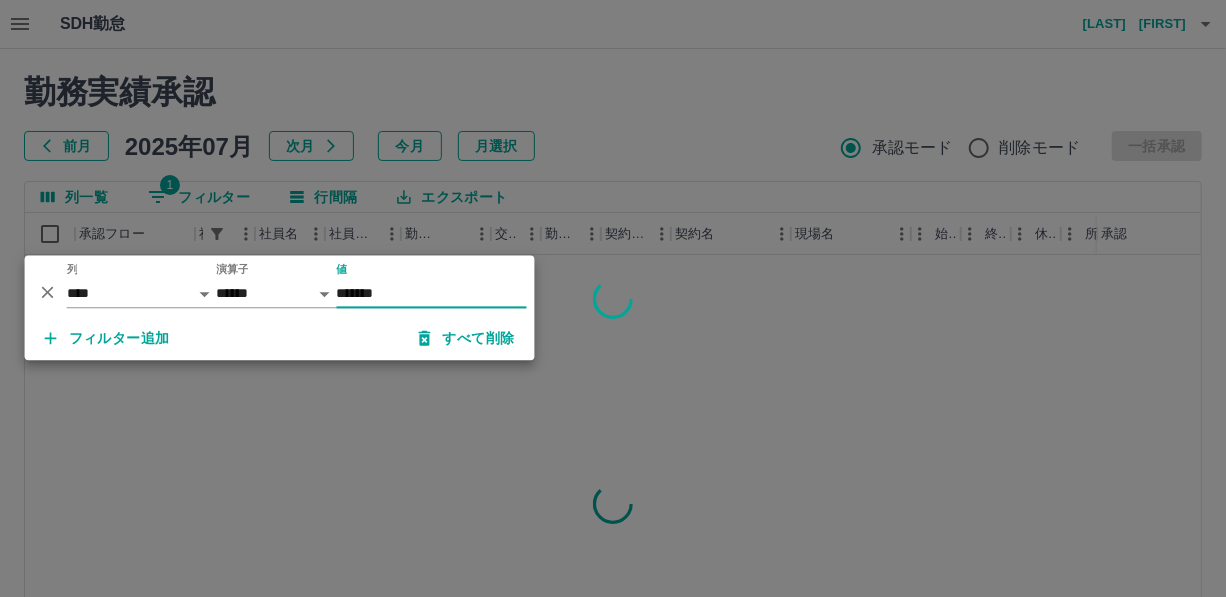 type on "*******" 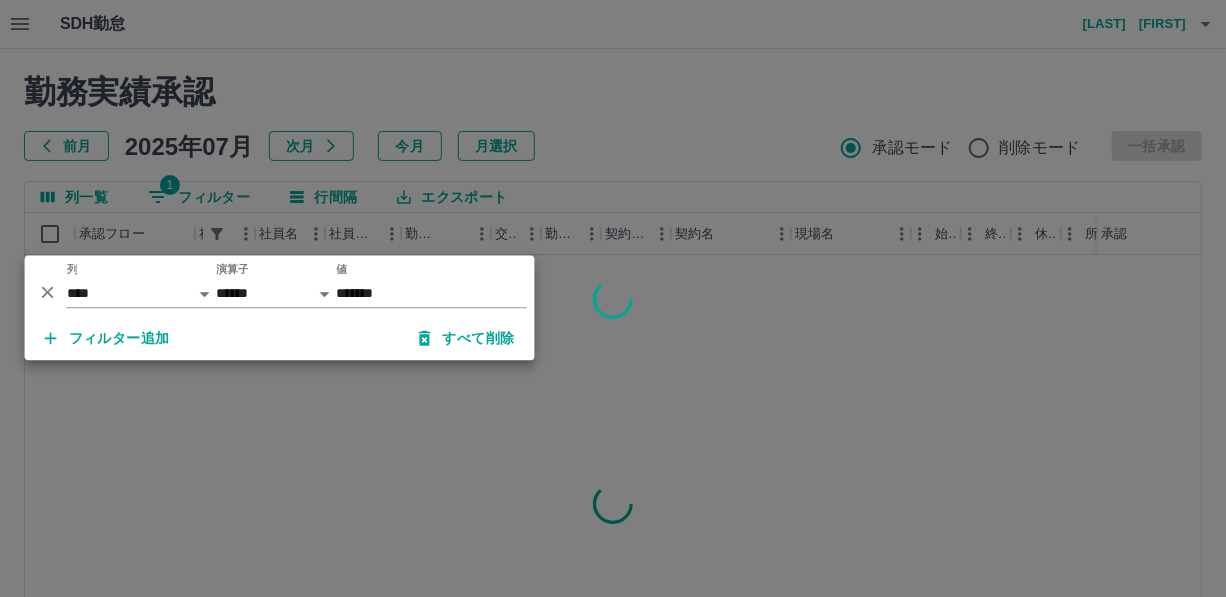 click at bounding box center (613, 298) 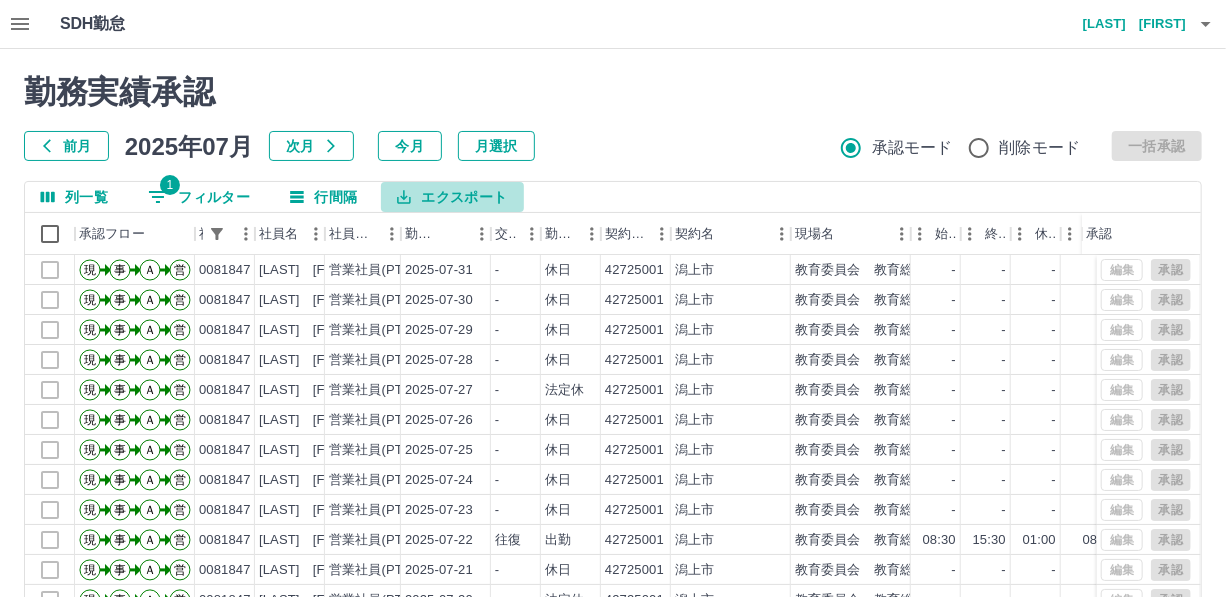 click on "エクスポート" at bounding box center (452, 197) 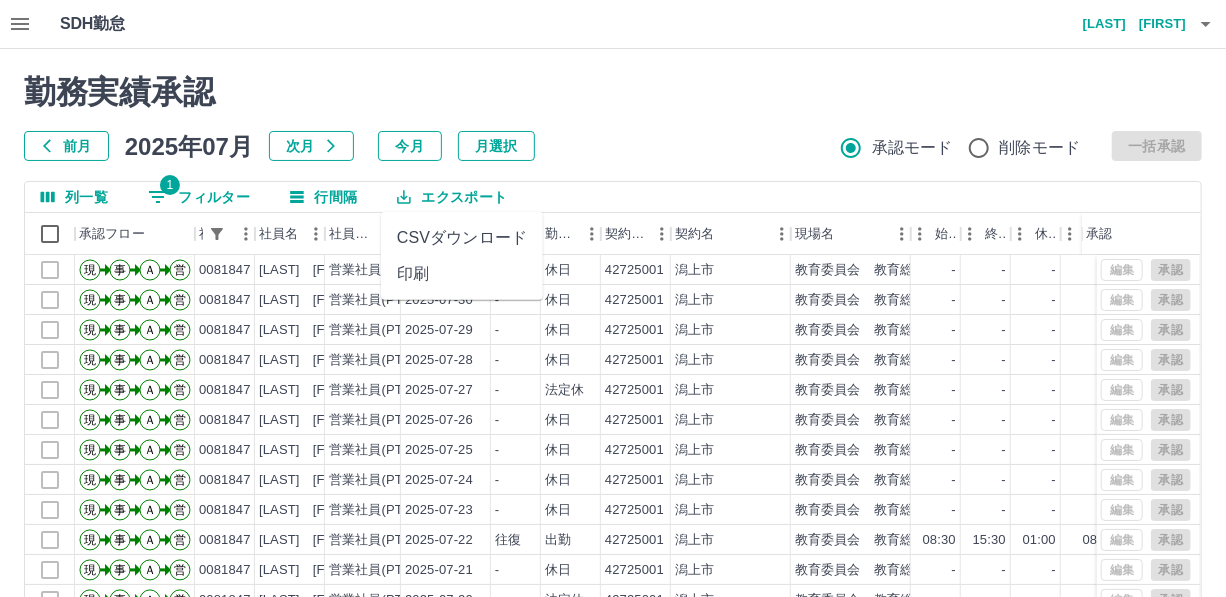 click on "CSVダウンロード" at bounding box center (462, 238) 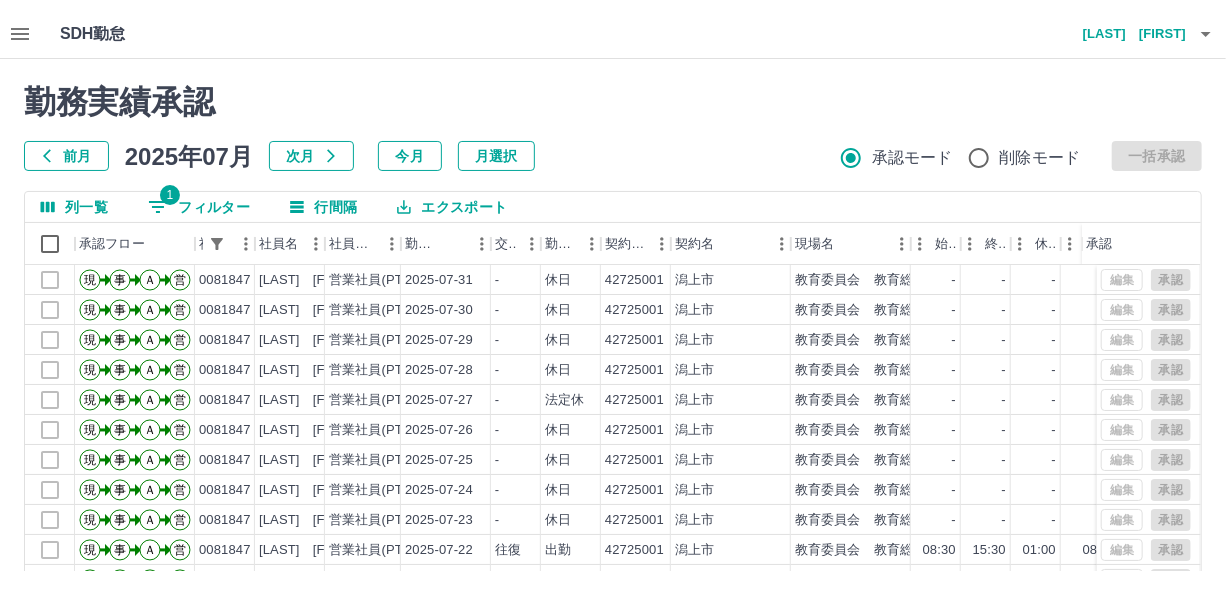 scroll, scrollTop: 0, scrollLeft: 0, axis: both 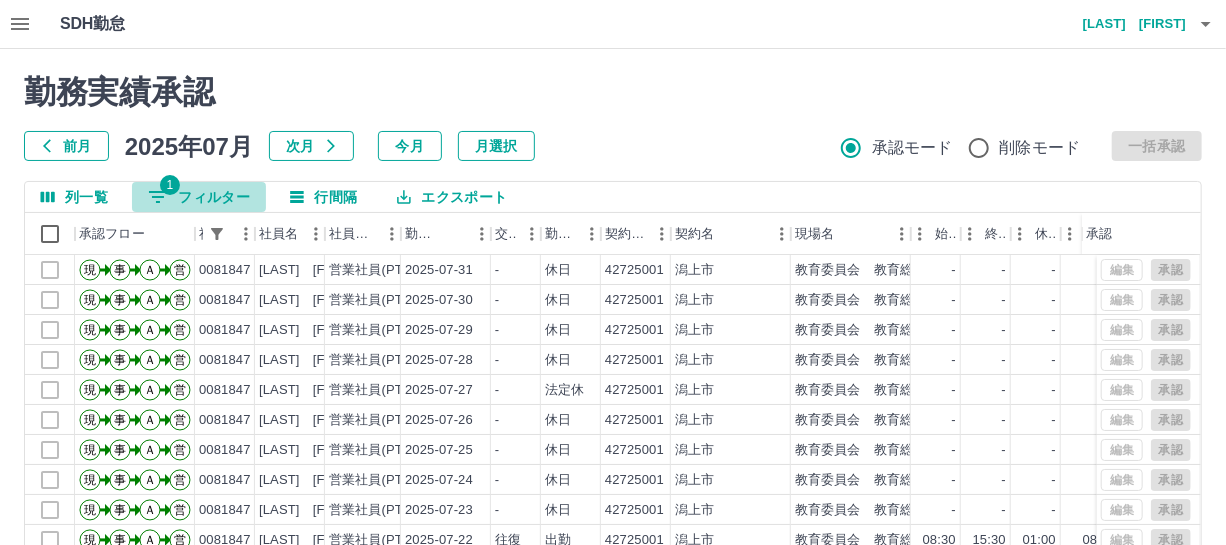 click on "1 フィルター" at bounding box center (199, 197) 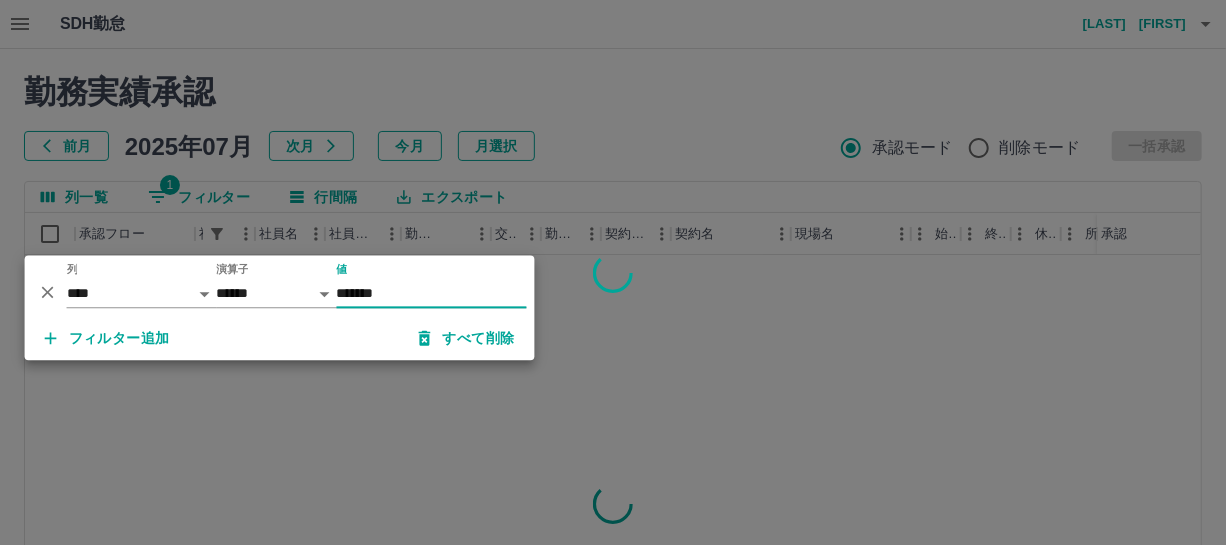 type on "*******" 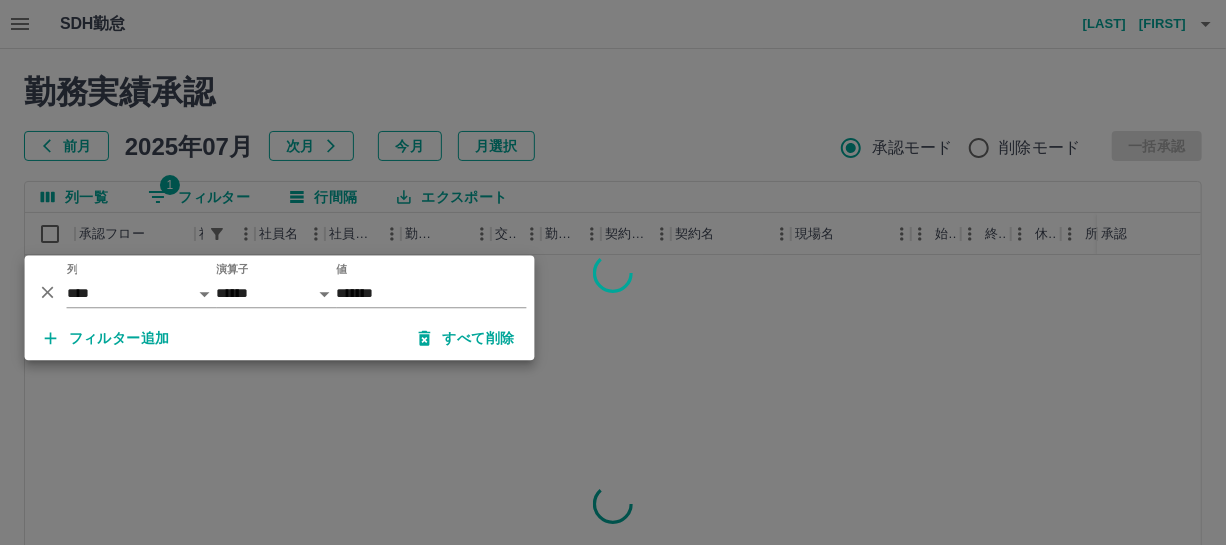 drag, startPoint x: 551, startPoint y: 206, endPoint x: 652, endPoint y: 168, distance: 107.912 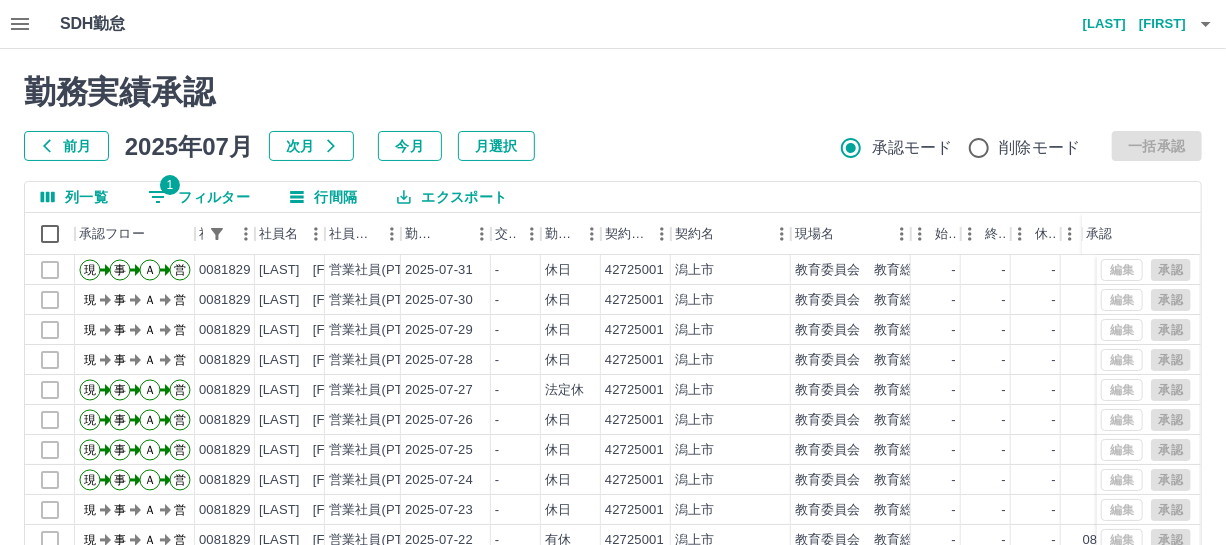 click on "エクスポート" at bounding box center [452, 197] 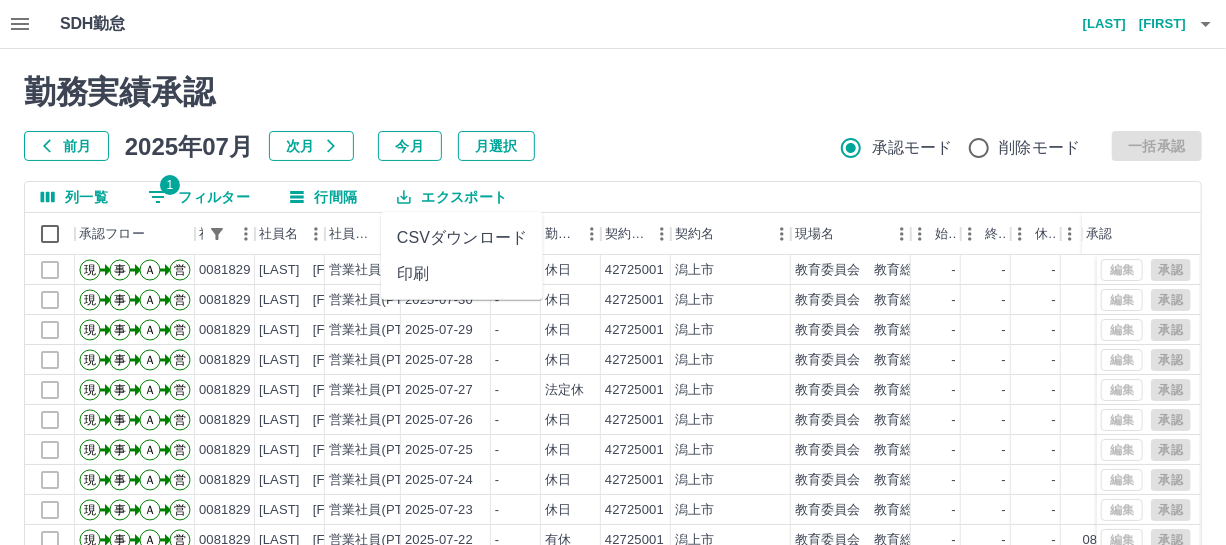 type 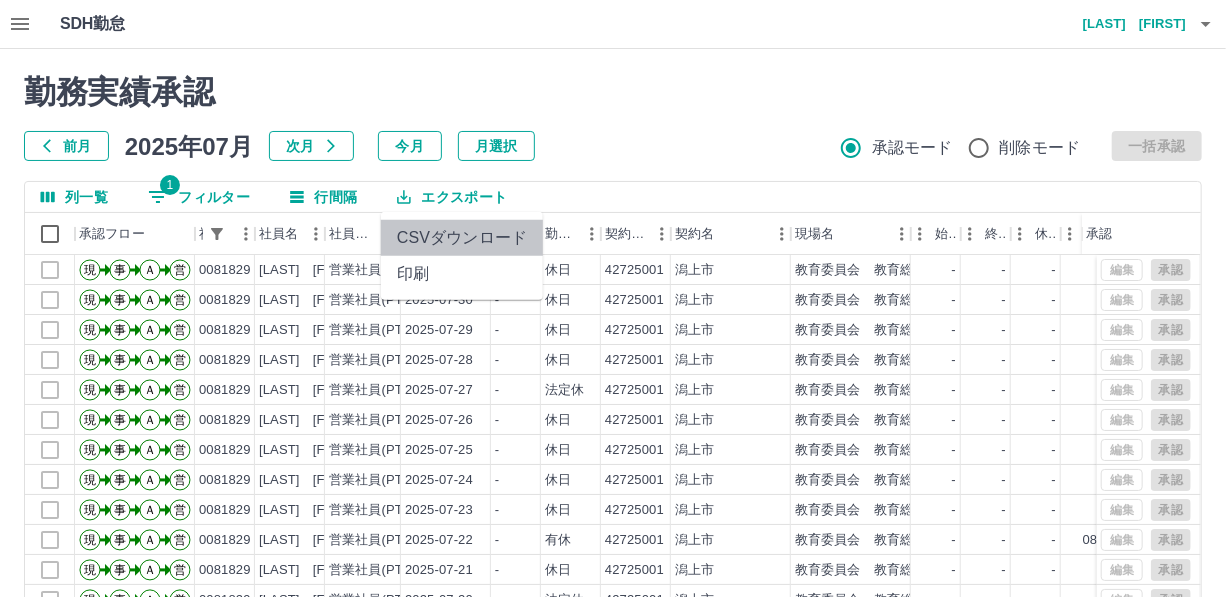 drag, startPoint x: 489, startPoint y: 234, endPoint x: 499, endPoint y: 238, distance: 10.770329 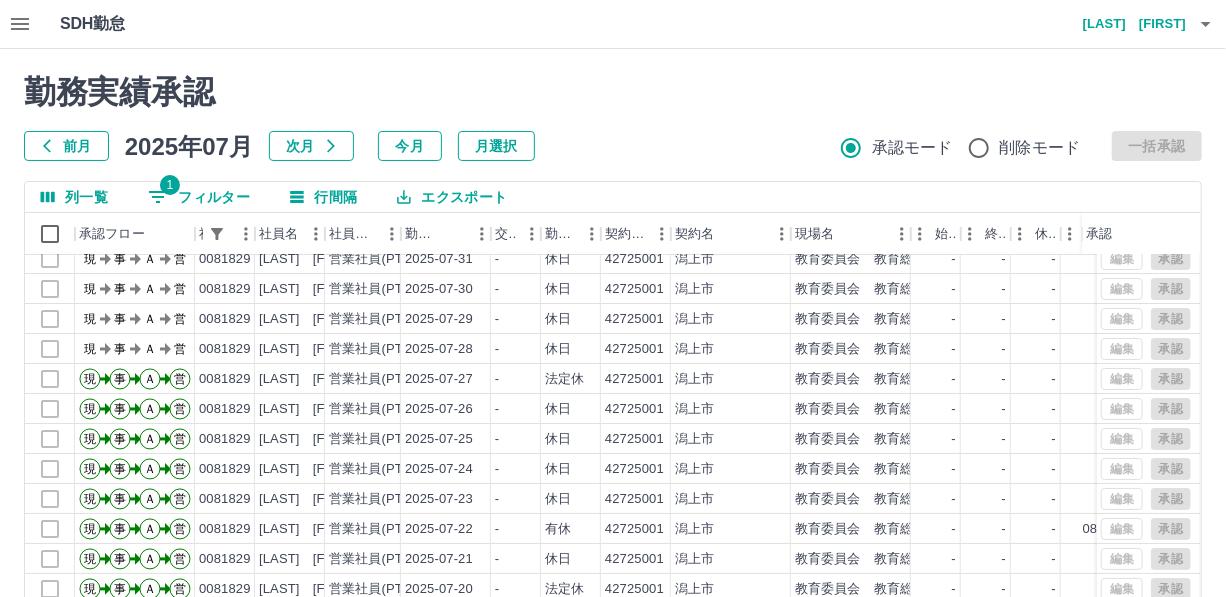 scroll, scrollTop: 0, scrollLeft: 0, axis: both 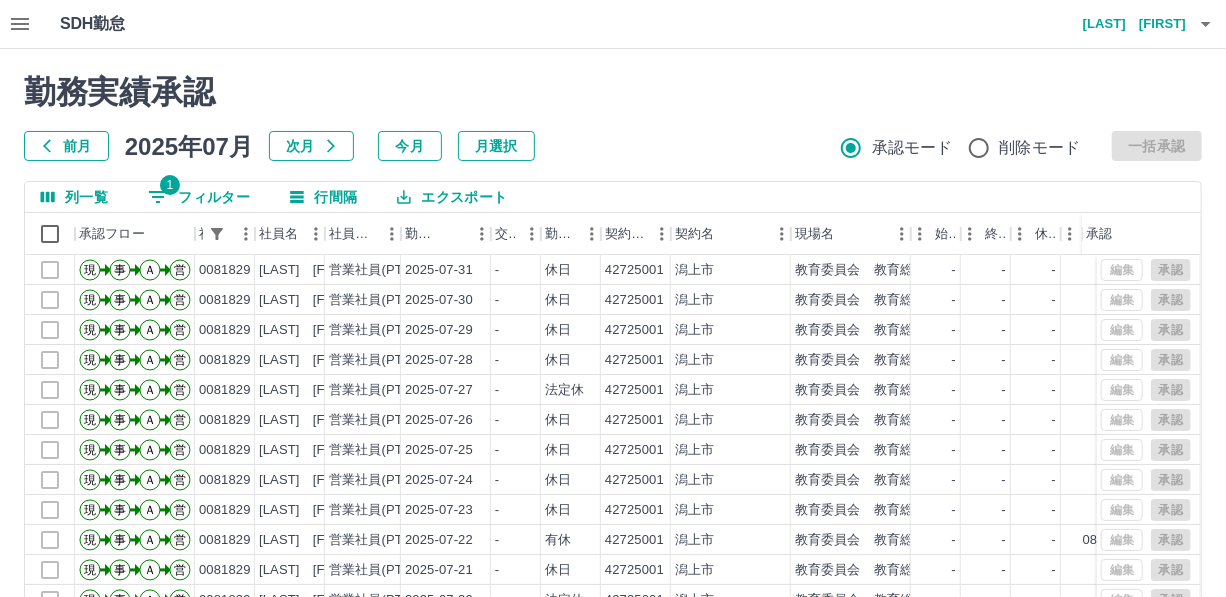 click on "1 フィルター" at bounding box center (199, 197) 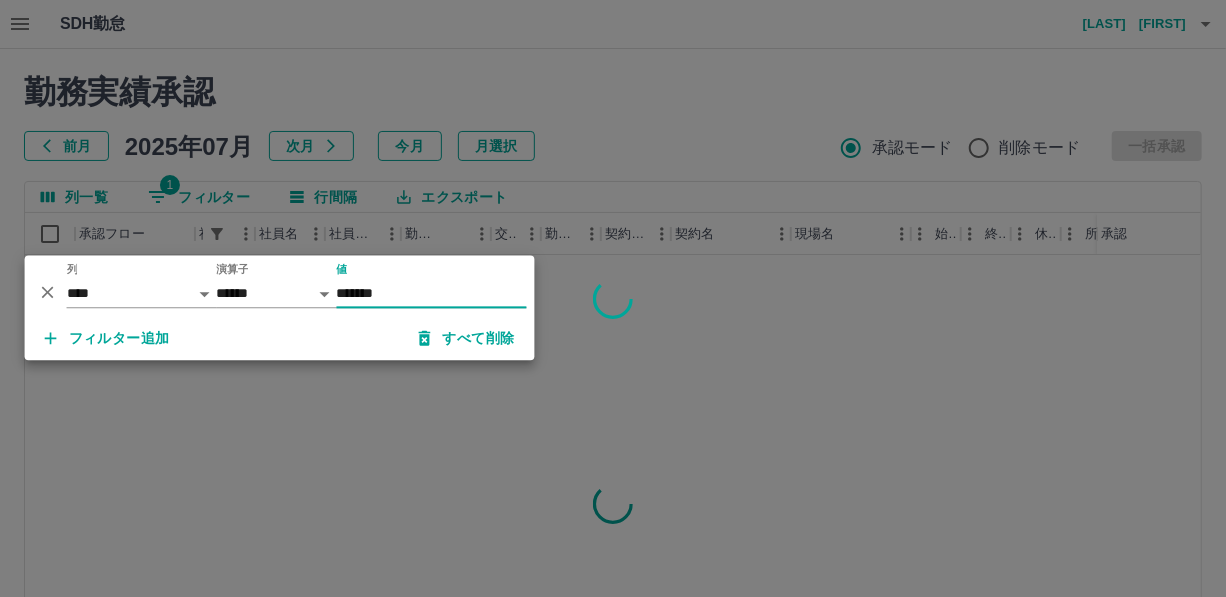 type on "*******" 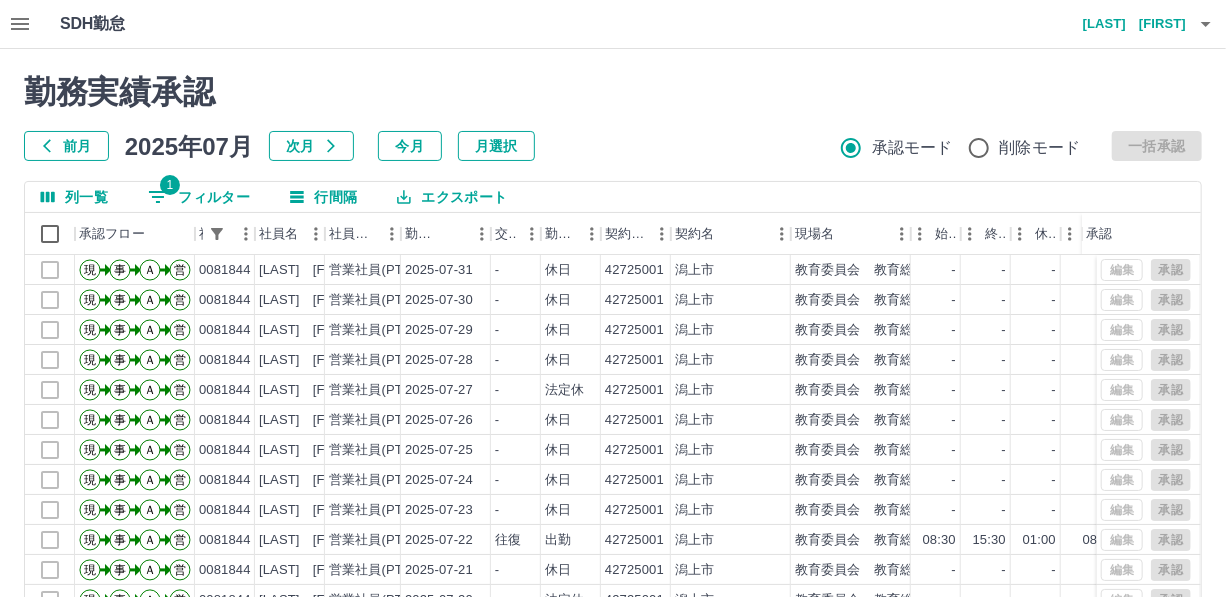 click on "エクスポート" at bounding box center (452, 197) 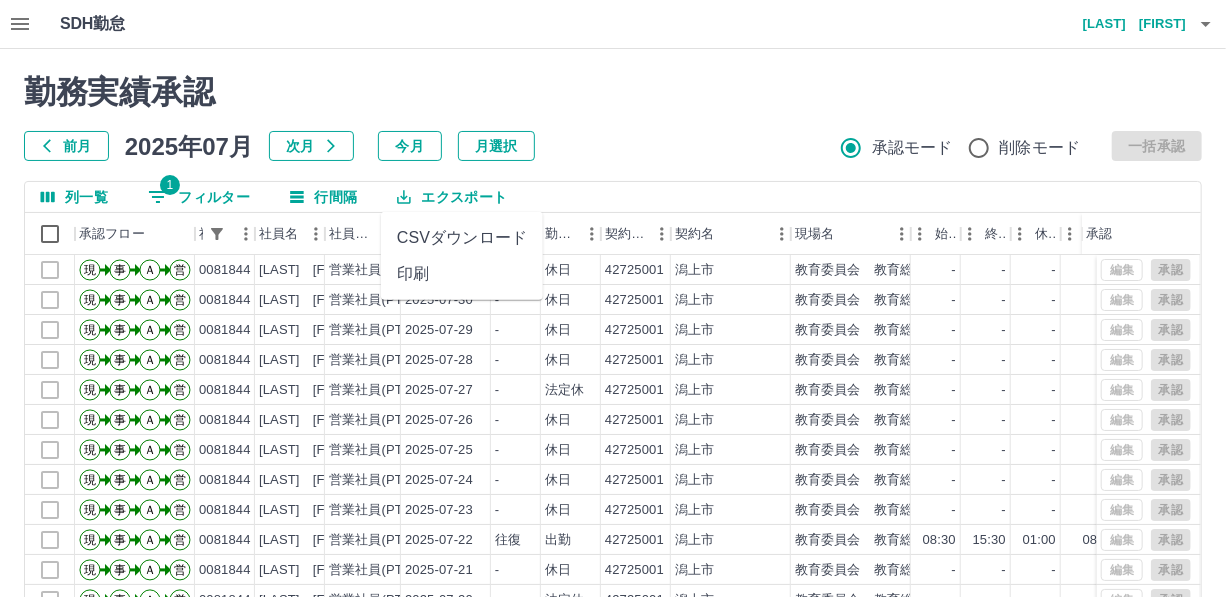click on "CSVダウンロード" at bounding box center (462, 238) 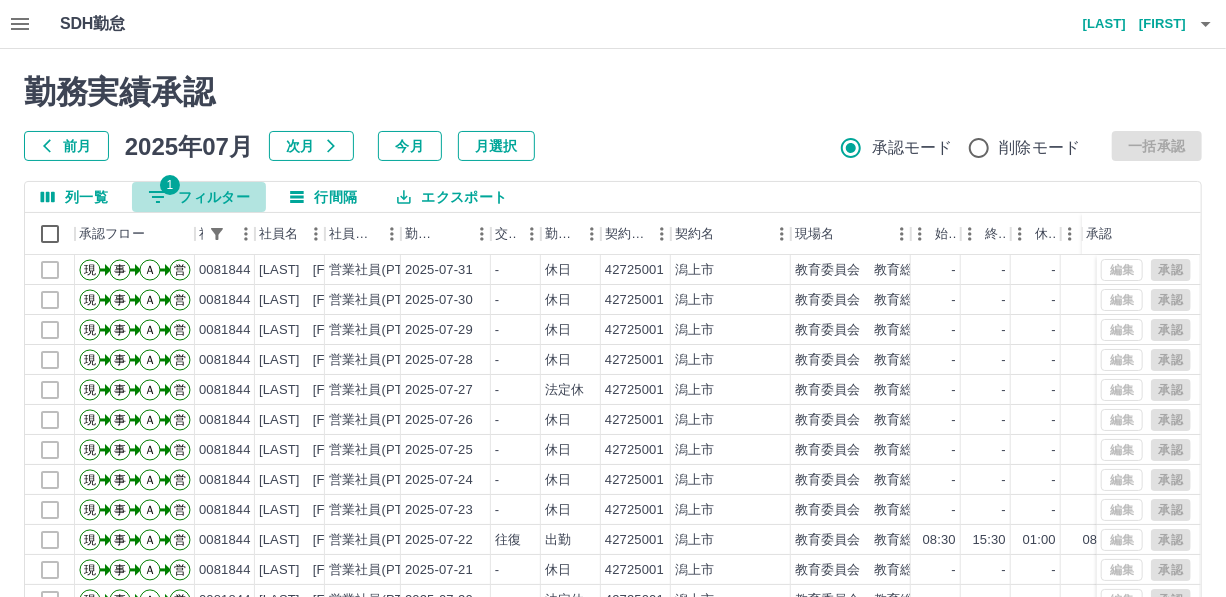 click on "1 フィルター" at bounding box center (199, 197) 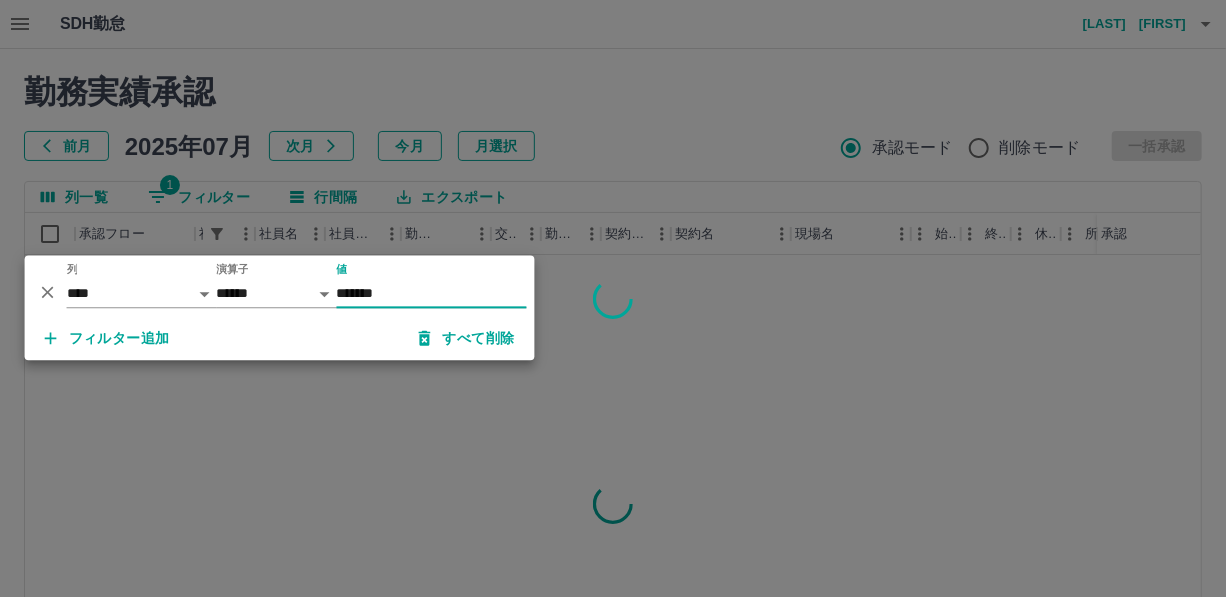 type on "*******" 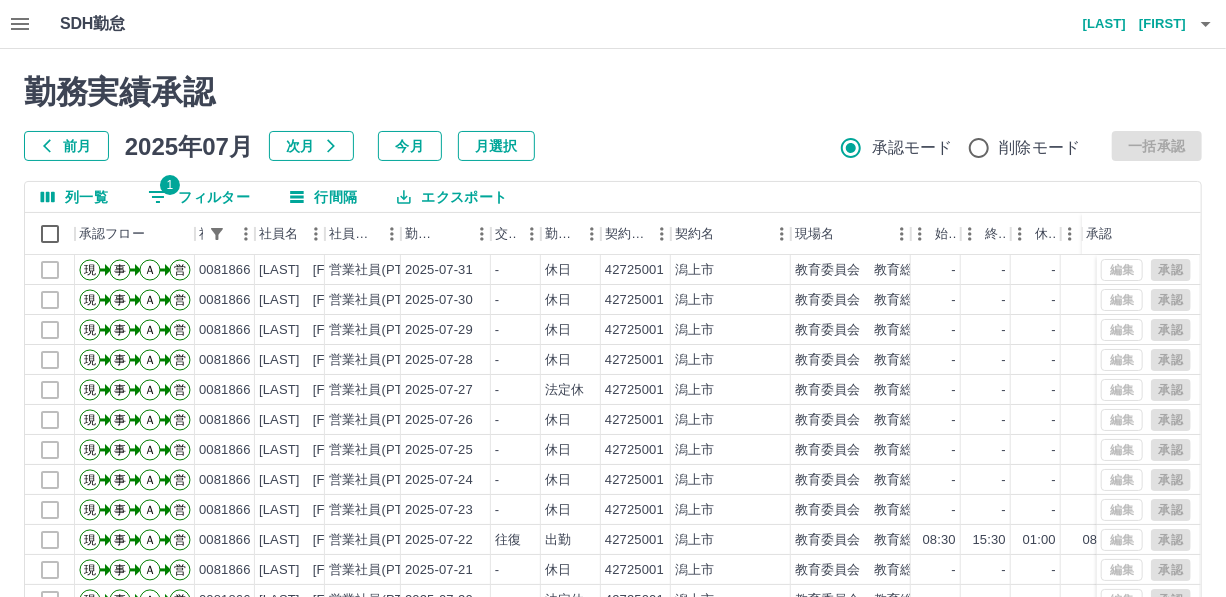 click on "エクスポート" at bounding box center (452, 197) 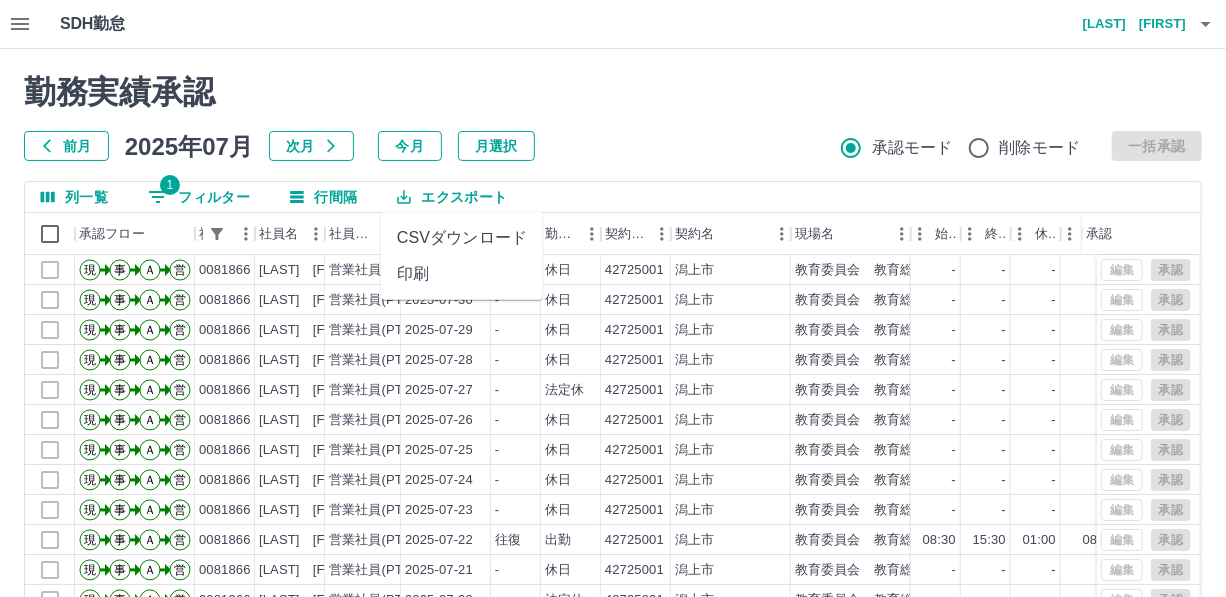 click on "CSVダウンロード" at bounding box center [462, 238] 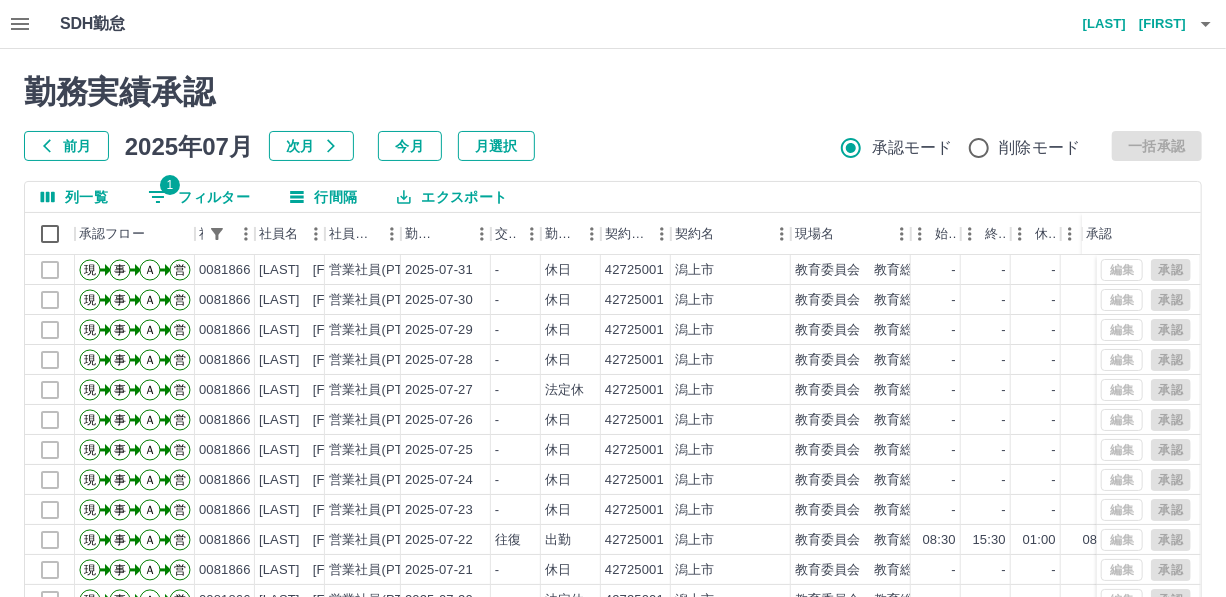 click on "1 フィルター" at bounding box center [199, 197] 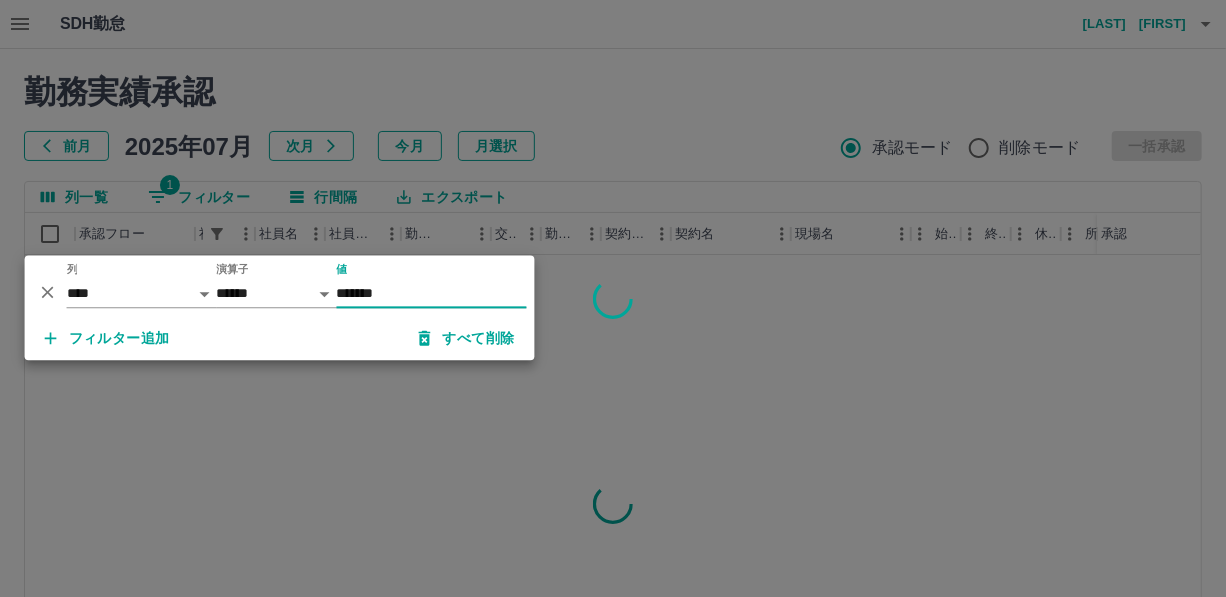 type on "*******" 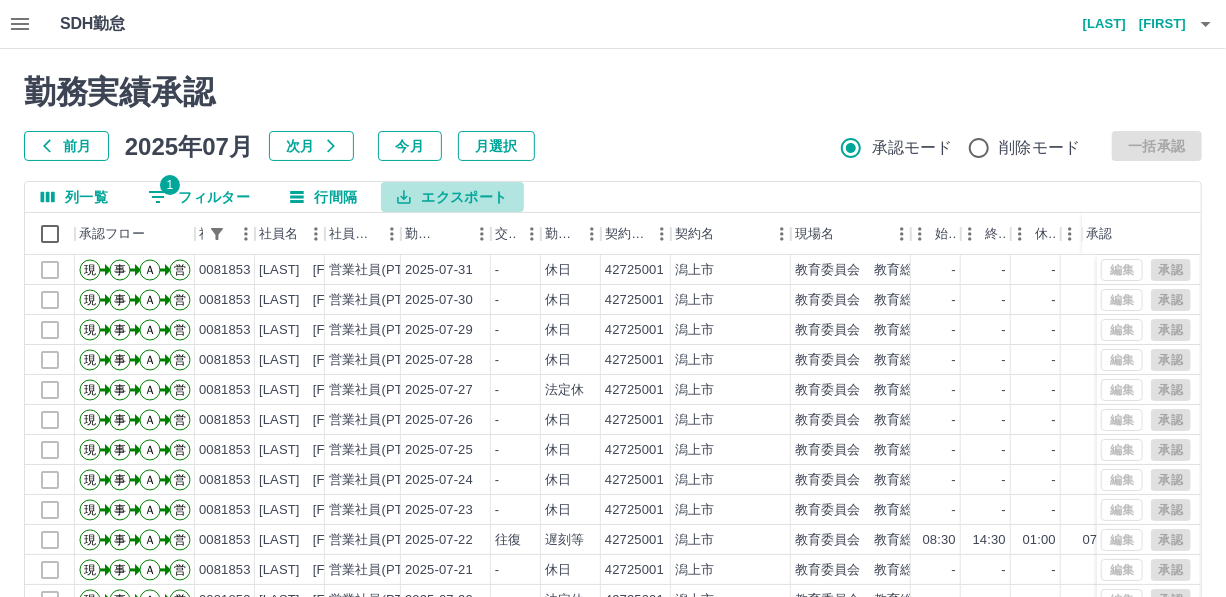 click on "エクスポート" at bounding box center [452, 197] 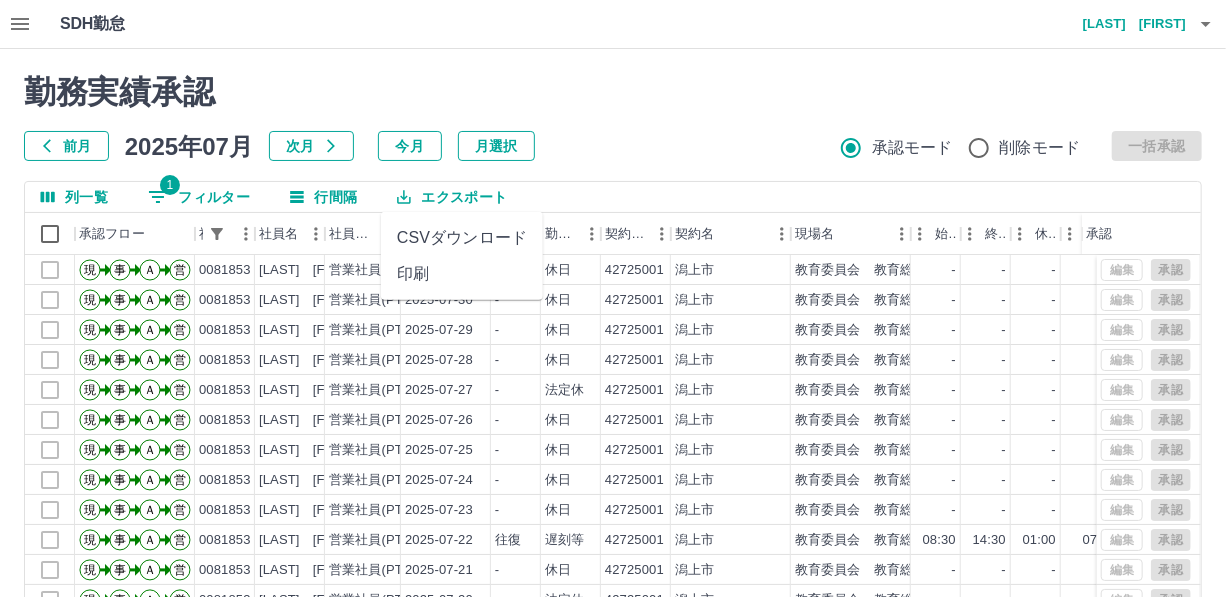 click on "CSVダウンロード" at bounding box center (462, 238) 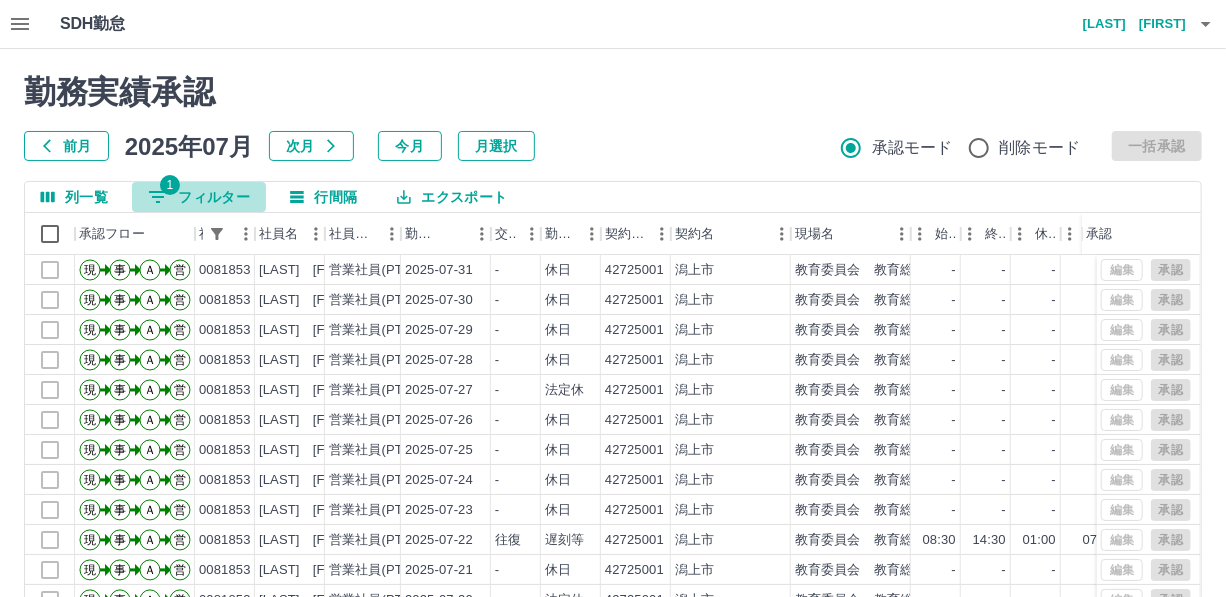 click on "1 フィルター" at bounding box center (199, 197) 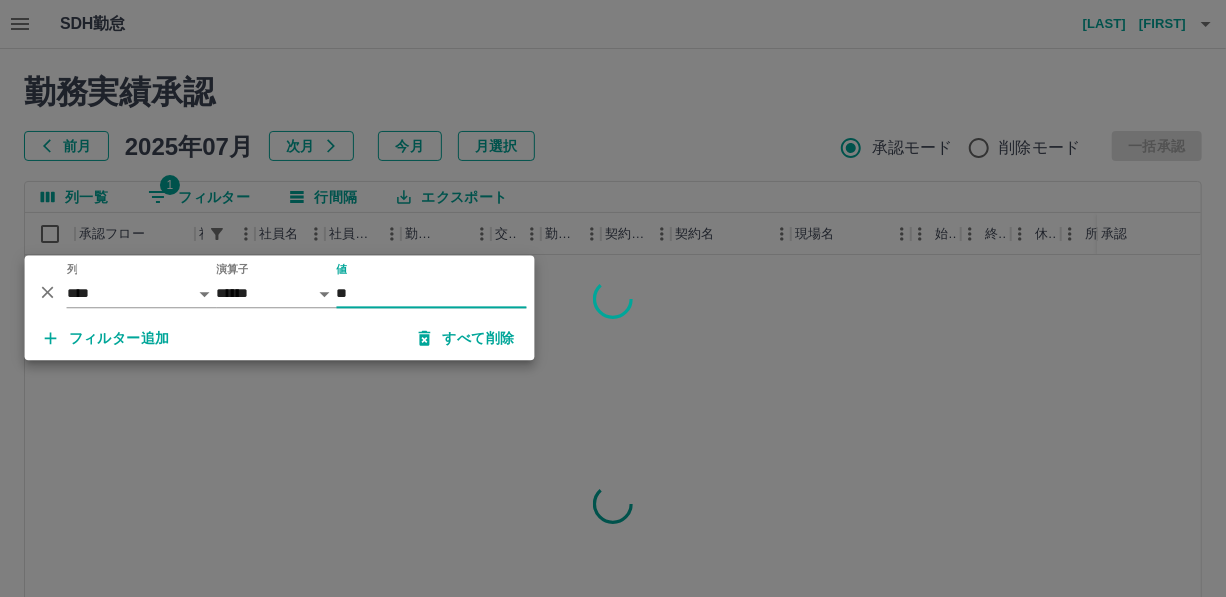 type on "*" 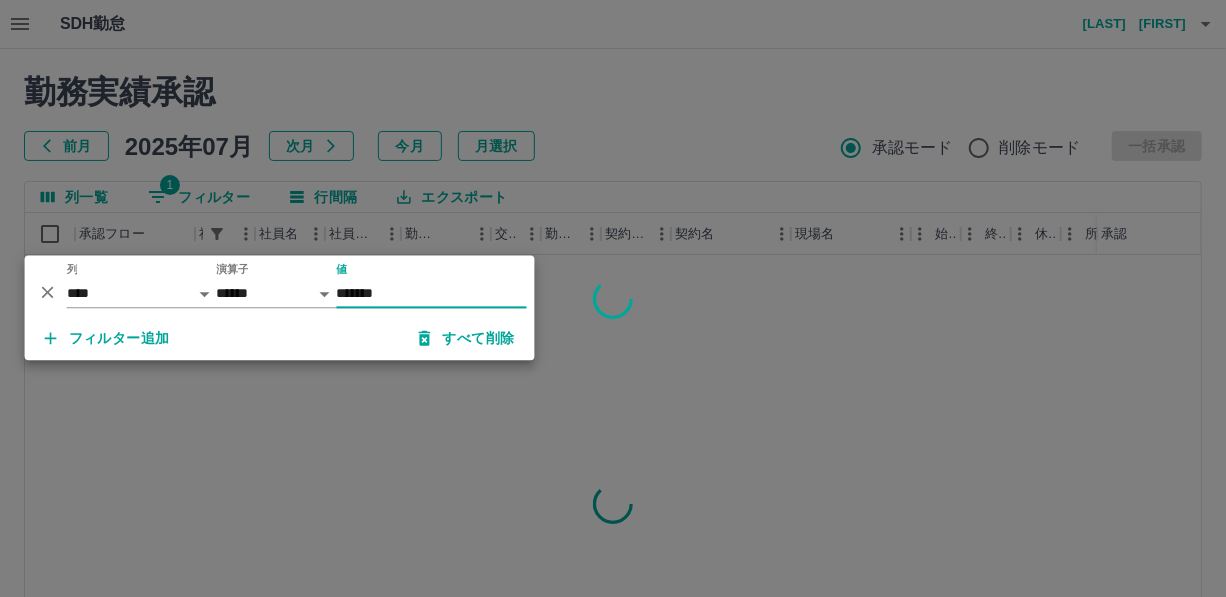 type on "*******" 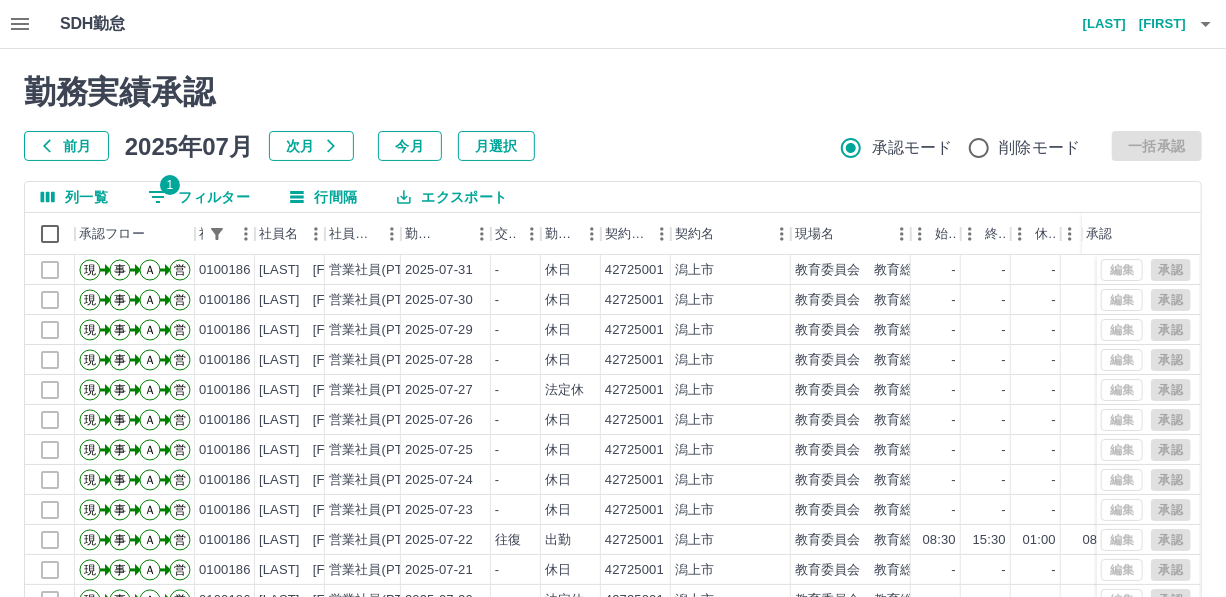click on "エクスポート" at bounding box center (452, 197) 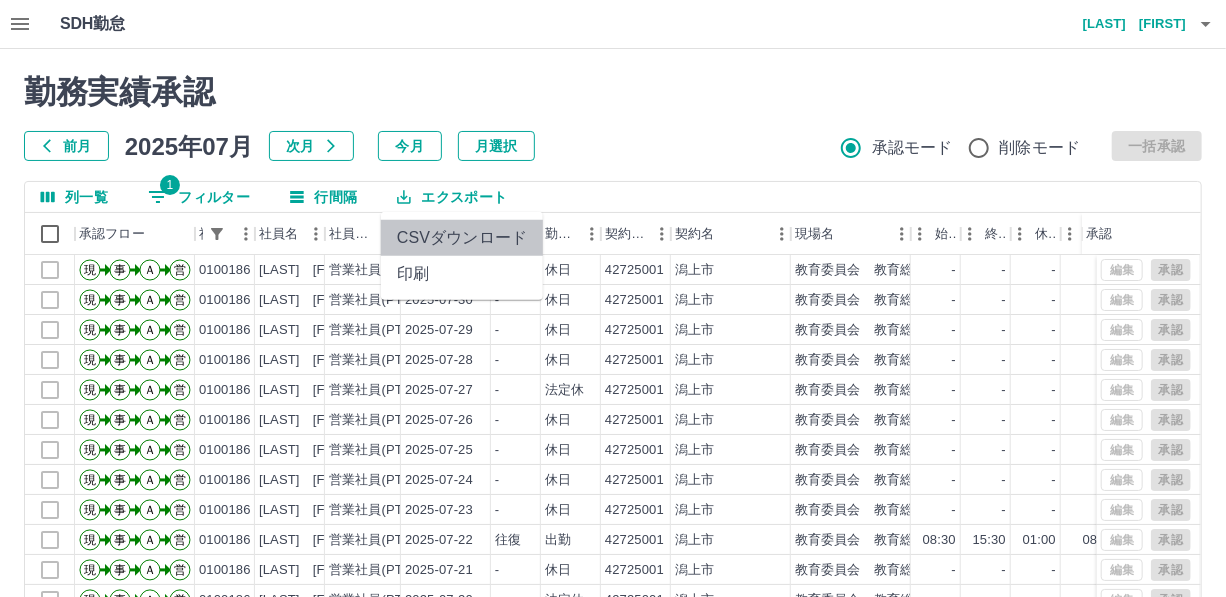 click on "CSVダウンロード" at bounding box center [462, 238] 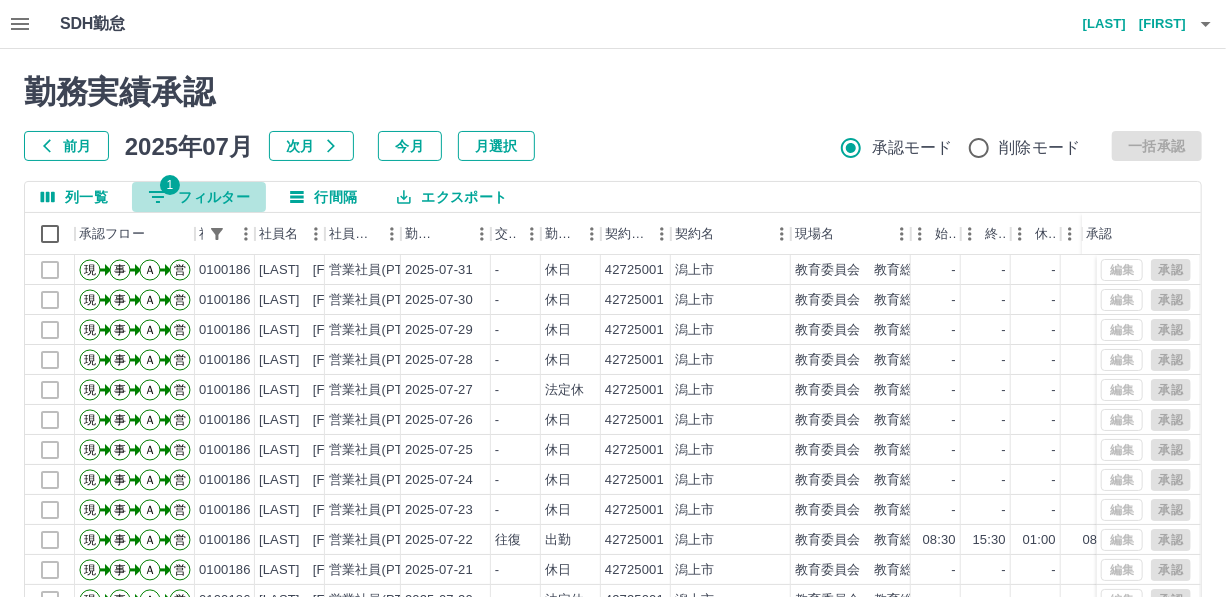 click on "1 フィルター" at bounding box center (199, 197) 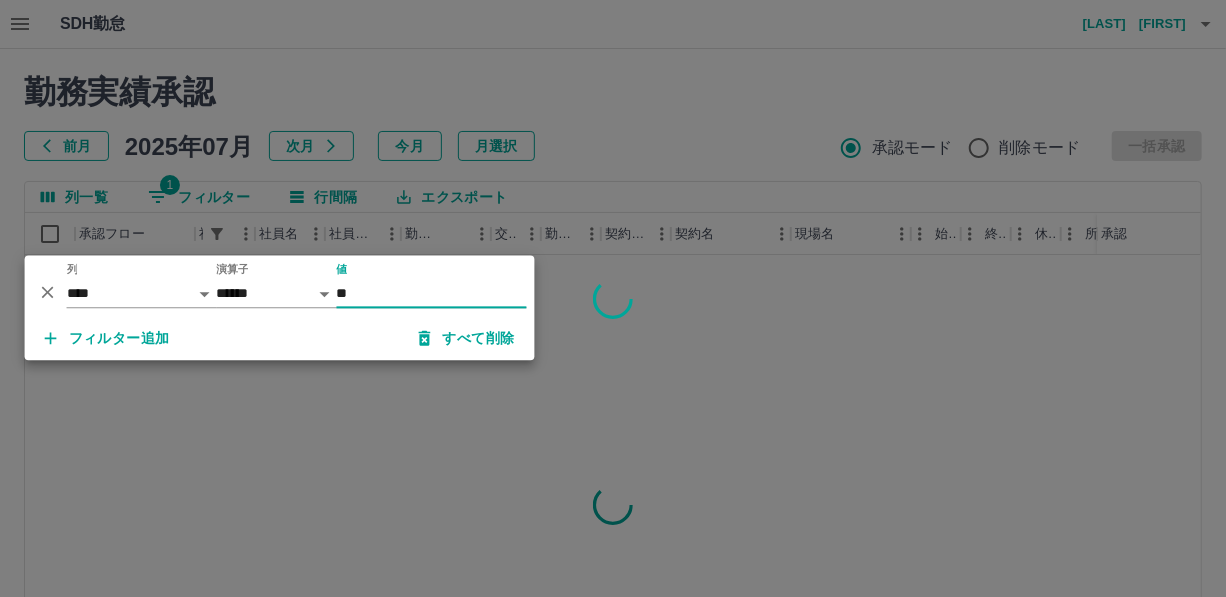 type on "*" 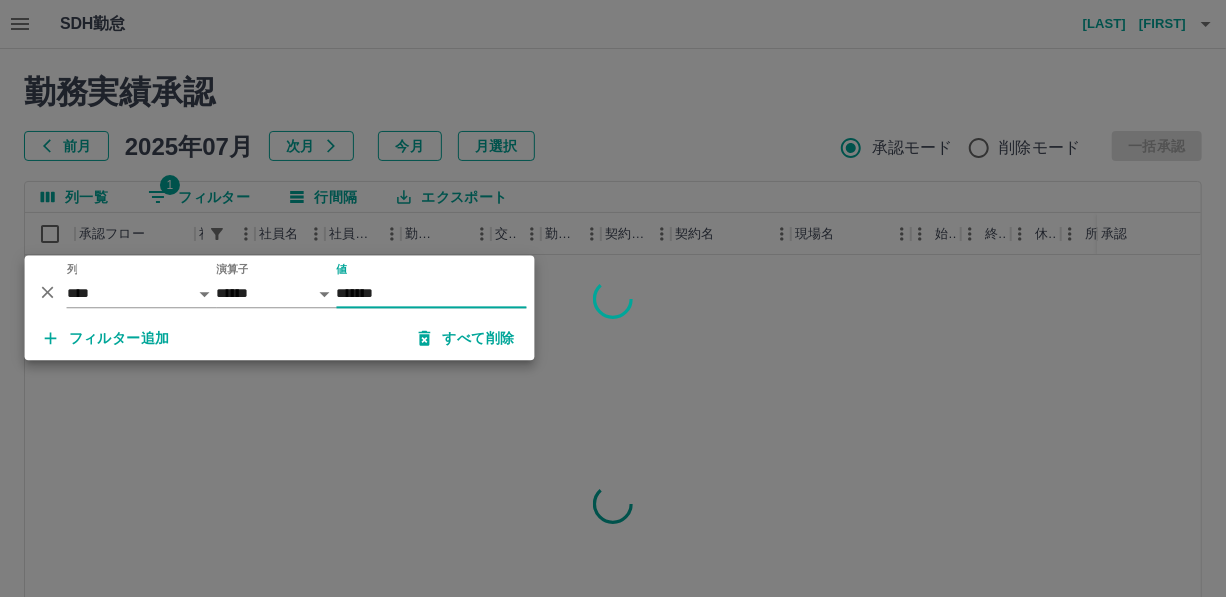 type on "*******" 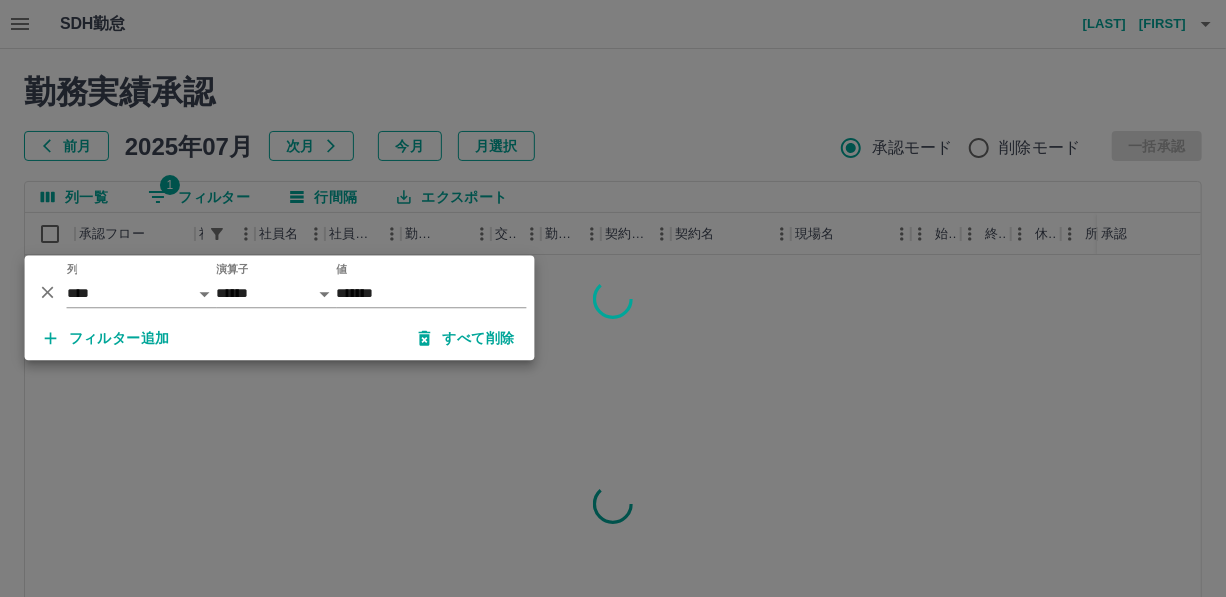 click at bounding box center [613, 298] 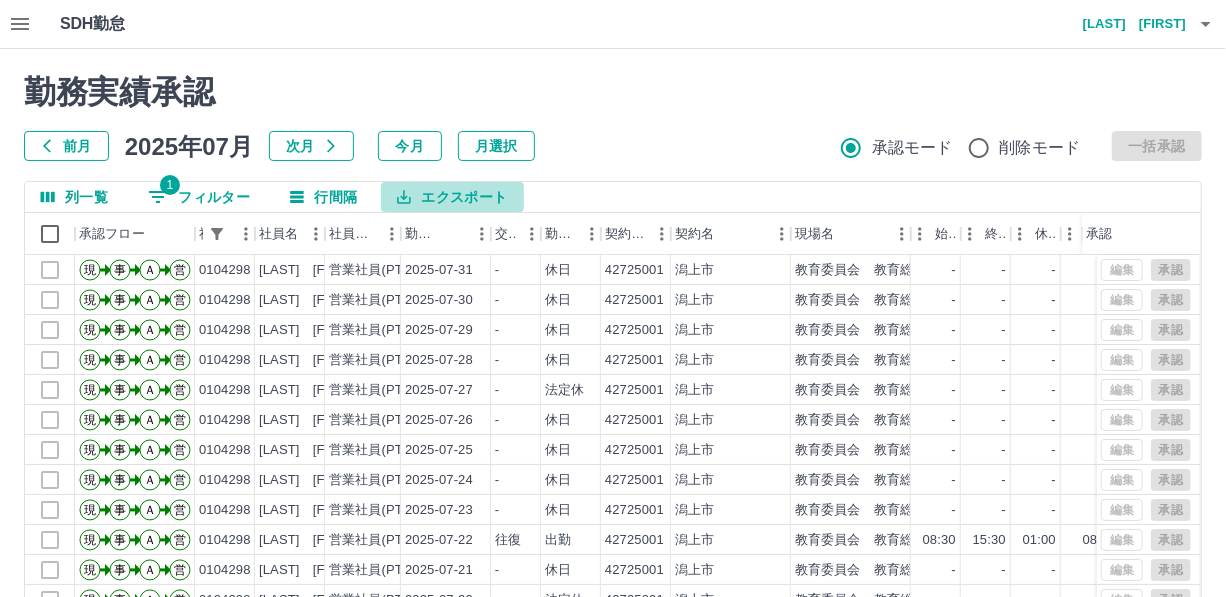 click on "エクスポート" at bounding box center [452, 197] 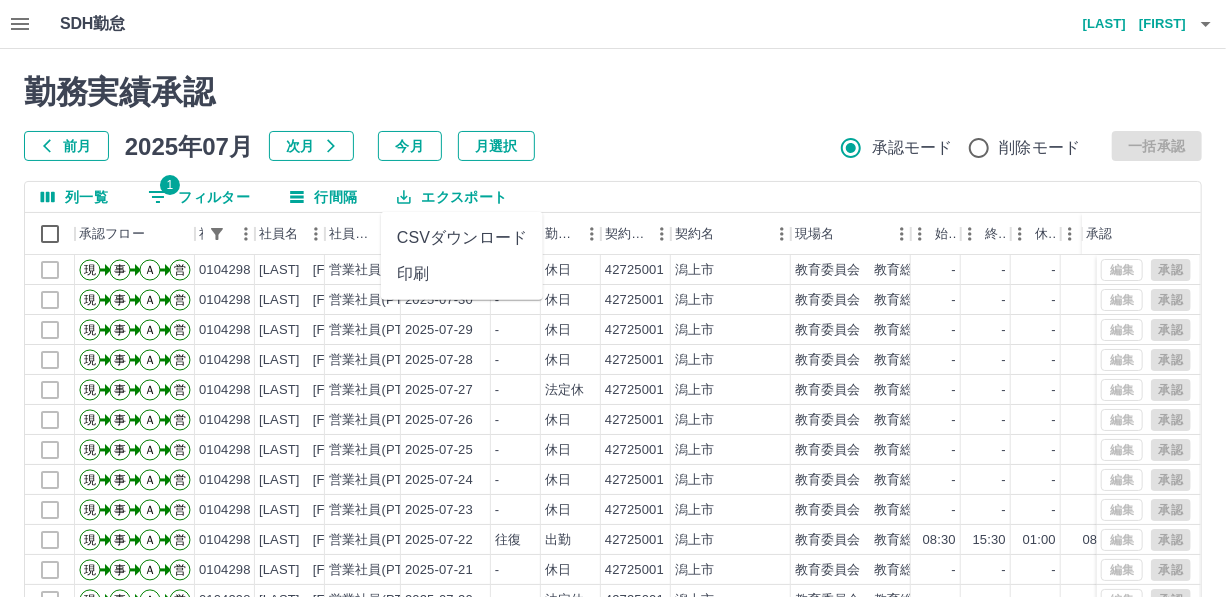 click on "CSVダウンロード" at bounding box center (462, 238) 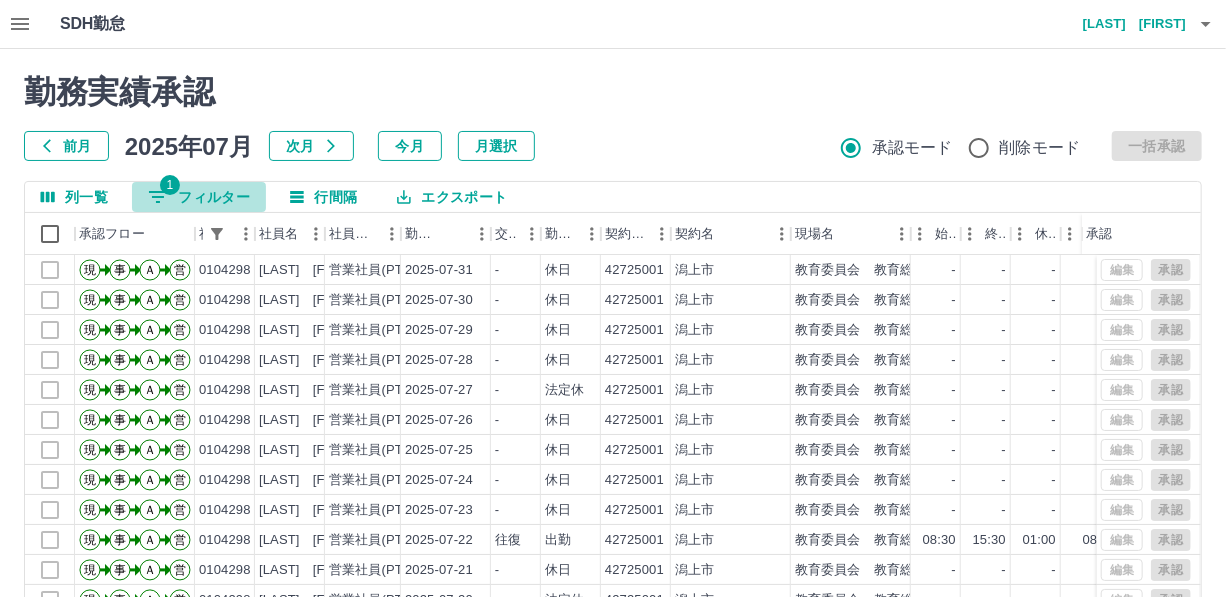 click on "1 フィルター" at bounding box center (199, 197) 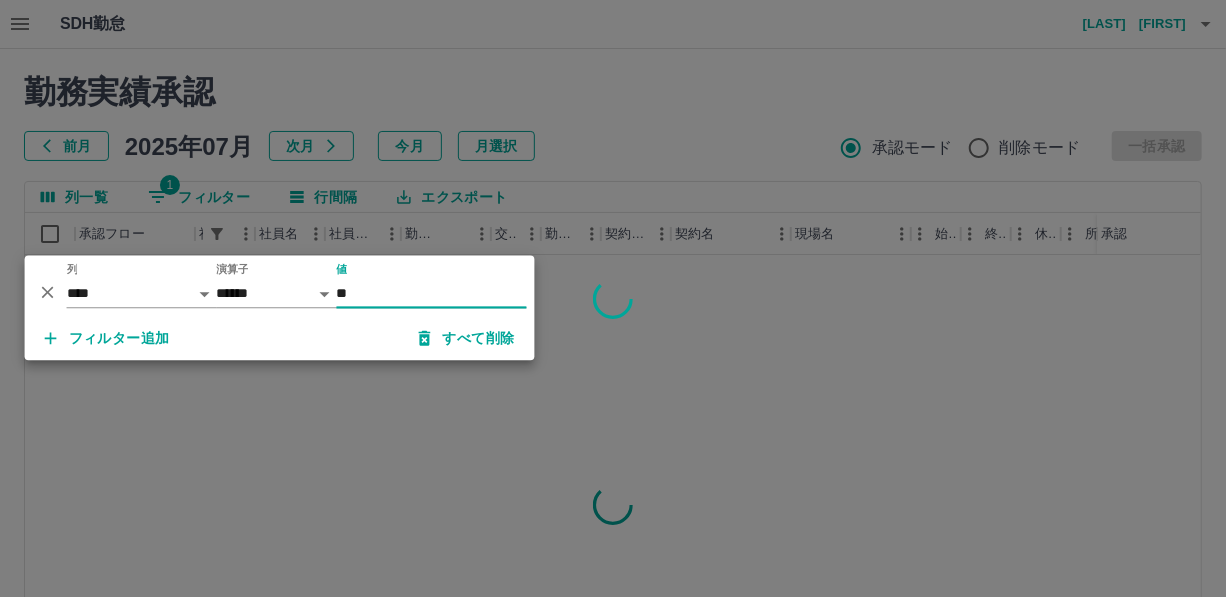 type on "*" 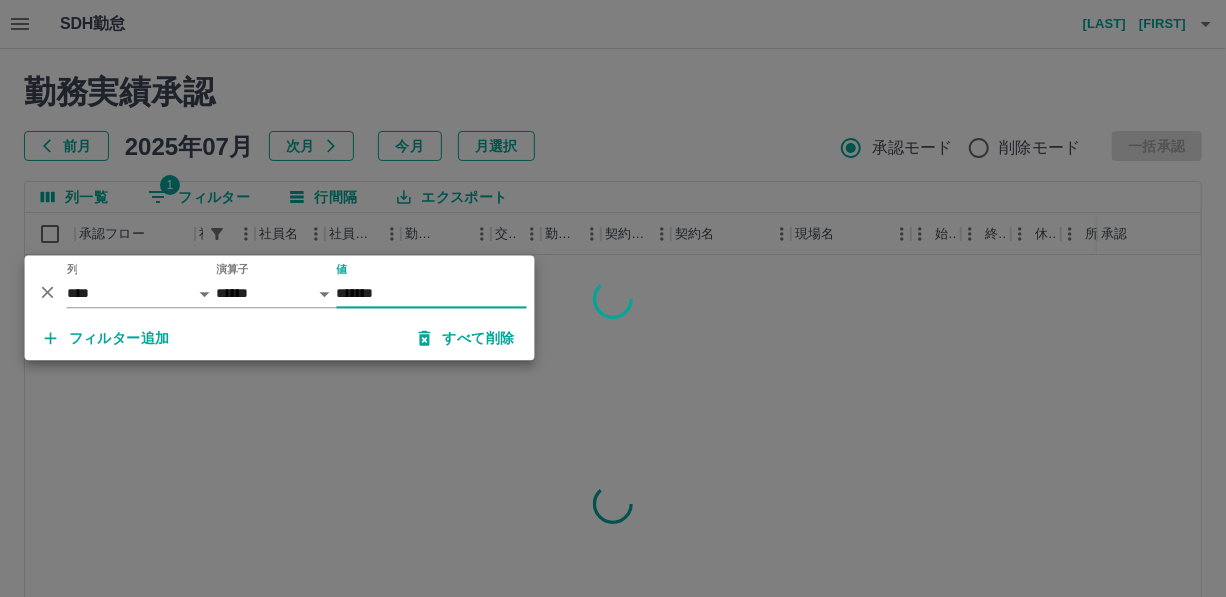 type on "*******" 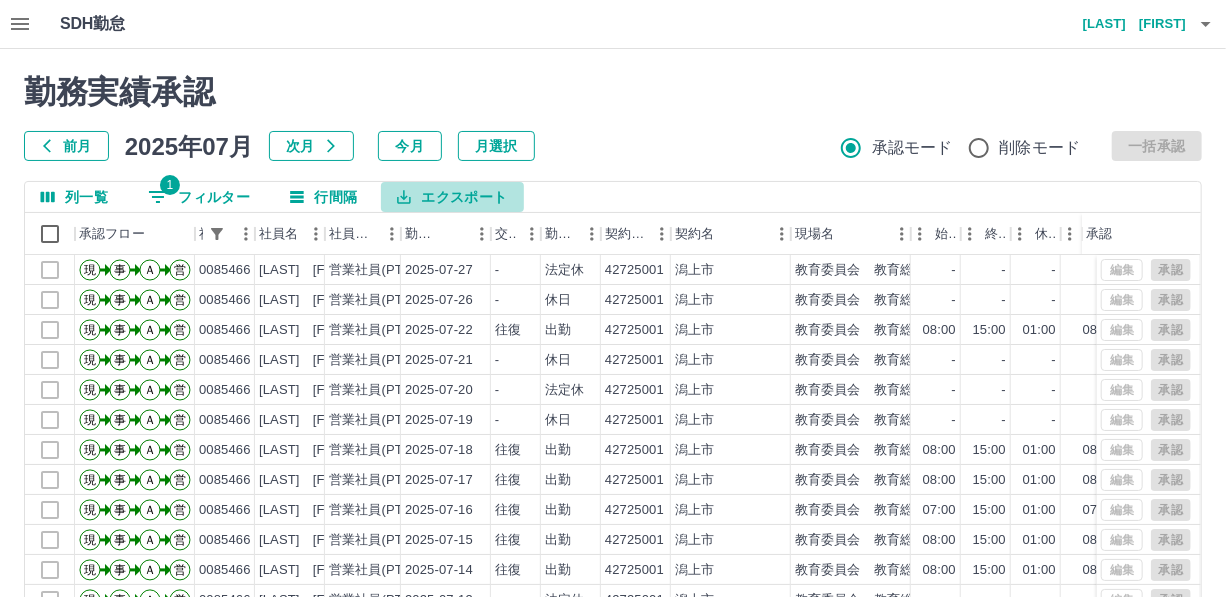 click on "エクスポート" at bounding box center (452, 197) 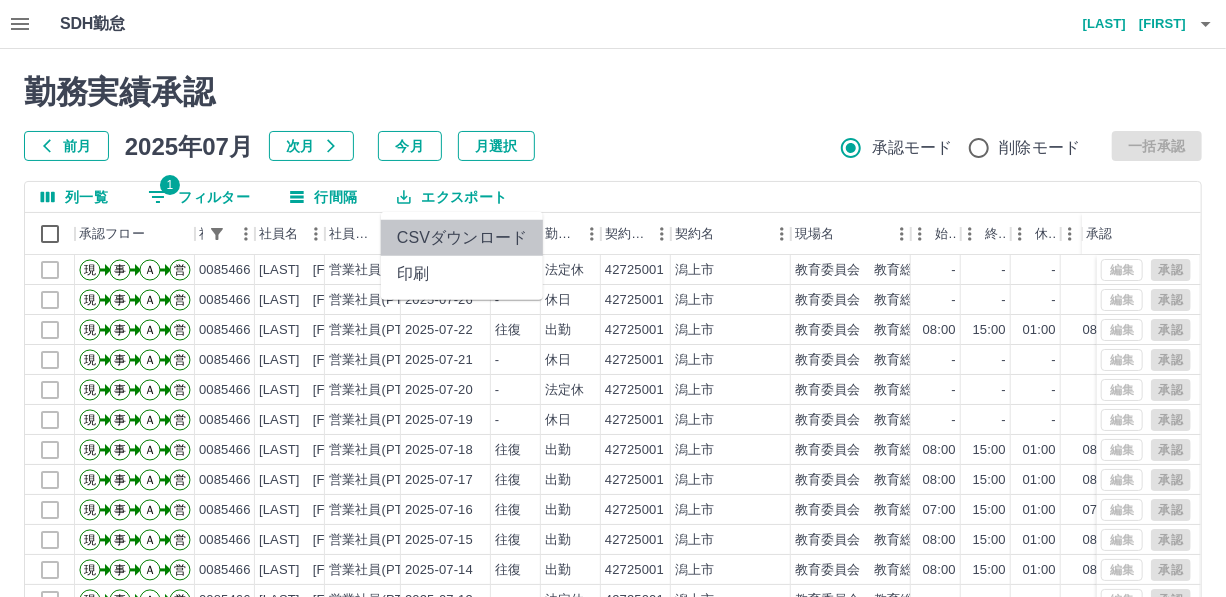 click on "CSVダウンロード" at bounding box center (462, 238) 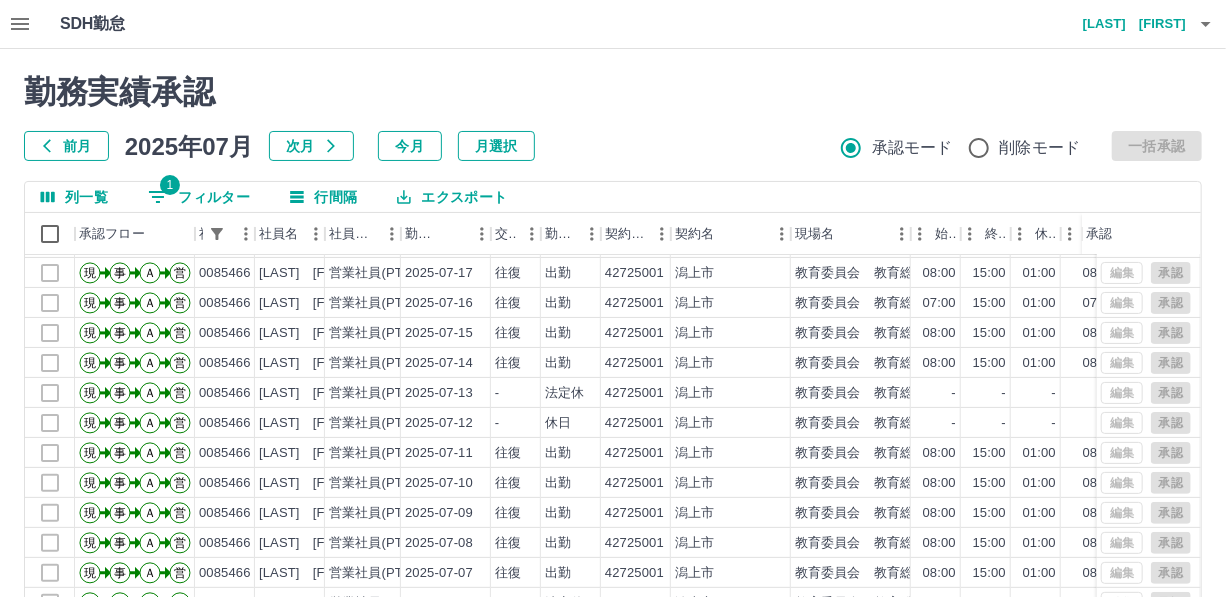 scroll, scrollTop: 221, scrollLeft: 0, axis: vertical 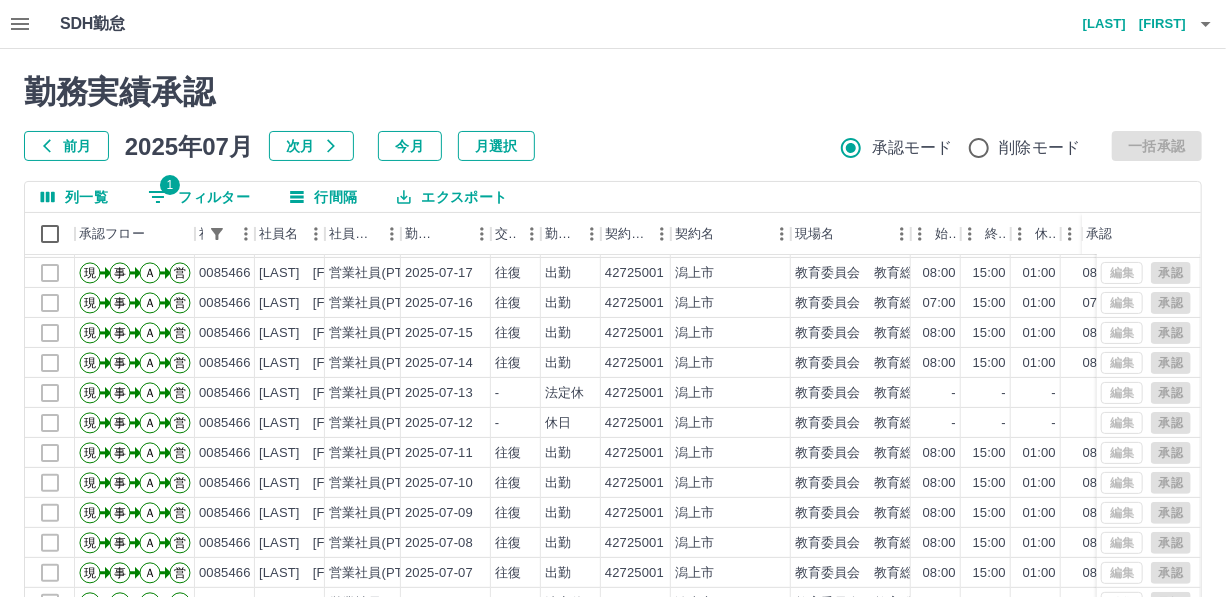 click on "エクスポート" at bounding box center (452, 197) 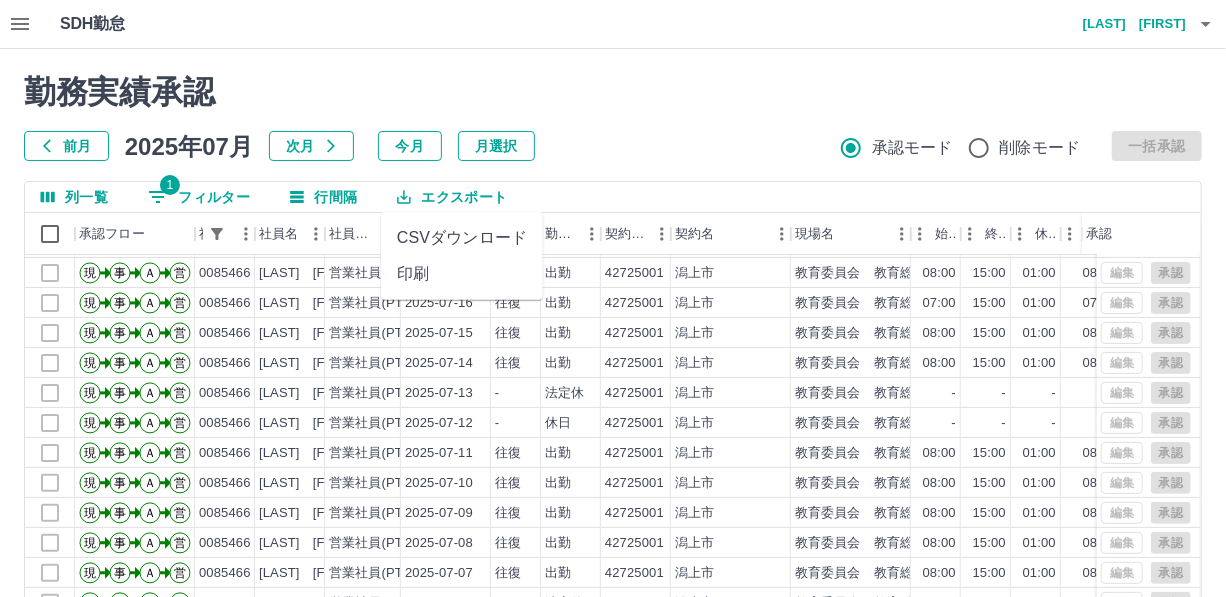 click on "CSVダウンロード" at bounding box center [462, 238] 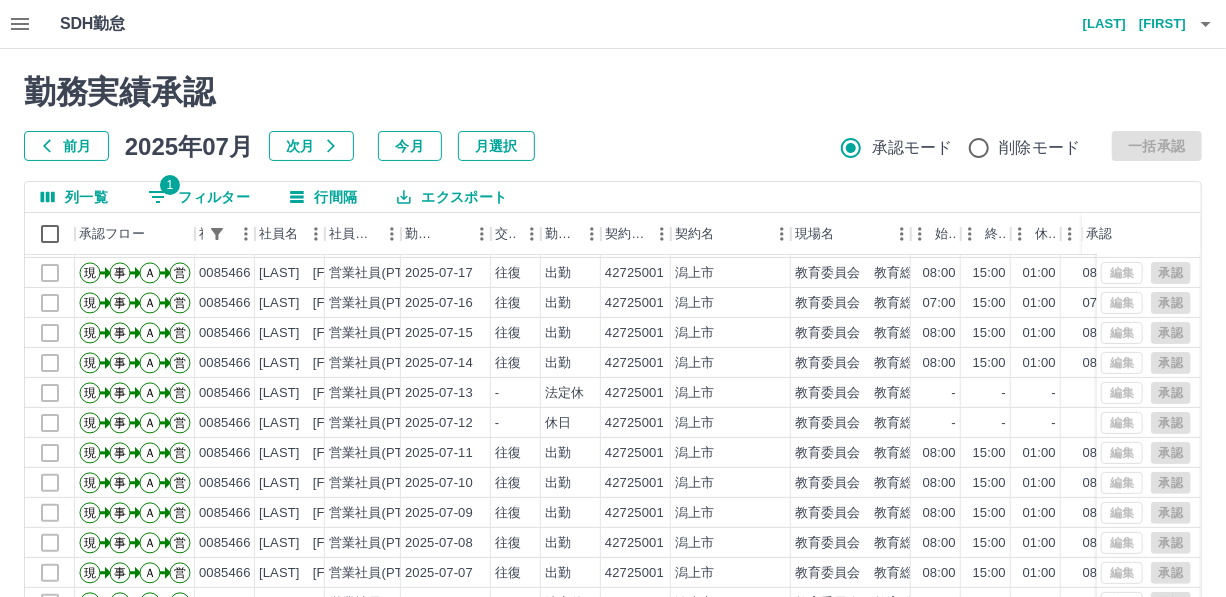 scroll, scrollTop: 0, scrollLeft: 0, axis: both 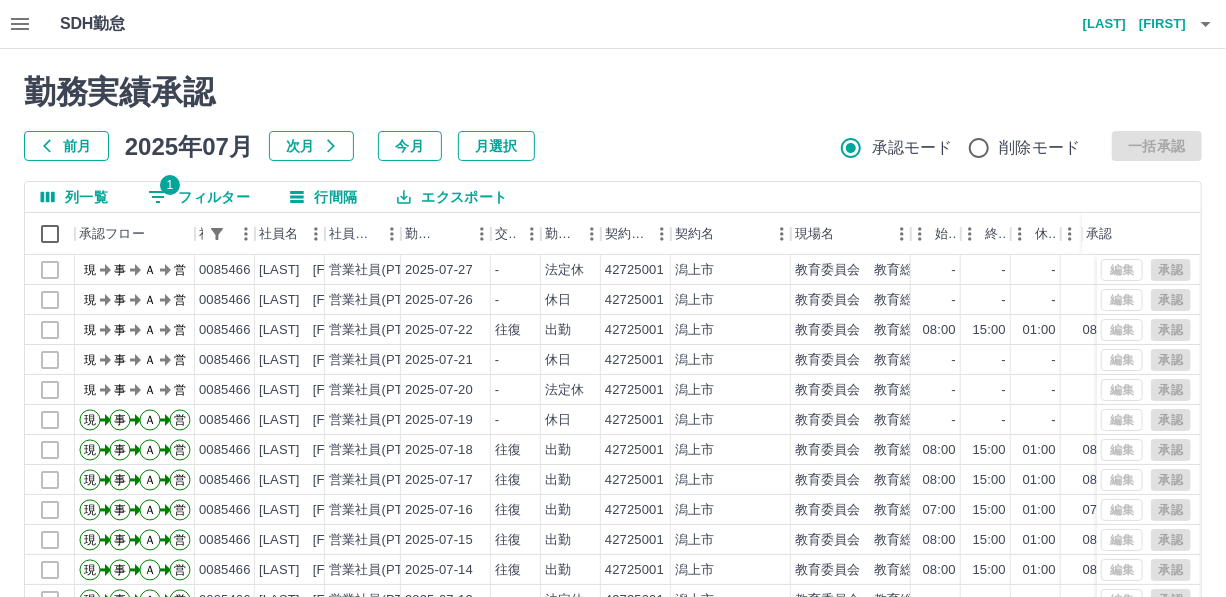 click on "1 フィルター" at bounding box center (199, 197) 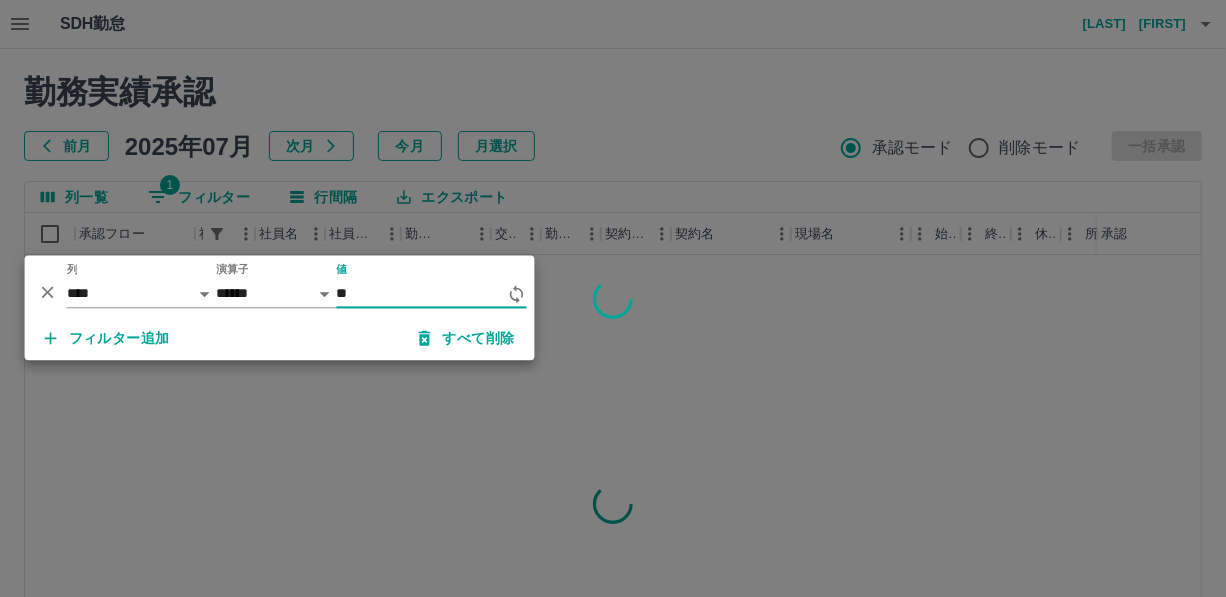 type on "*" 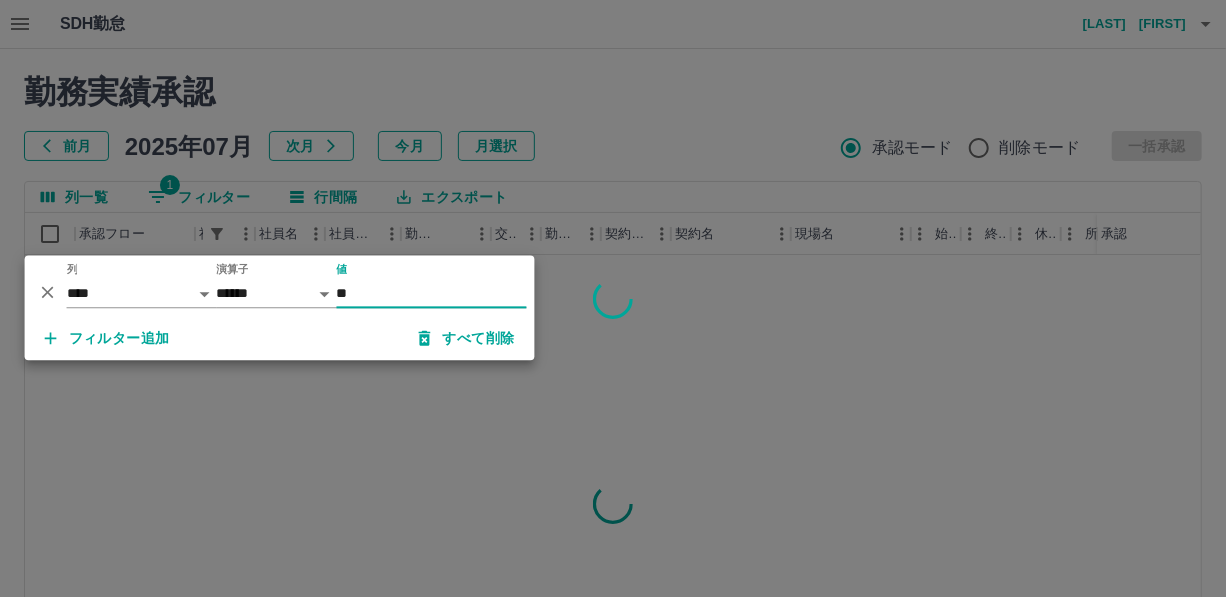 type on "*" 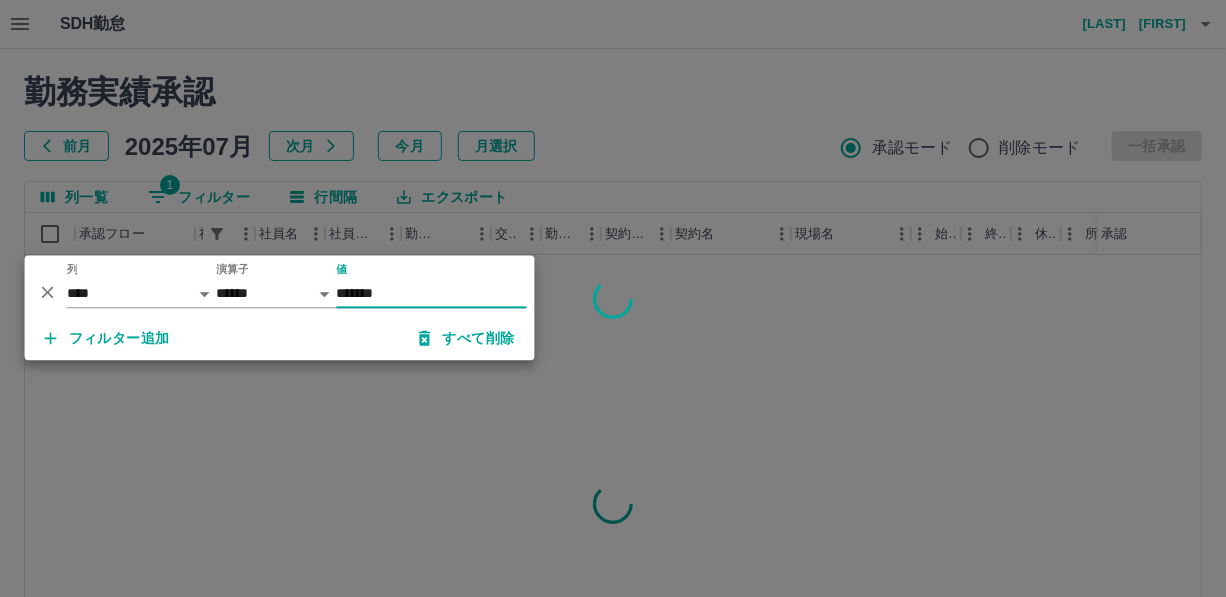 type on "*******" 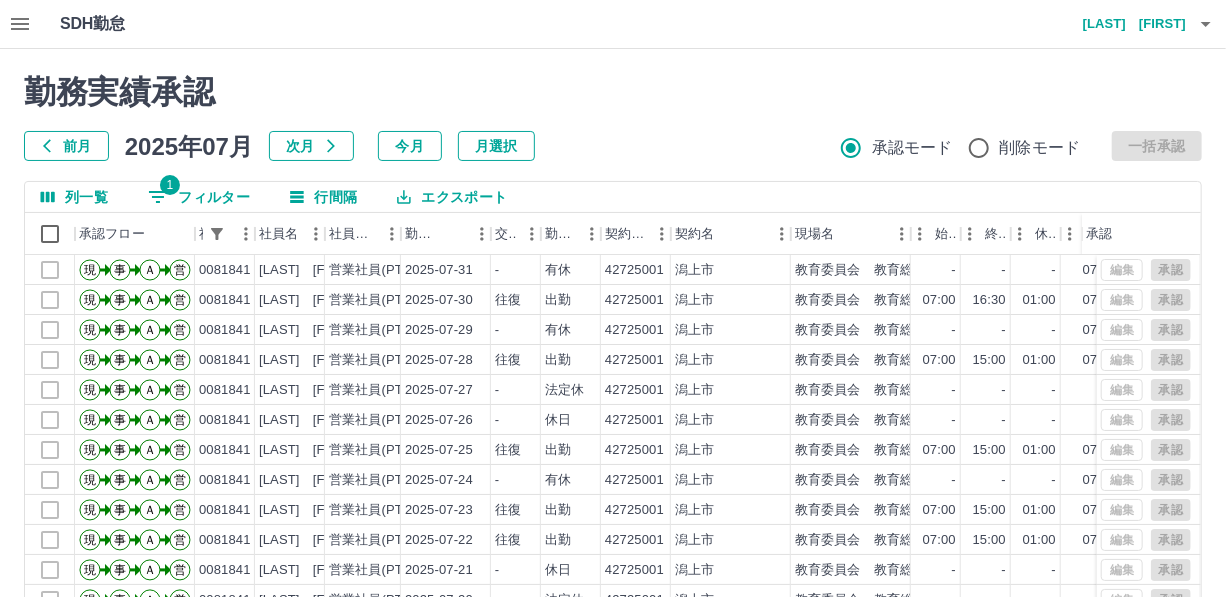 click on "エクスポート" at bounding box center [452, 197] 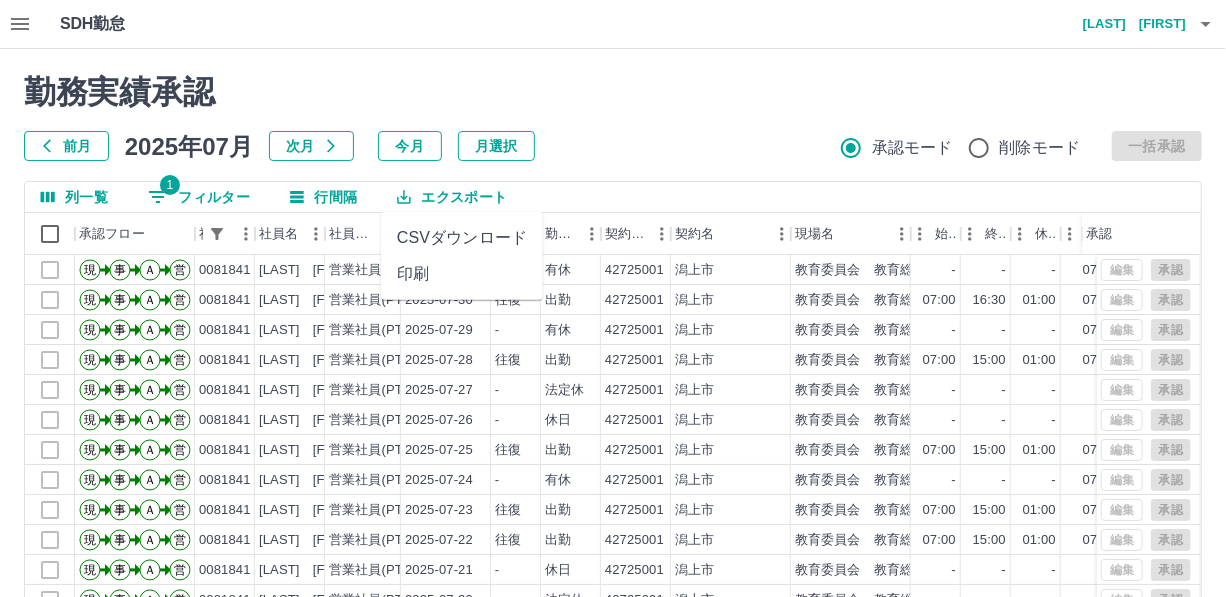 click on "CSVダウンロード" at bounding box center (462, 238) 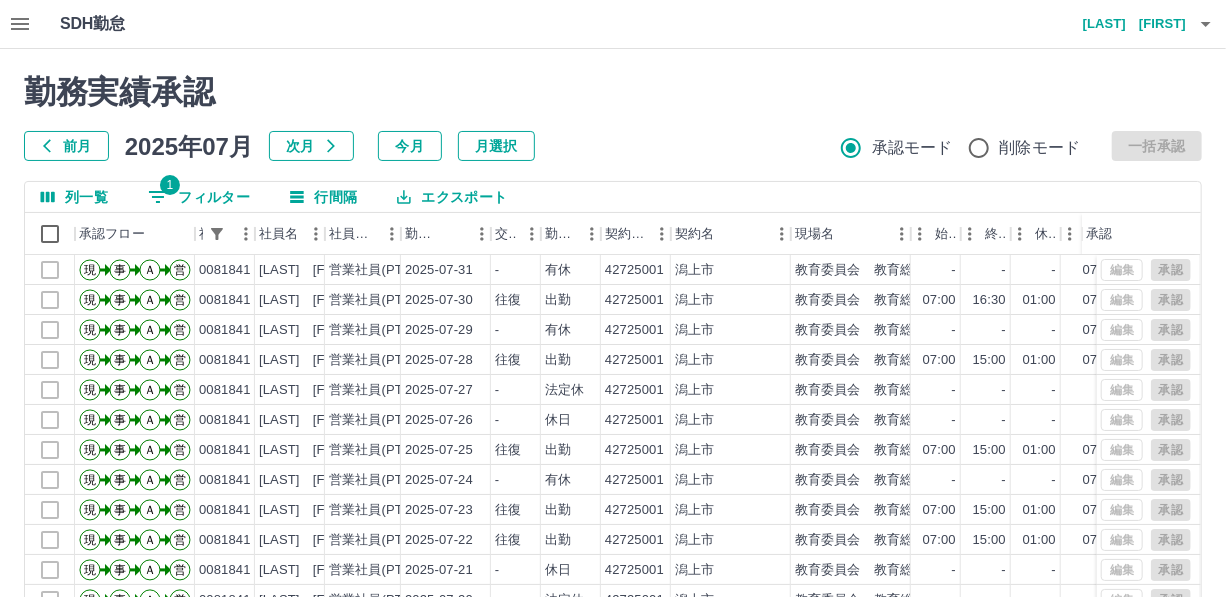 click on "1 フィルター" at bounding box center [199, 197] 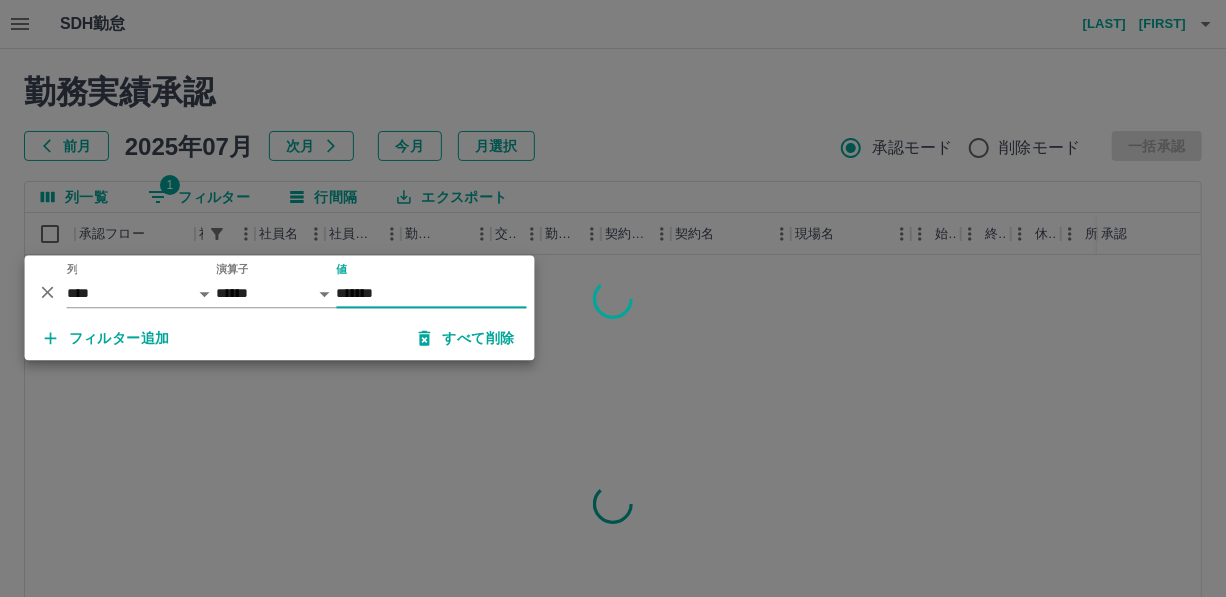 type on "*******" 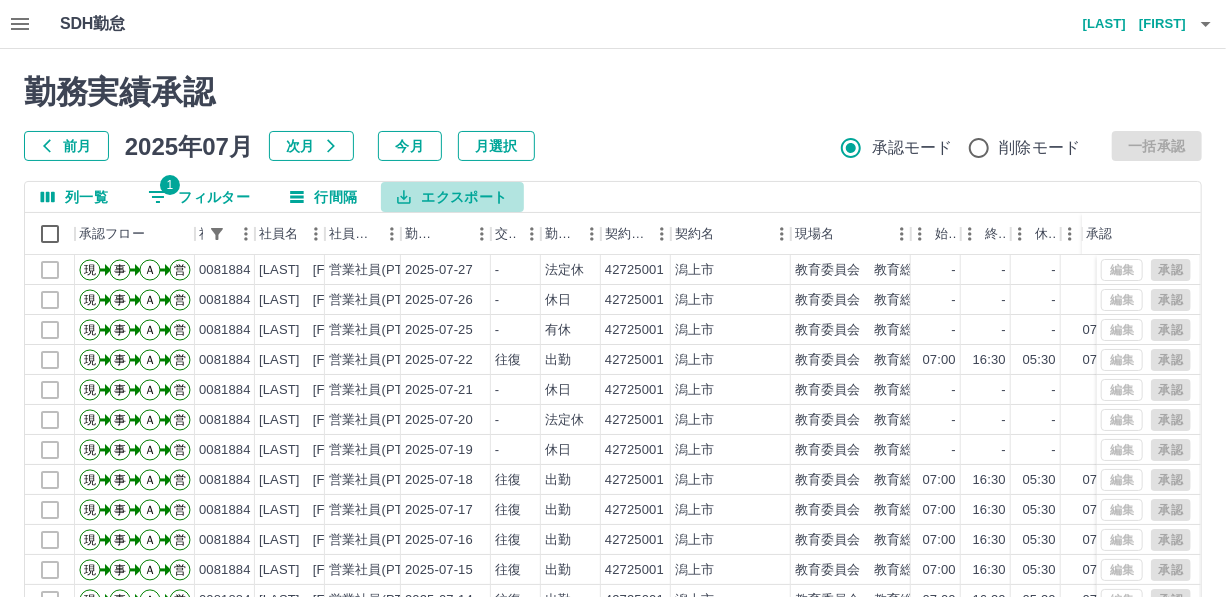 click on "エクスポート" at bounding box center [452, 197] 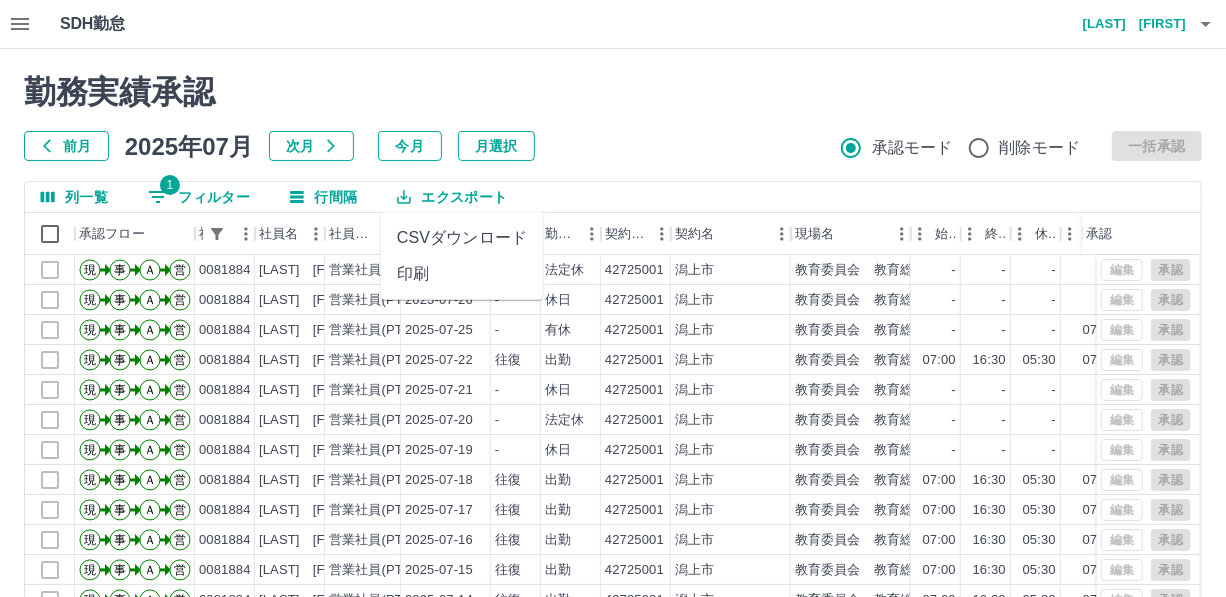 click on "CSVダウンロード" at bounding box center [462, 238] 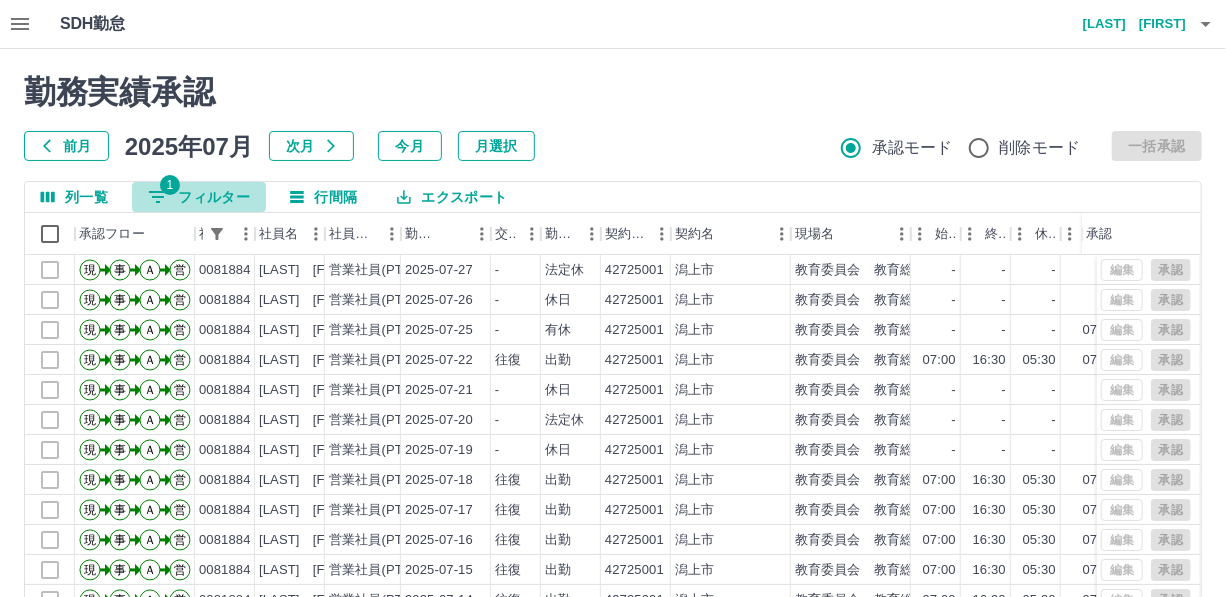click on "1 フィルター" at bounding box center [199, 197] 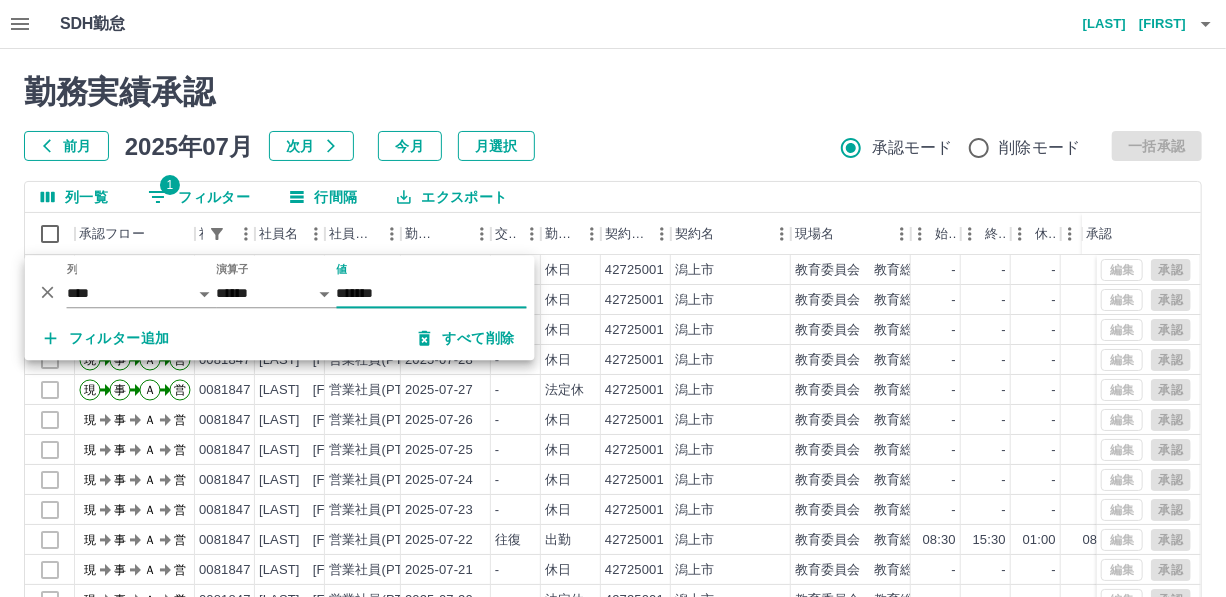 type on "*******" 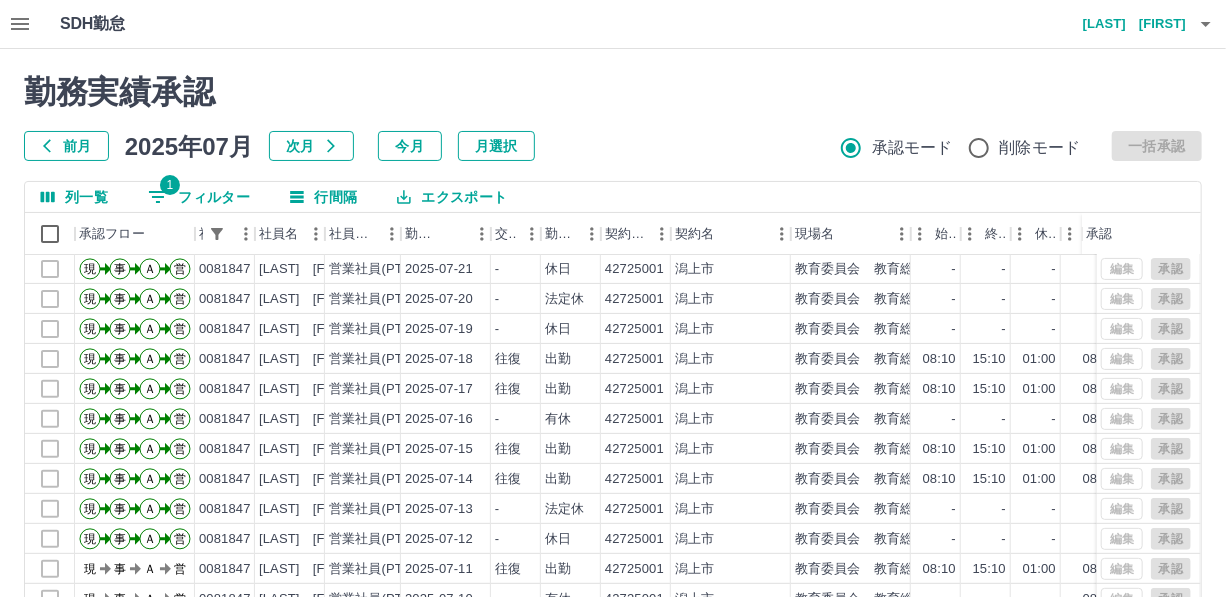 scroll, scrollTop: 431, scrollLeft: 0, axis: vertical 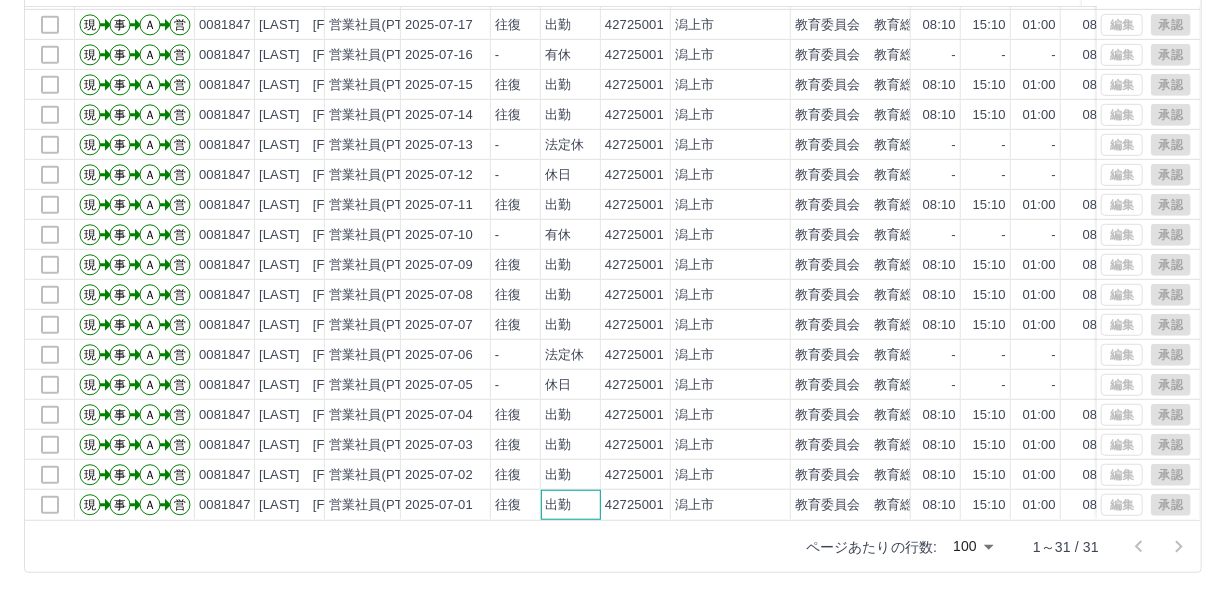 click on "出勤" at bounding box center [558, 505] 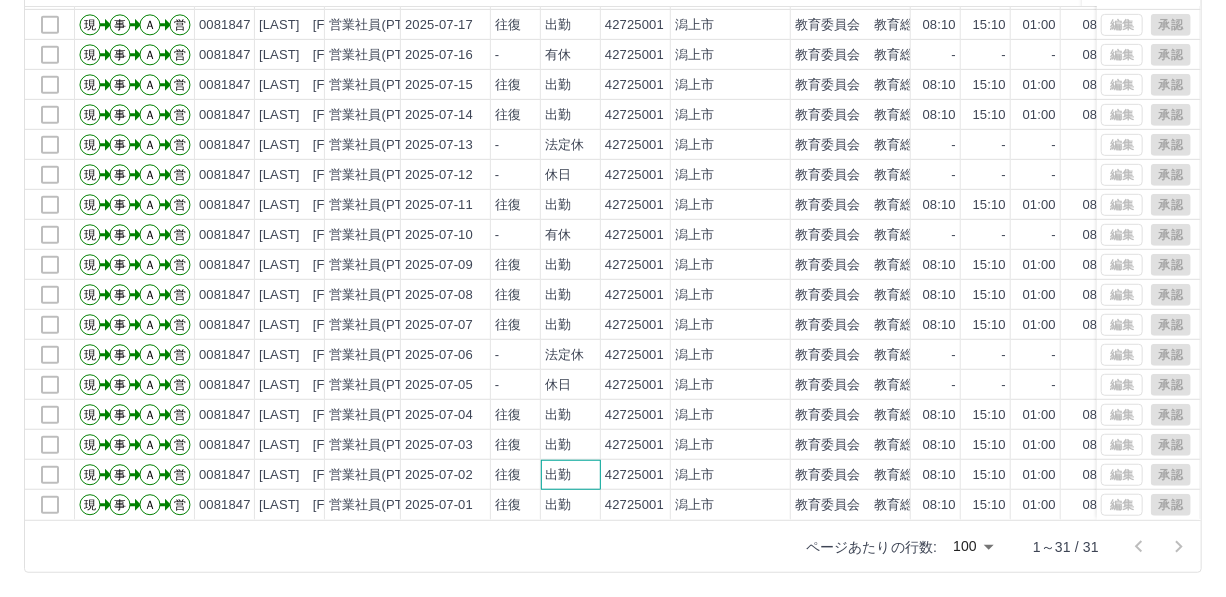 click on "出勤" at bounding box center (558, 475) 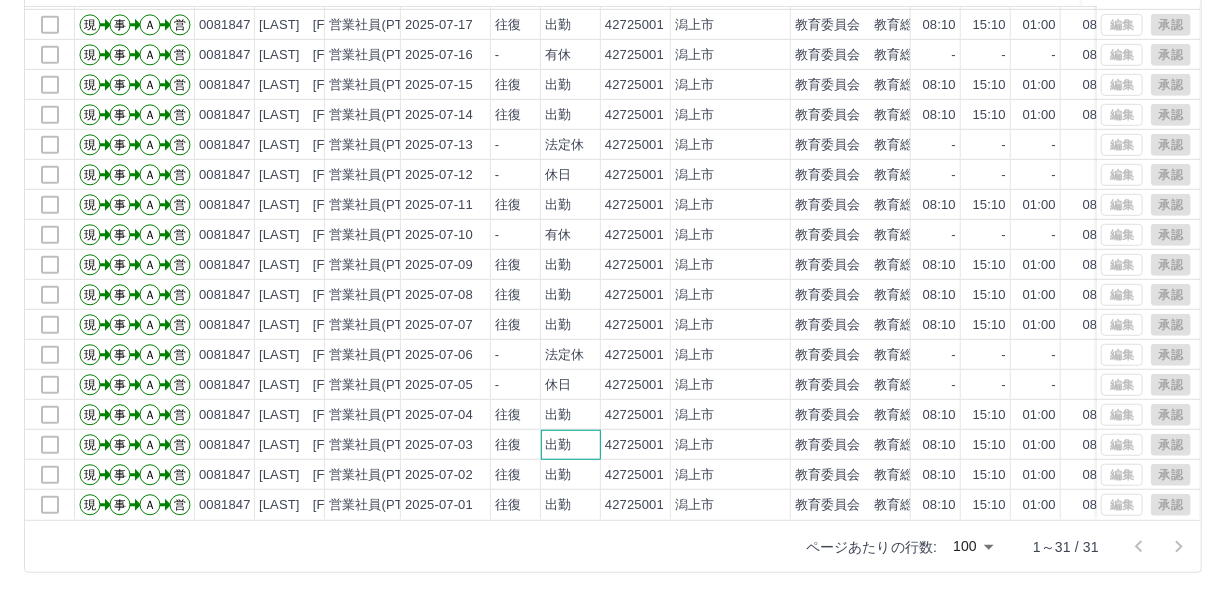 click on "出勤" at bounding box center [558, 445] 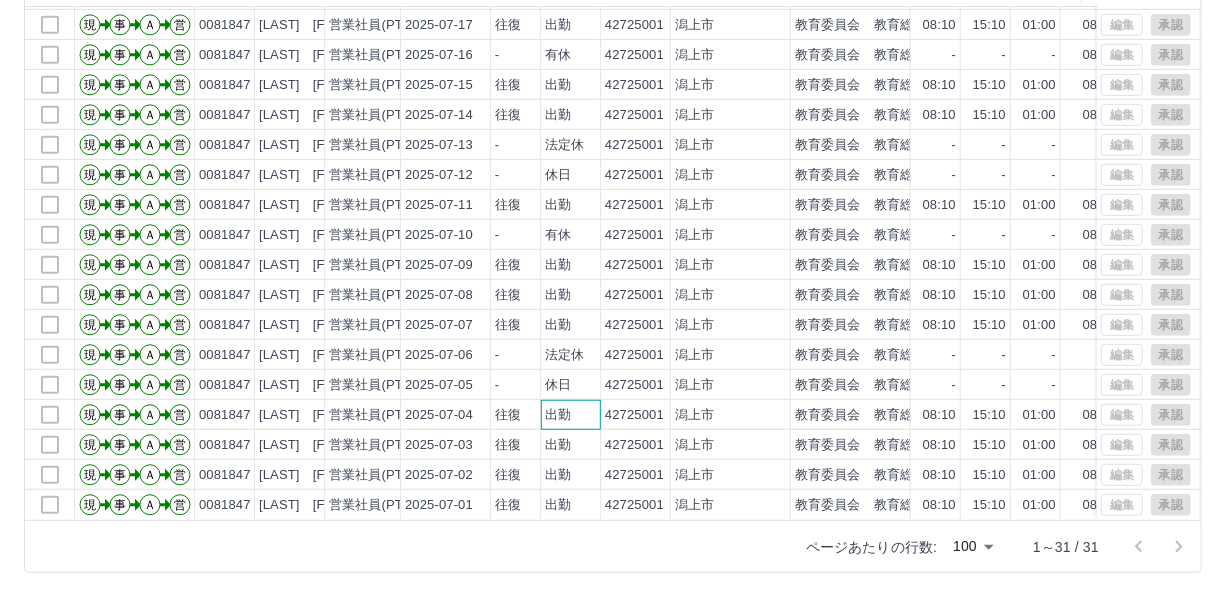 click on "出勤" at bounding box center [558, 415] 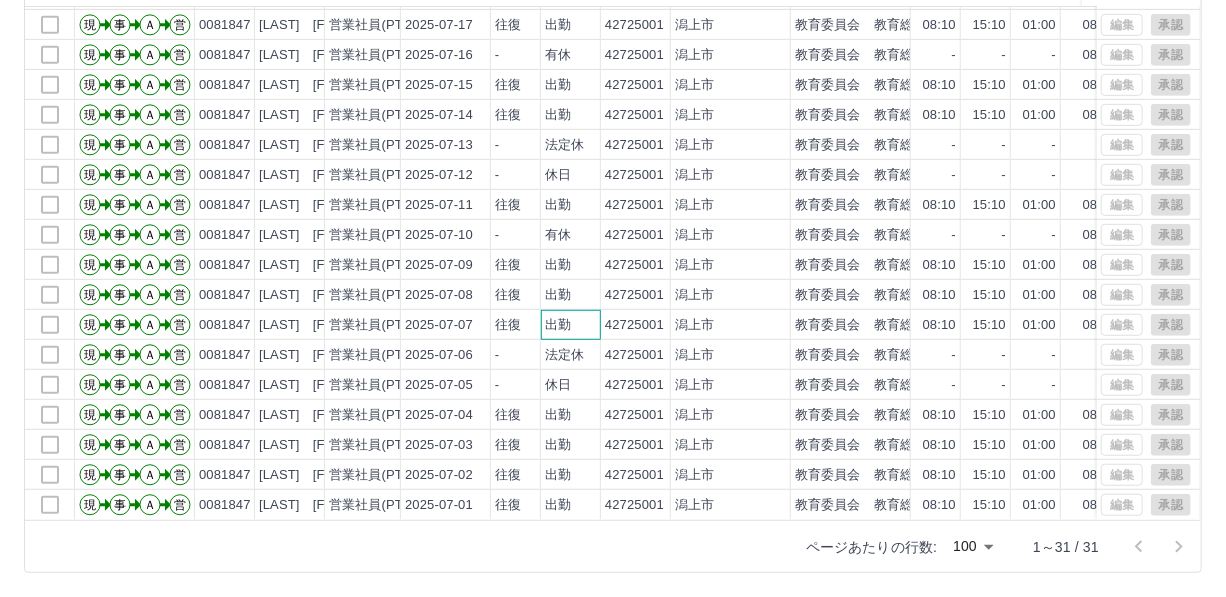 click on "出勤" at bounding box center (571, 325) 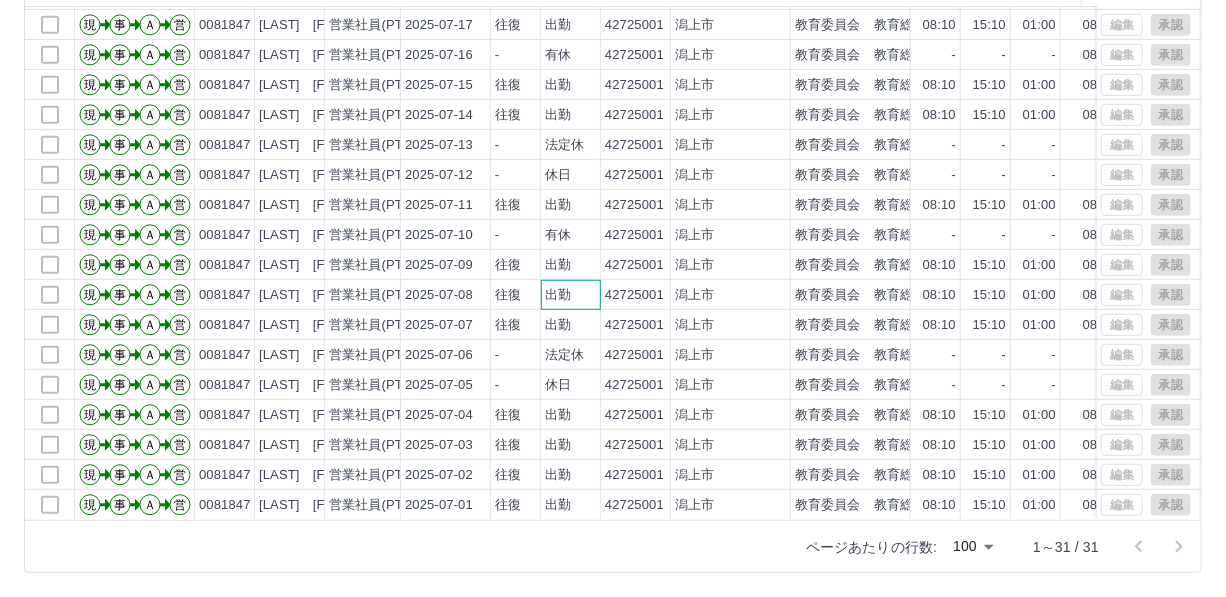 click on "出勤" at bounding box center [558, 295] 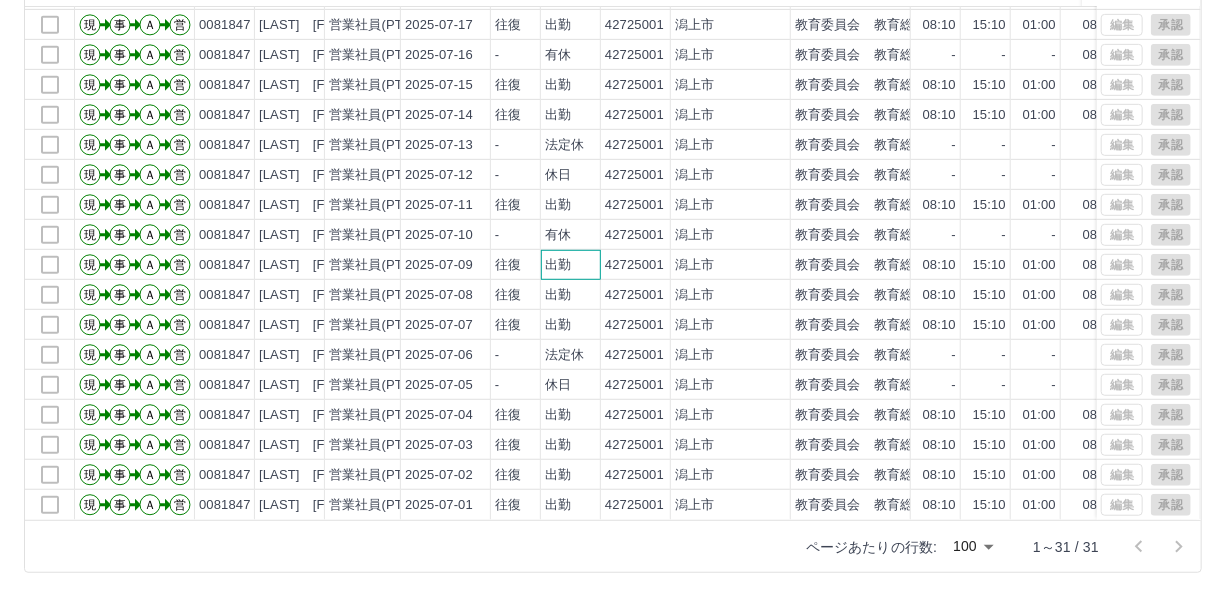 click on "出勤" at bounding box center (558, 265) 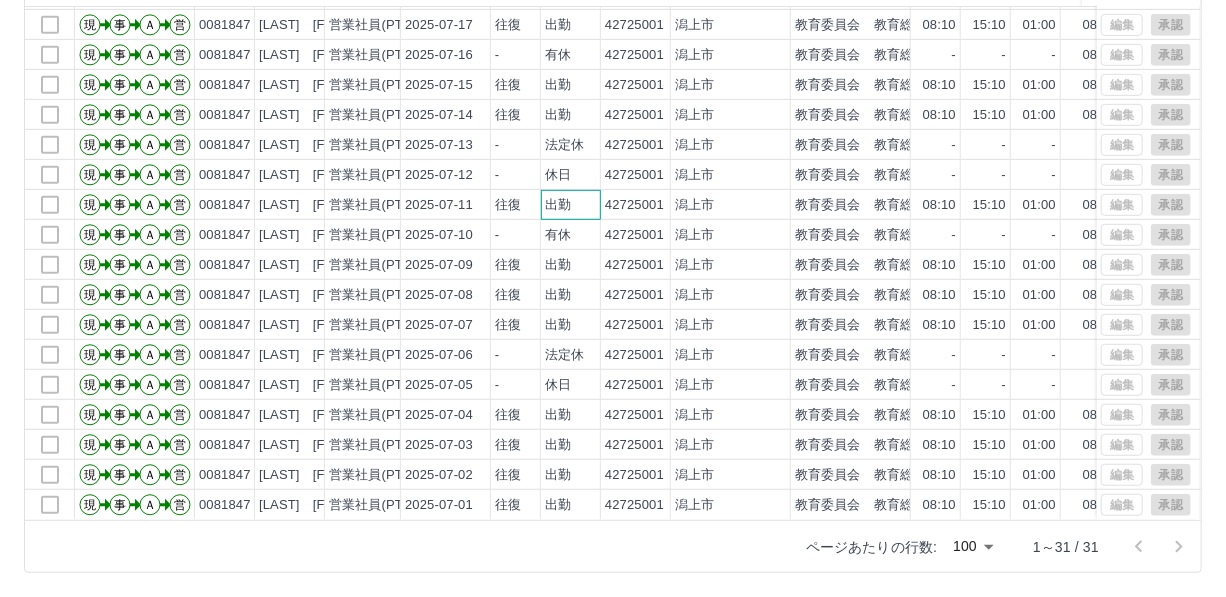 click on "出勤" at bounding box center (558, 205) 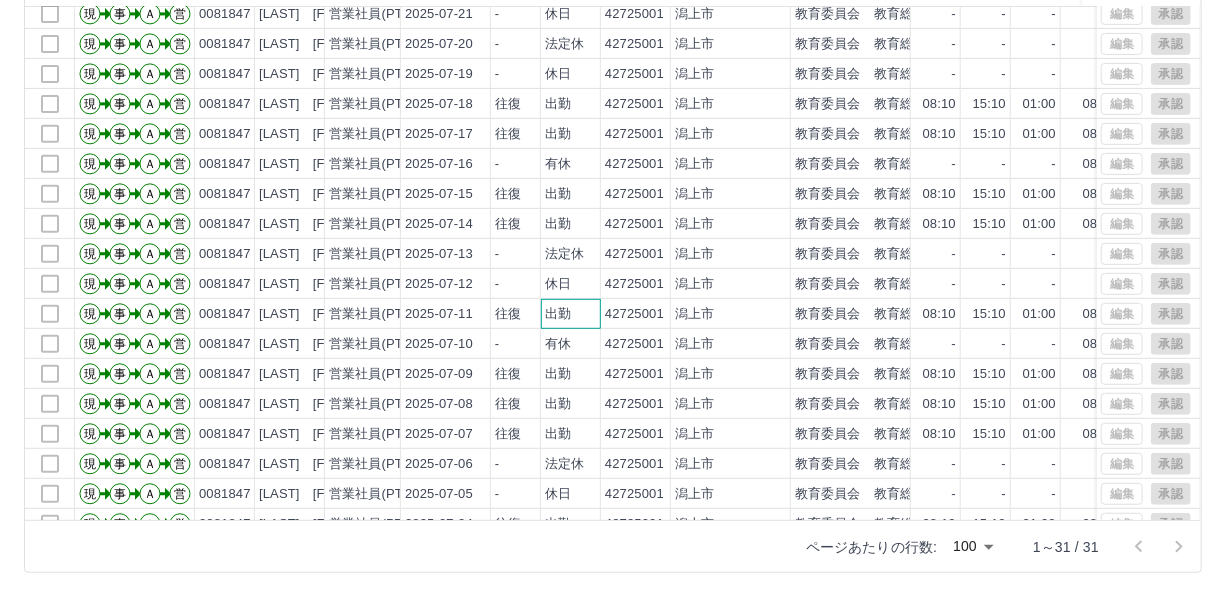scroll, scrollTop: 250, scrollLeft: 0, axis: vertical 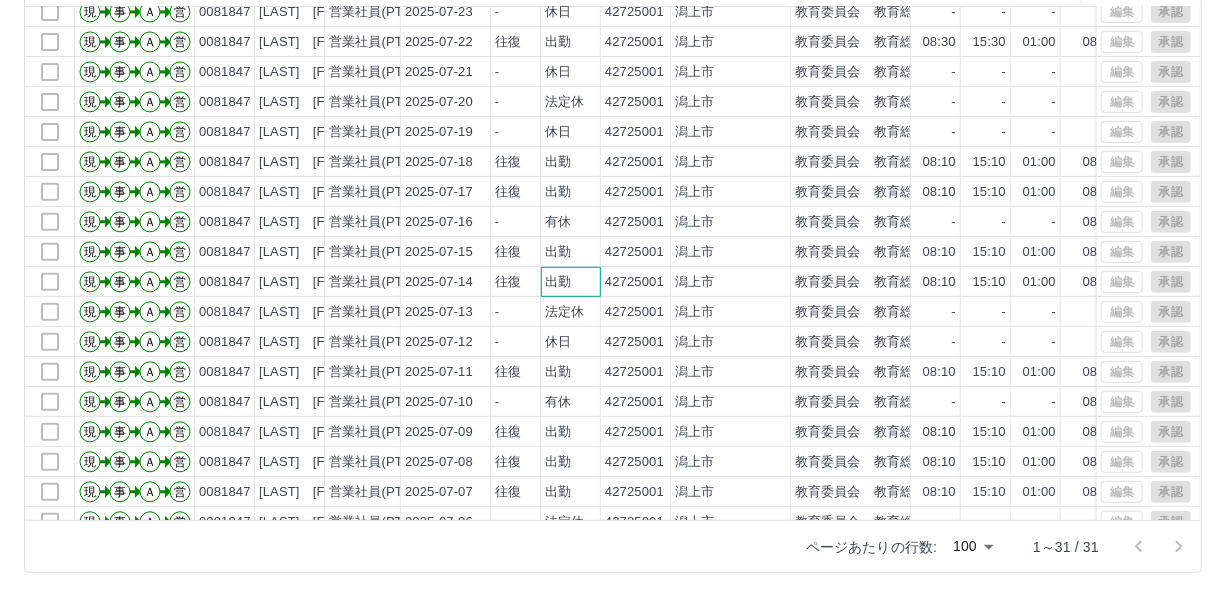 click on "出勤" at bounding box center (571, 282) 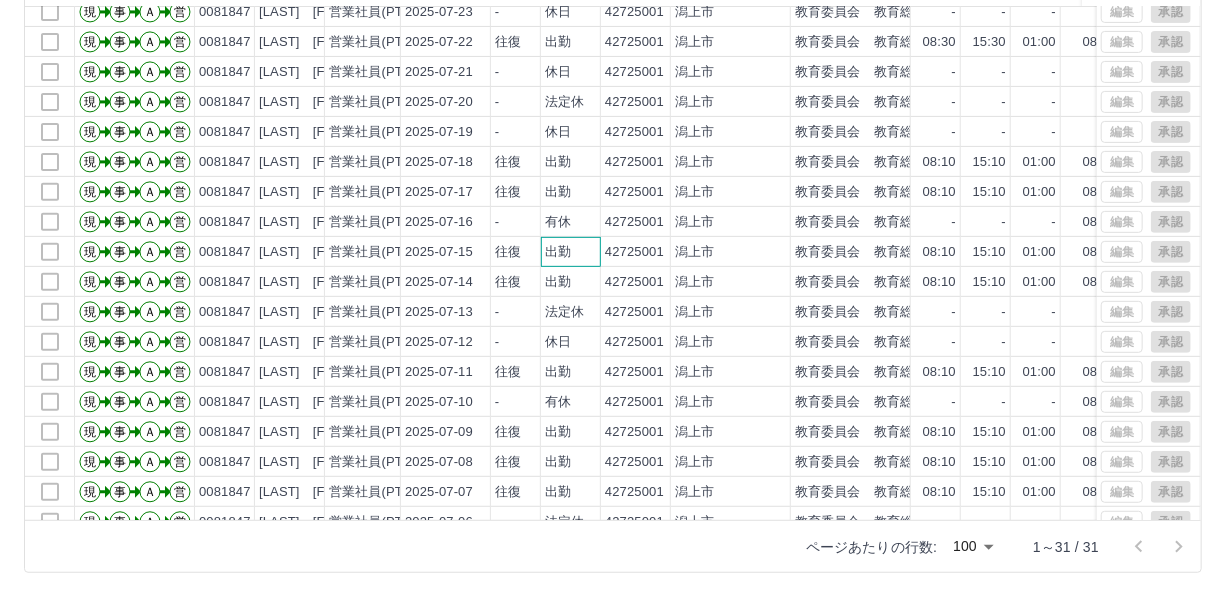click on "出勤" at bounding box center (558, 252) 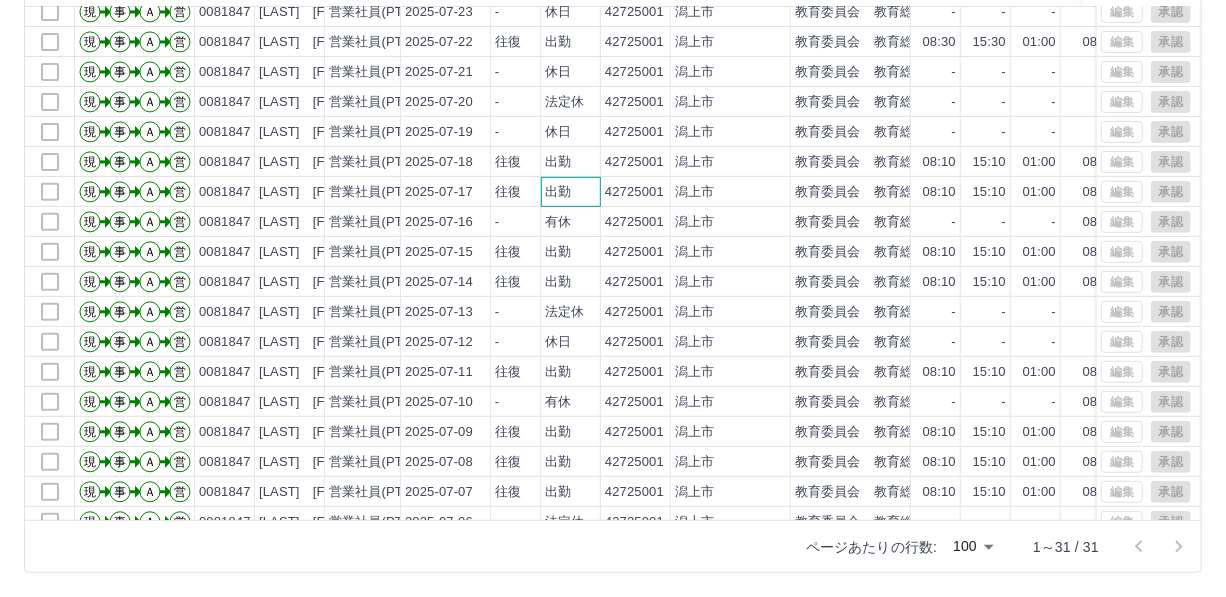 click on "出勤" at bounding box center (558, 192) 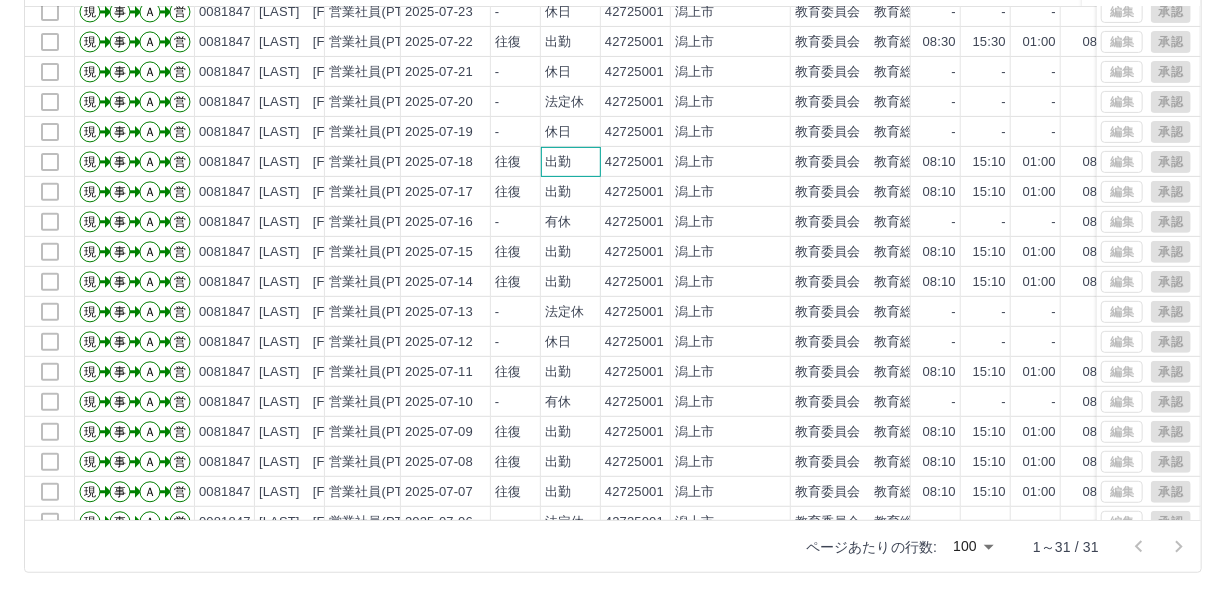 click on "出勤" at bounding box center (558, 162) 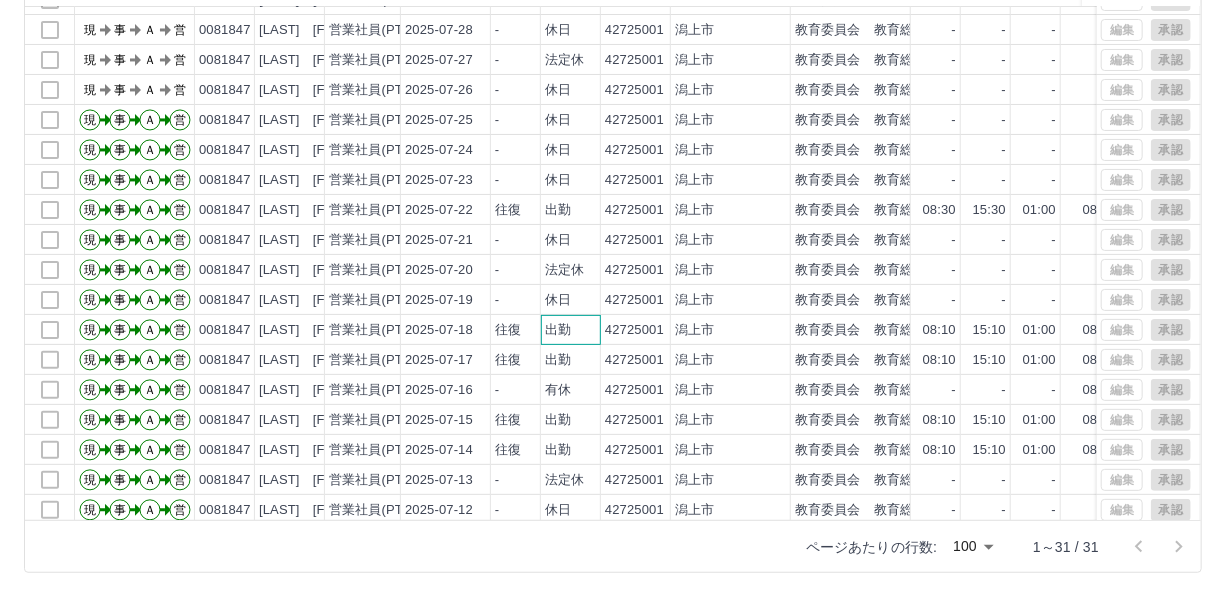 scroll, scrollTop: 68, scrollLeft: 0, axis: vertical 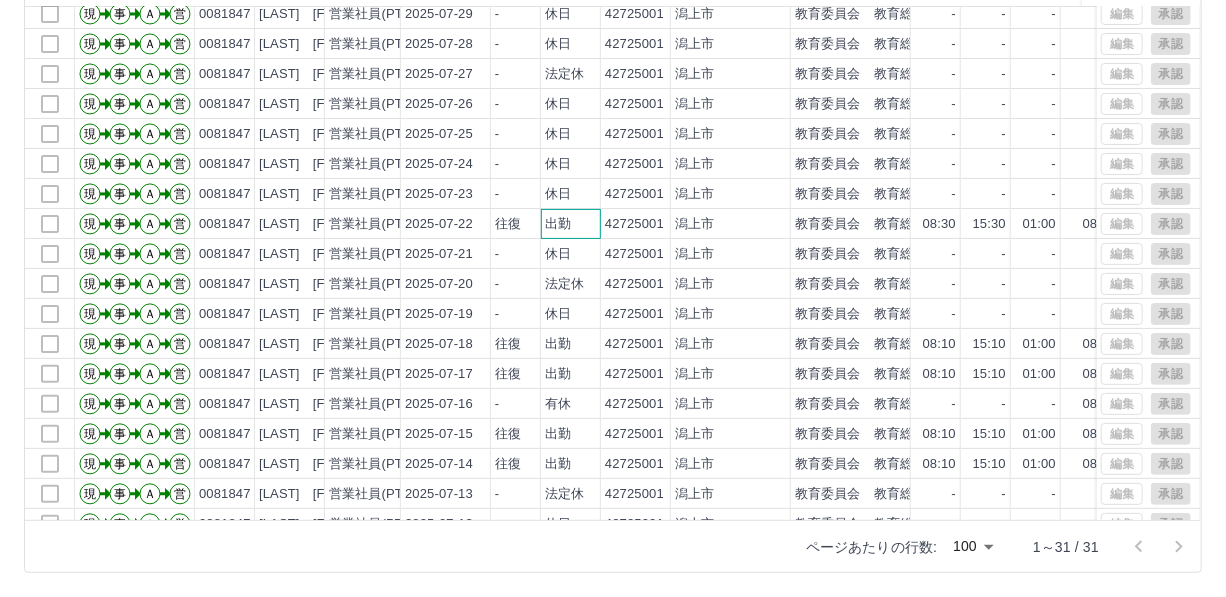 click on "出勤" at bounding box center [558, 224] 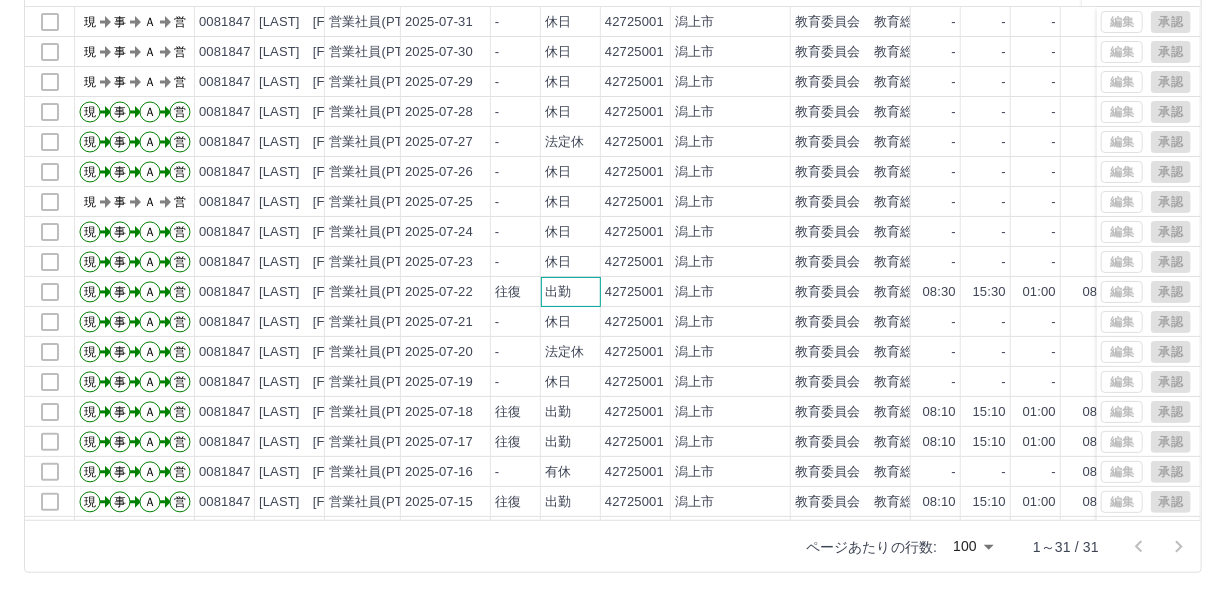 scroll, scrollTop: 0, scrollLeft: 0, axis: both 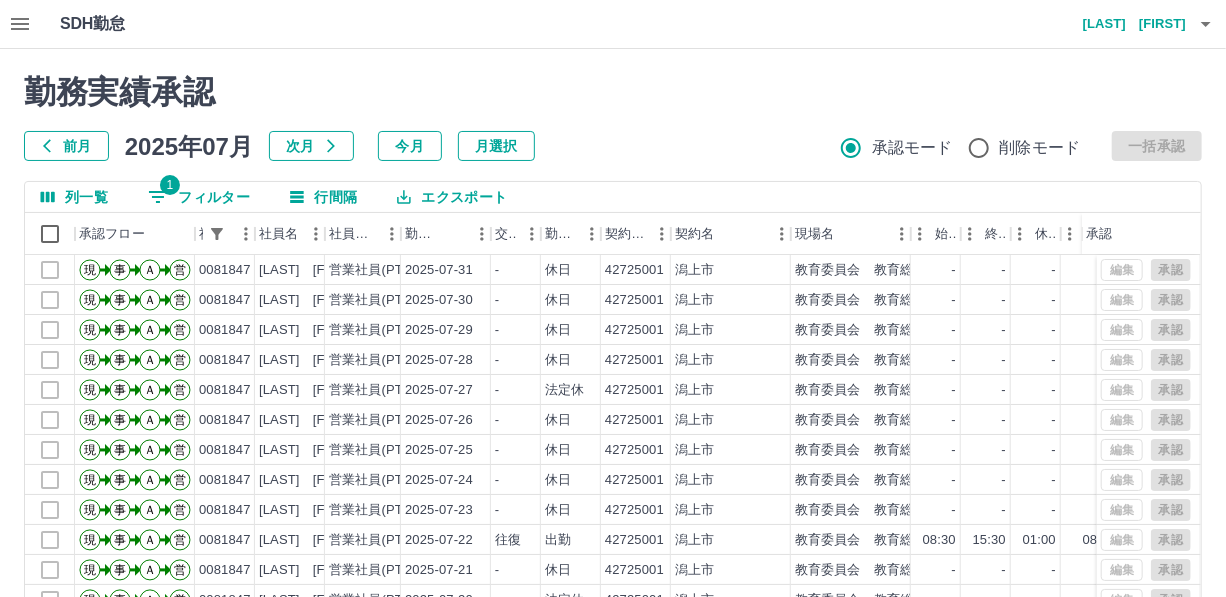 click on "エクスポート" at bounding box center (452, 197) 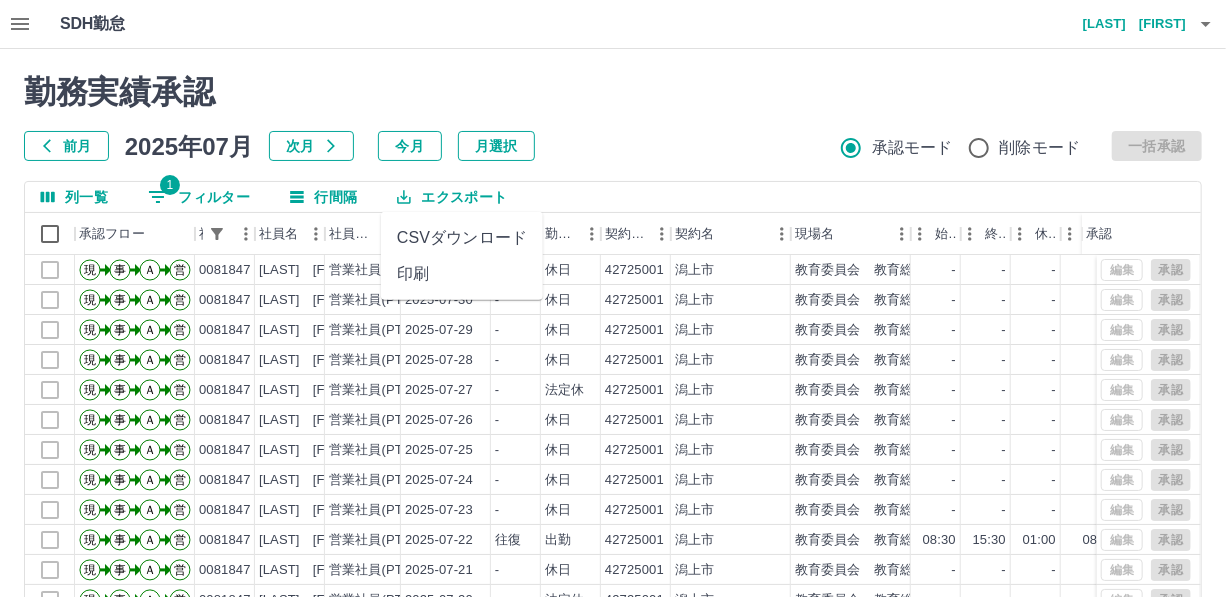 click on "CSVダウンロード" at bounding box center (462, 238) 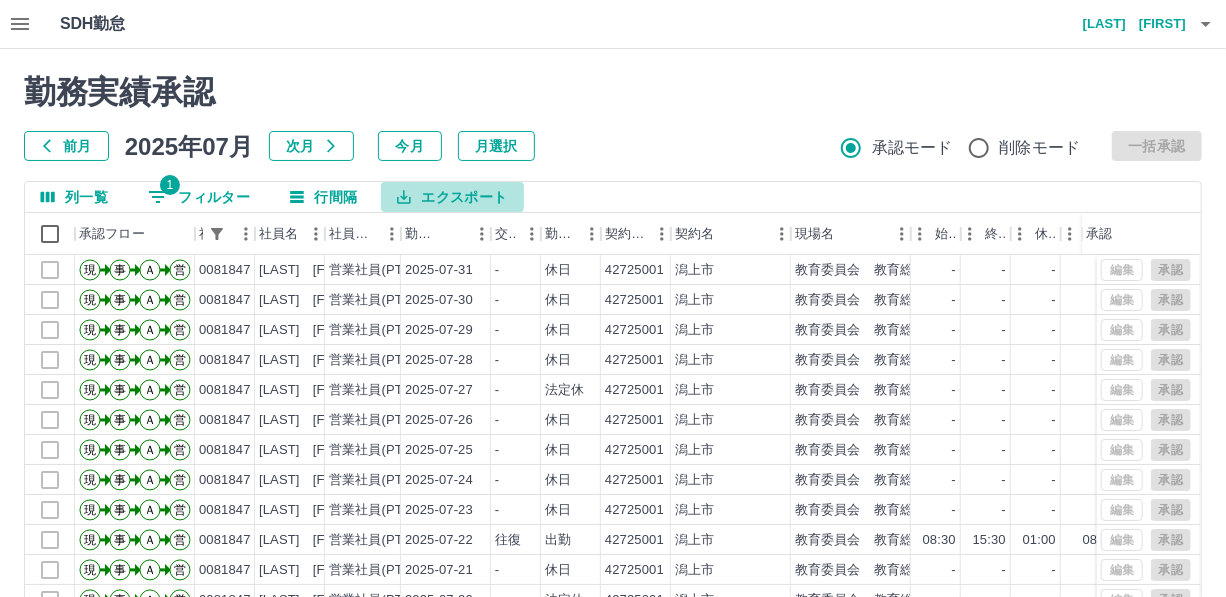click on "エクスポート" at bounding box center [452, 197] 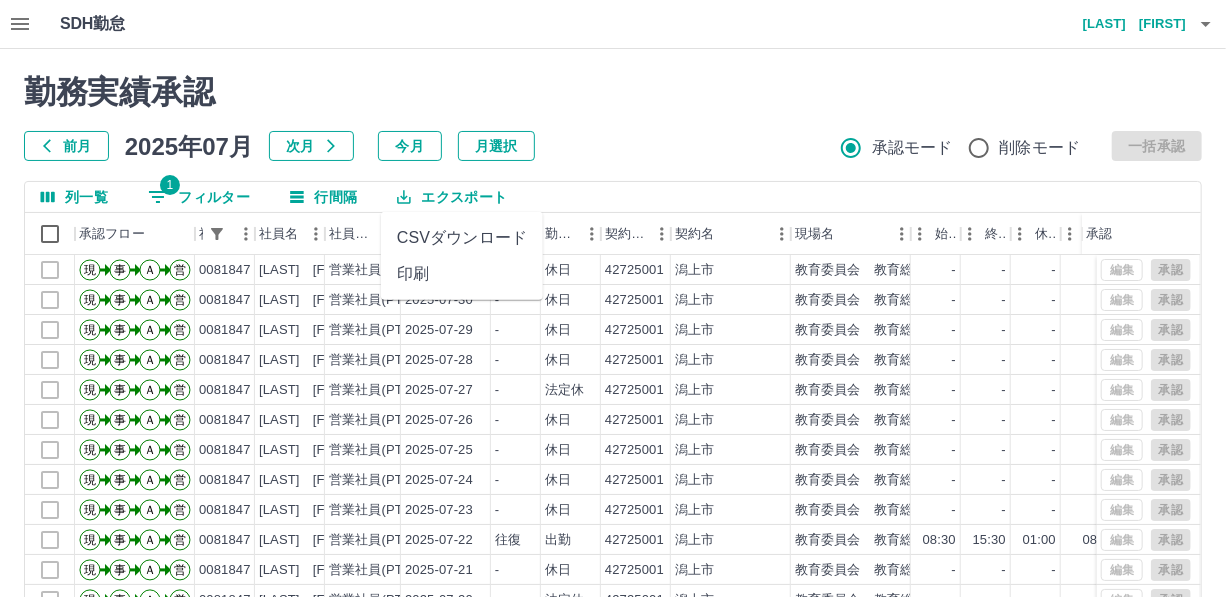 click on "CSVダウンロード" at bounding box center (462, 238) 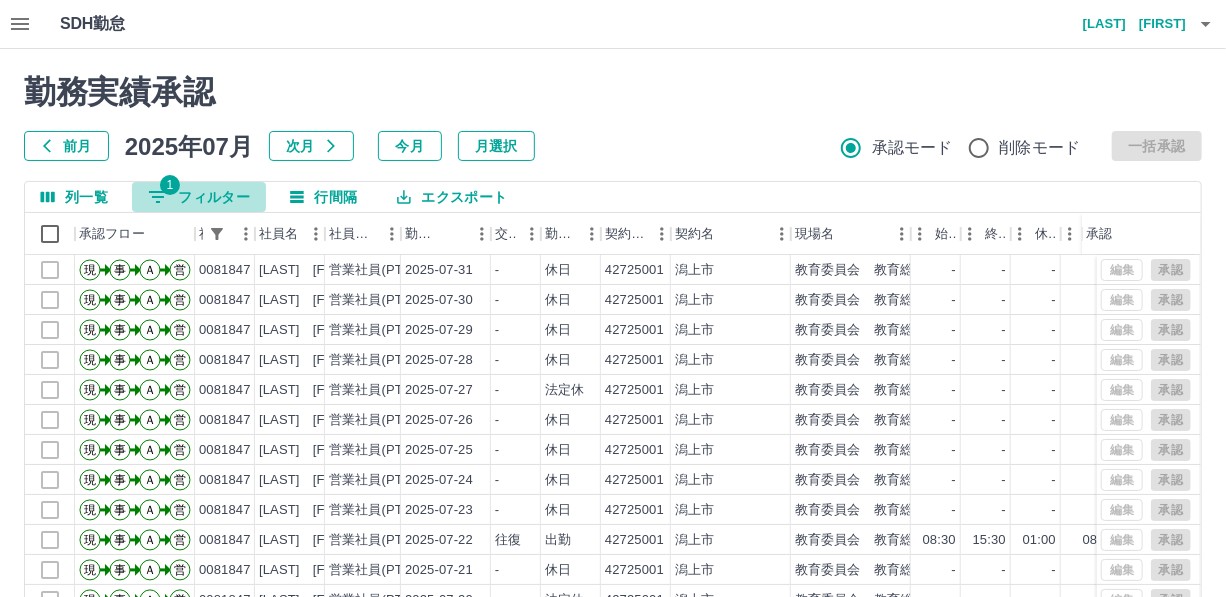 click on "1 フィルター" at bounding box center (199, 197) 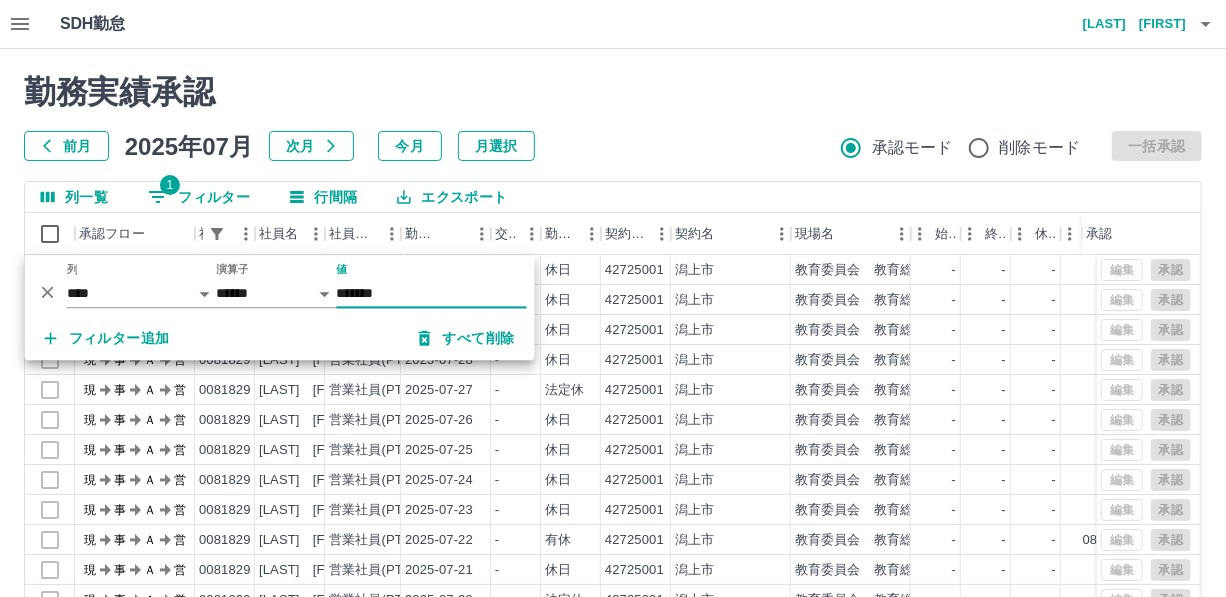 type on "*******" 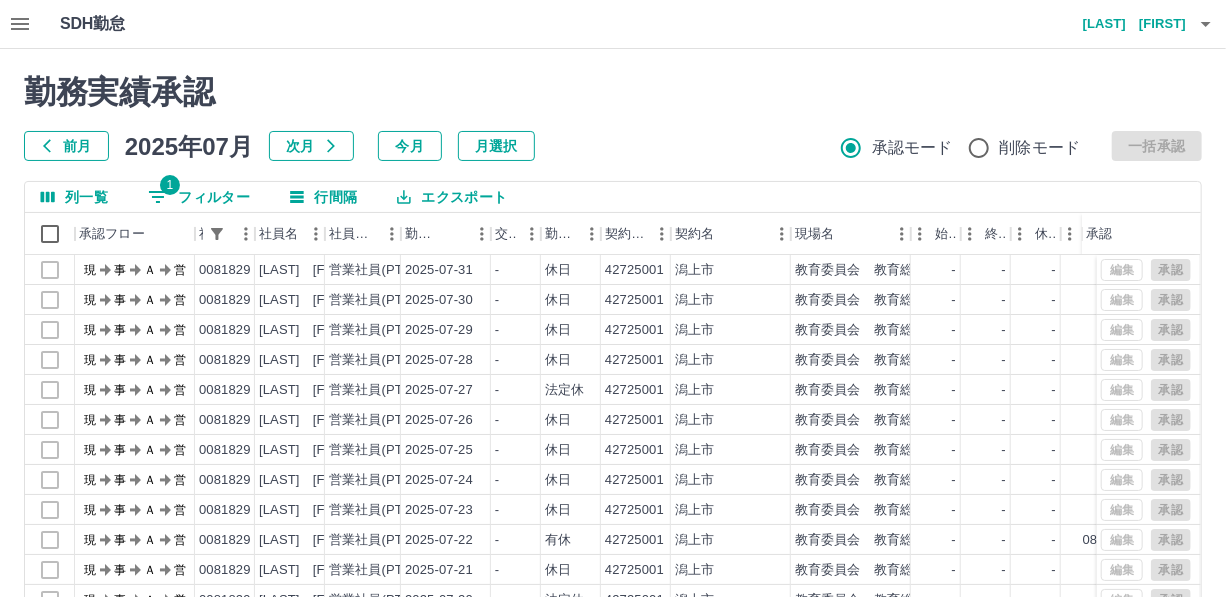 click on "エクスポート" at bounding box center (452, 197) 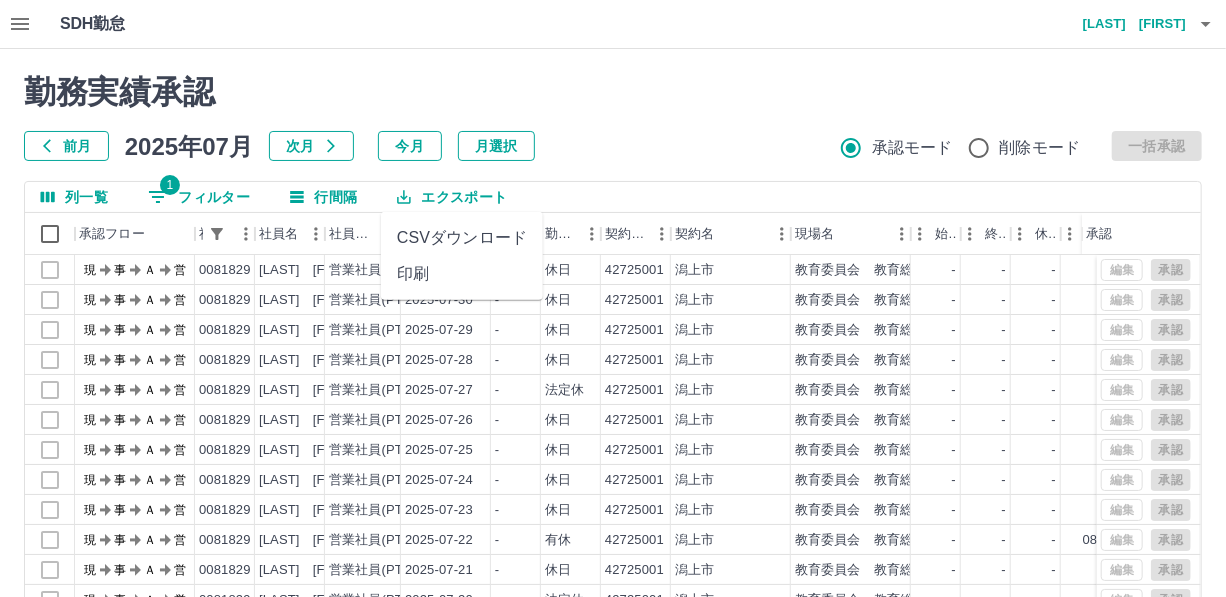 click on "CSVダウンロード" at bounding box center (462, 238) 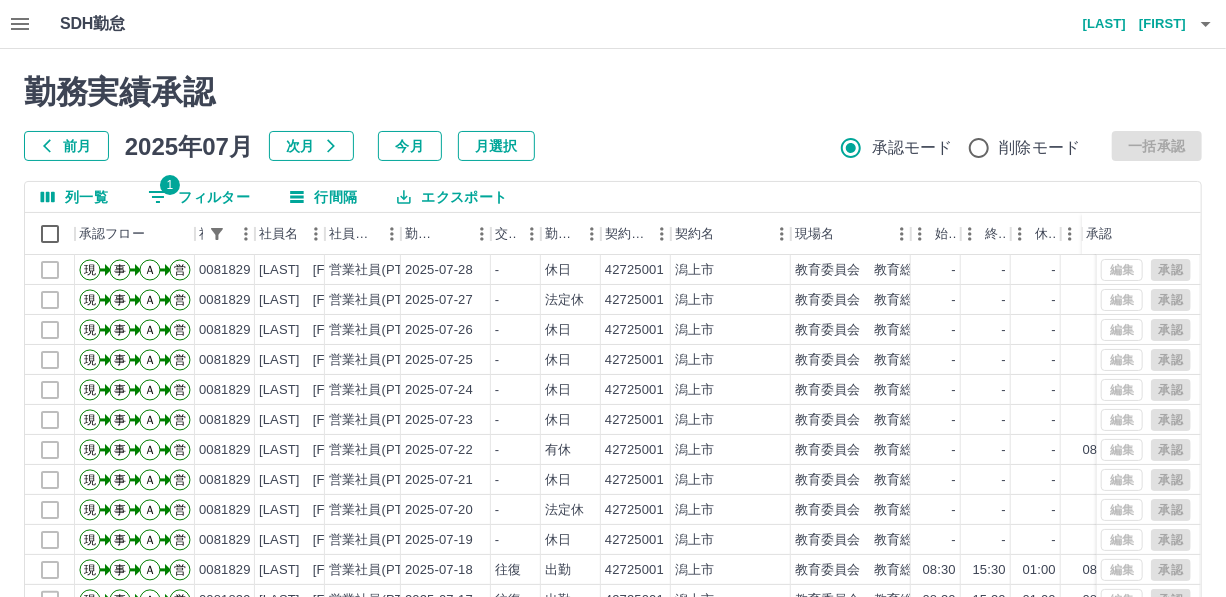 scroll, scrollTop: 0, scrollLeft: 0, axis: both 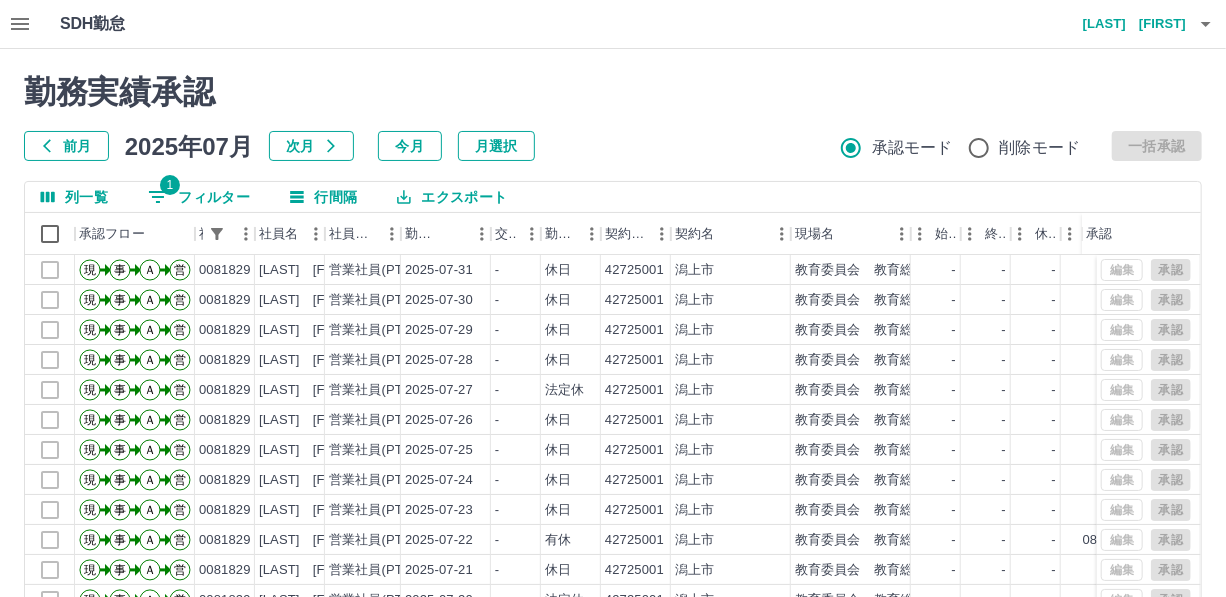 click on "1 フィルター" at bounding box center [199, 197] 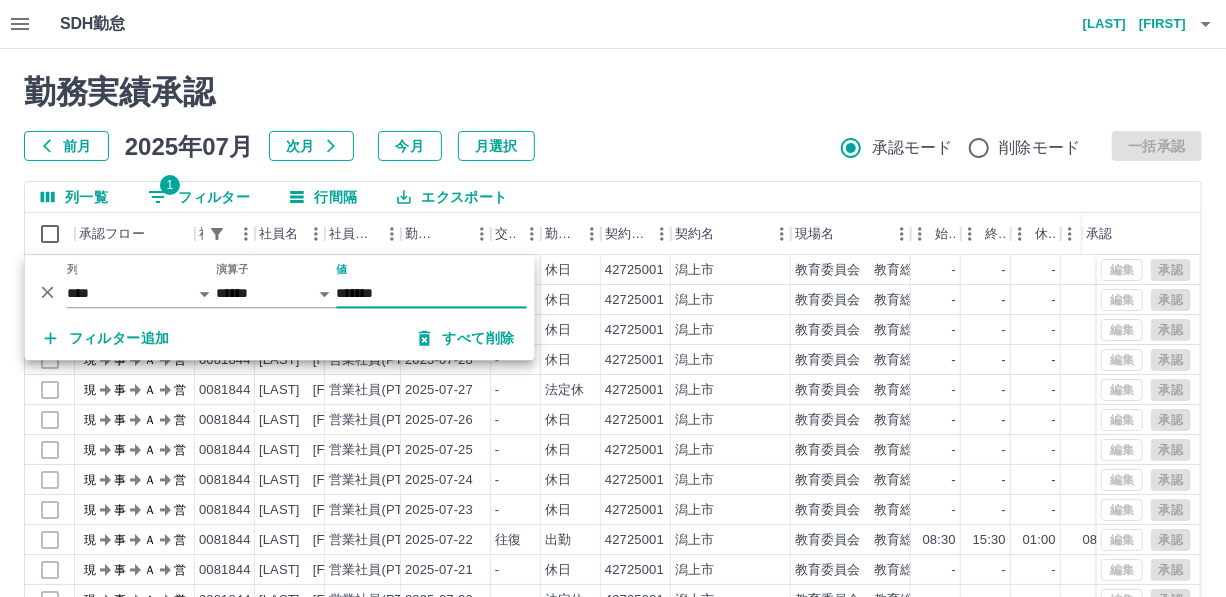 type on "*******" 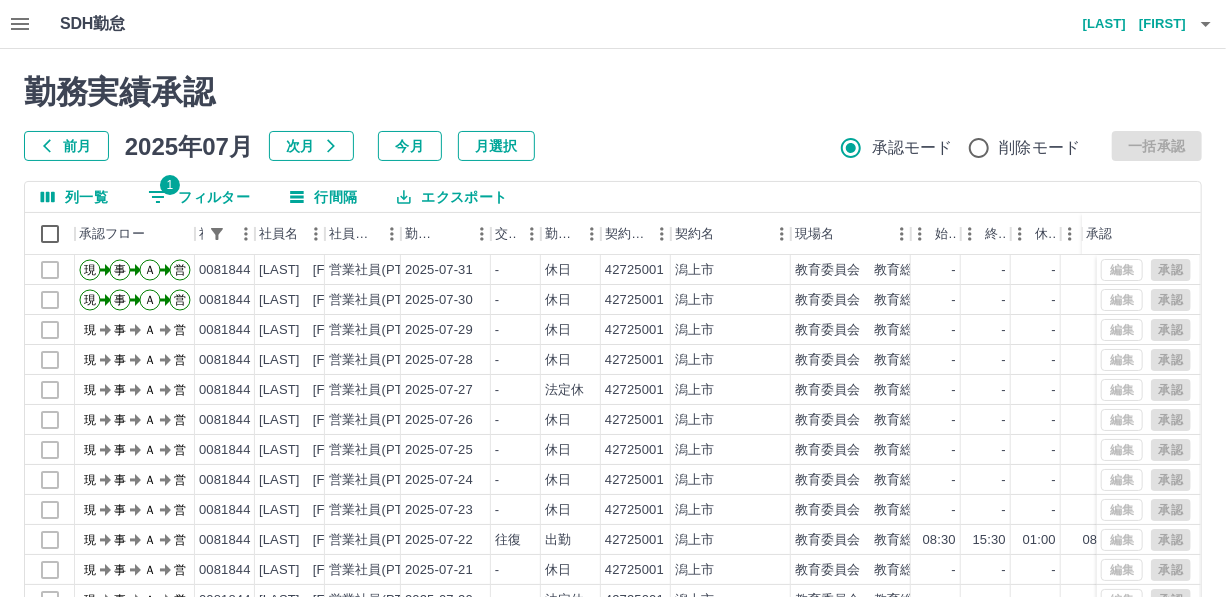 click on "エクスポート" at bounding box center [452, 197] 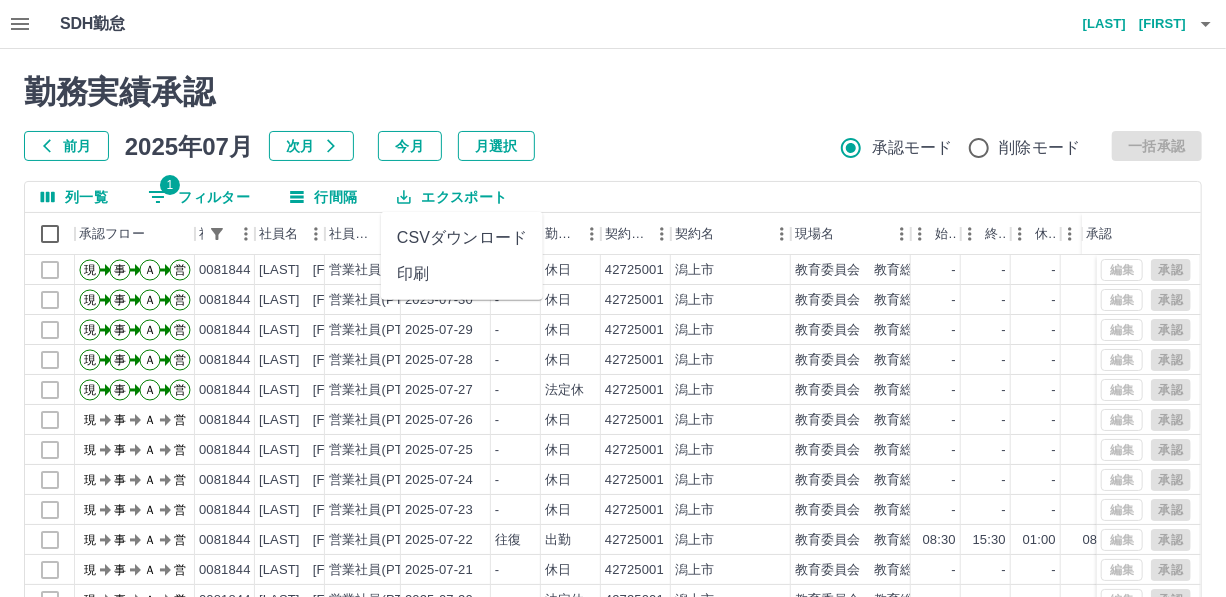 click on "CSVダウンロード" at bounding box center [462, 238] 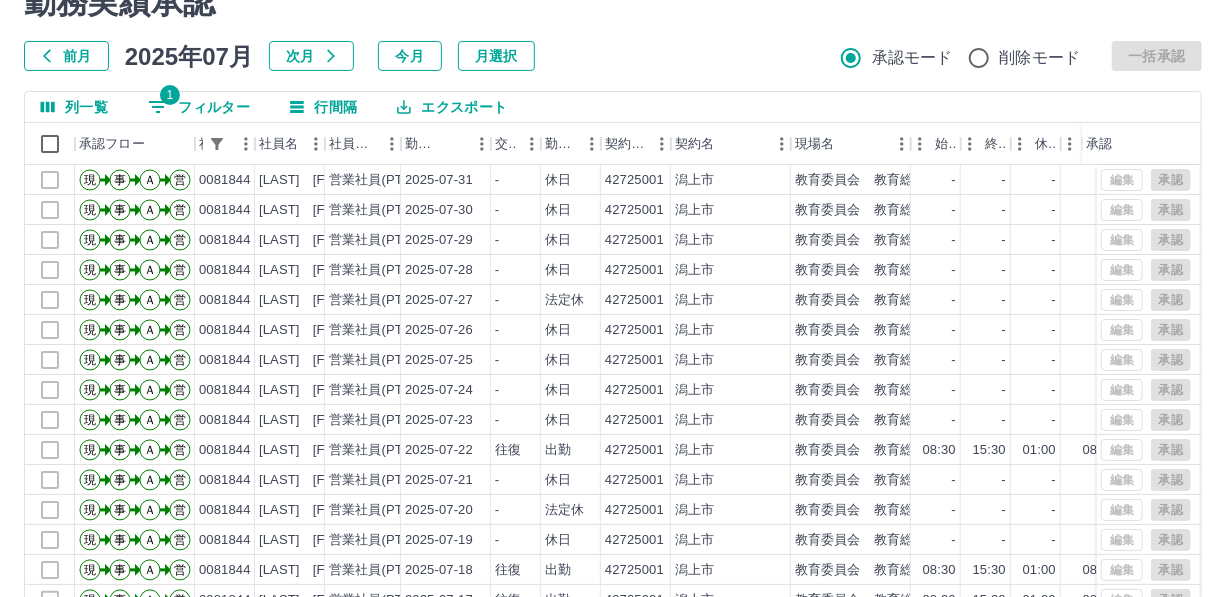 scroll, scrollTop: 181, scrollLeft: 0, axis: vertical 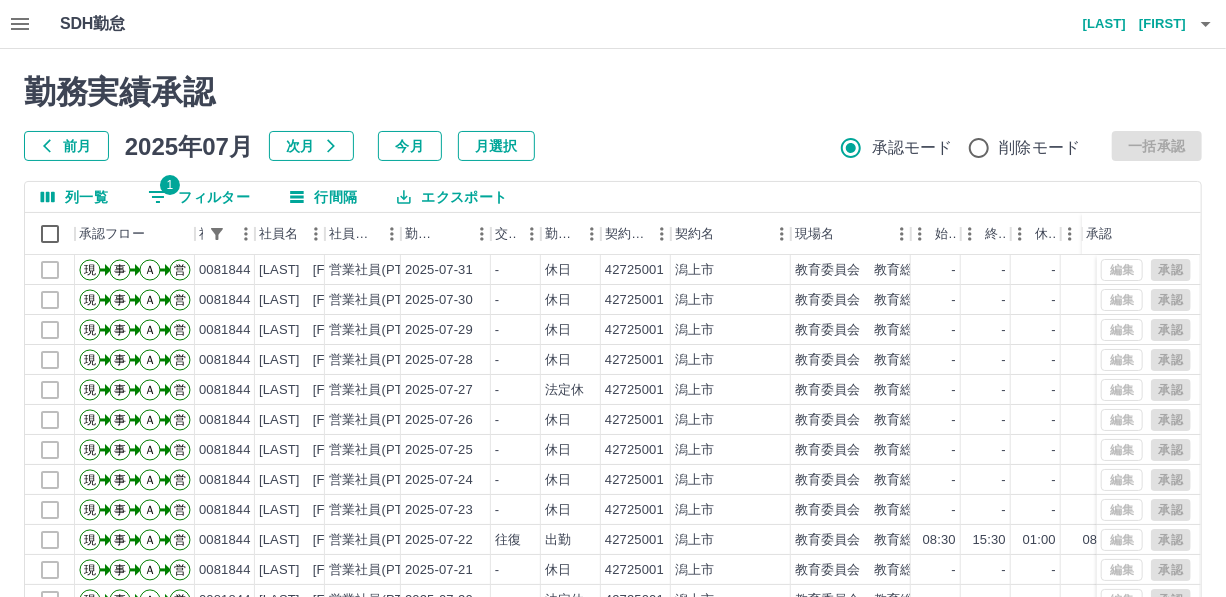 click on "1 フィルター" at bounding box center [199, 197] 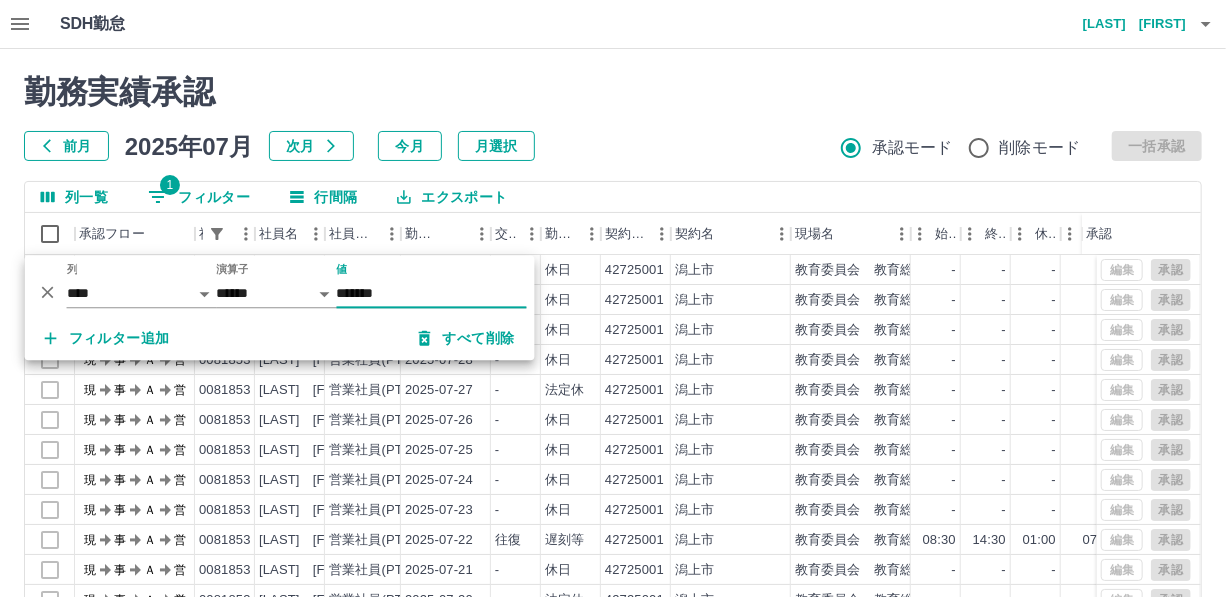 type on "*******" 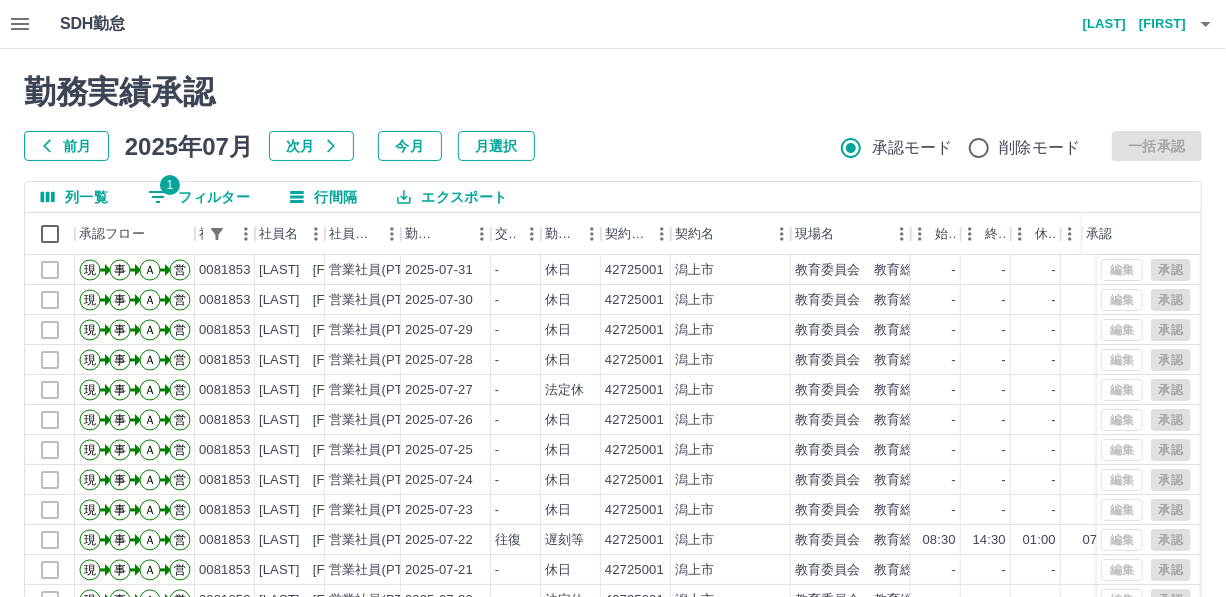 click on "エクスポート" at bounding box center (452, 197) 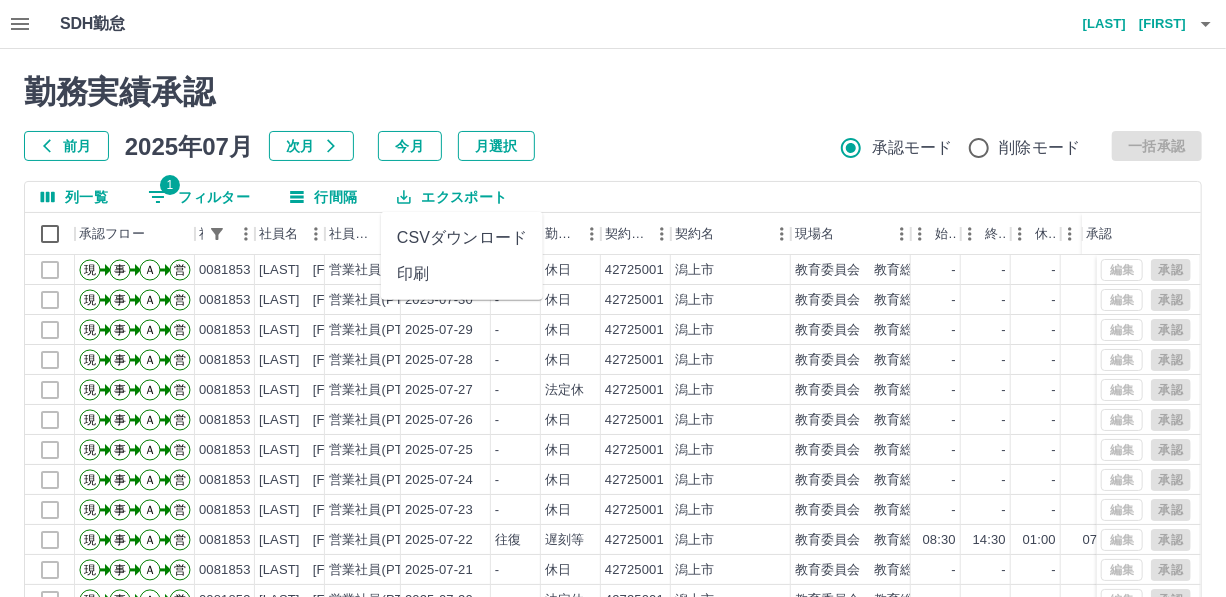 click on "CSVダウンロード" at bounding box center (462, 238) 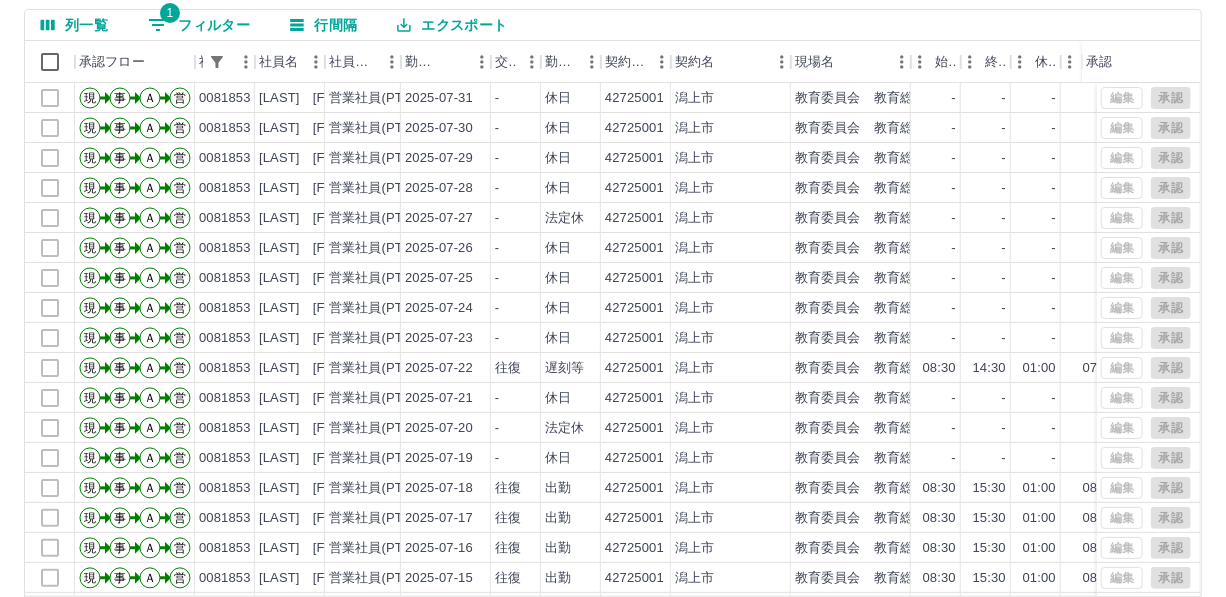scroll, scrollTop: 181, scrollLeft: 0, axis: vertical 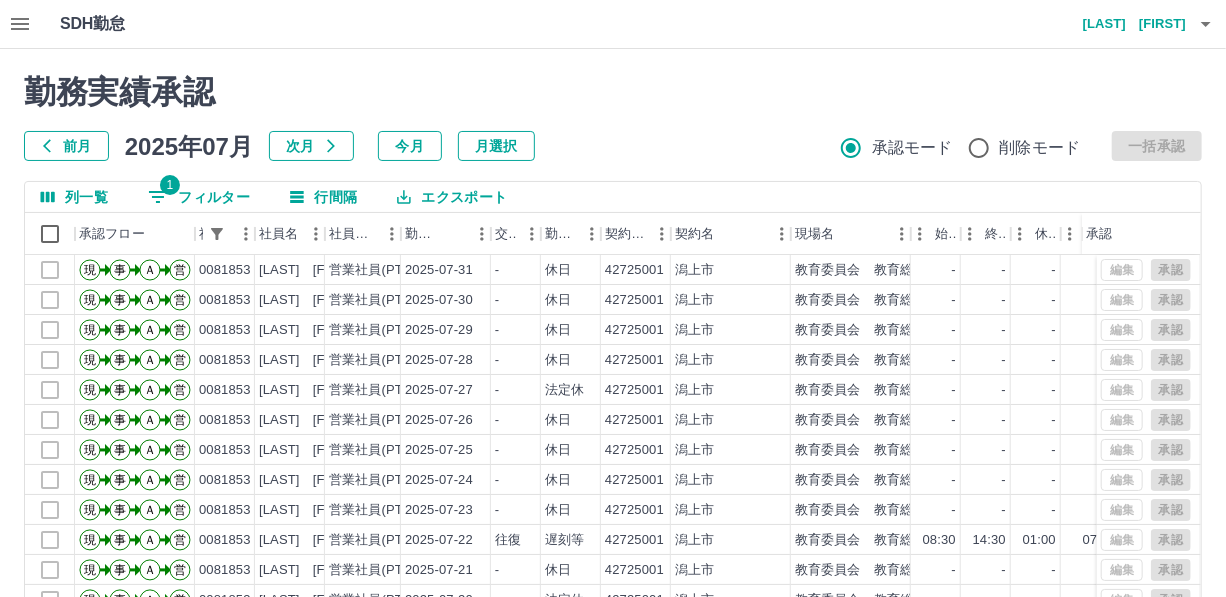 click on "1 フィルター" at bounding box center [199, 197] 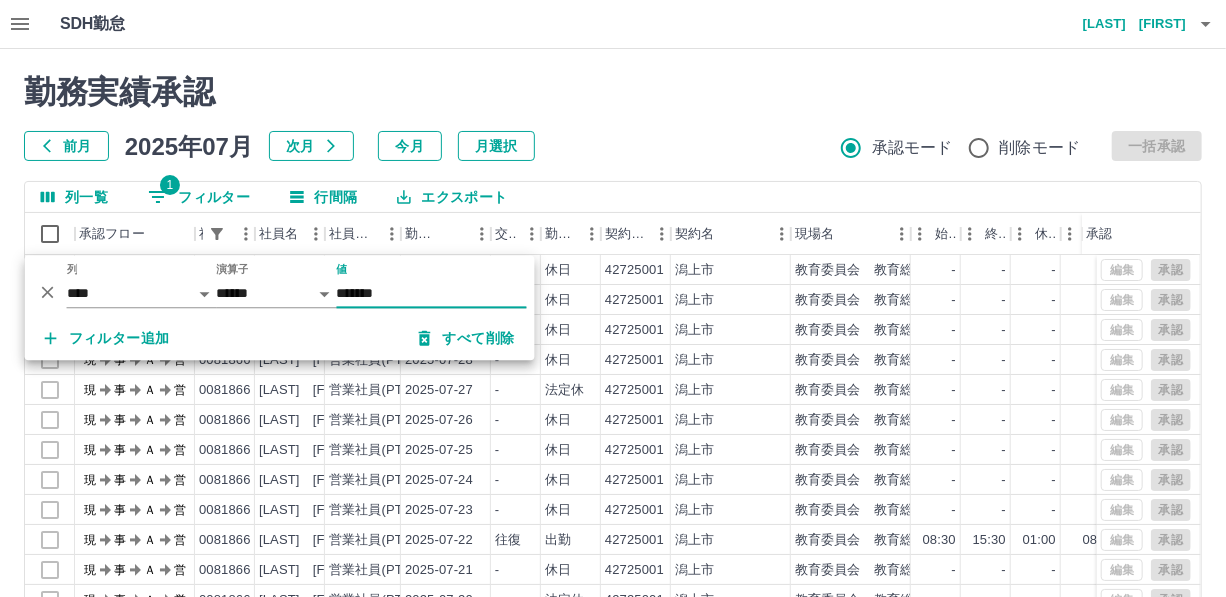 type on "*******" 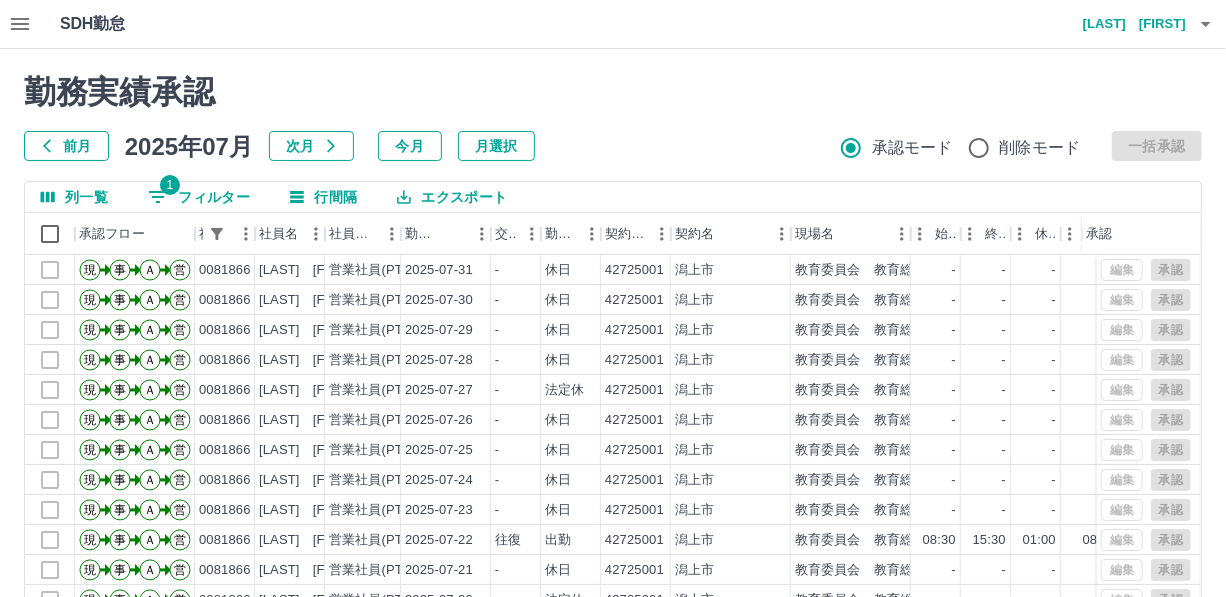 click on "エクスポート" at bounding box center [452, 197] 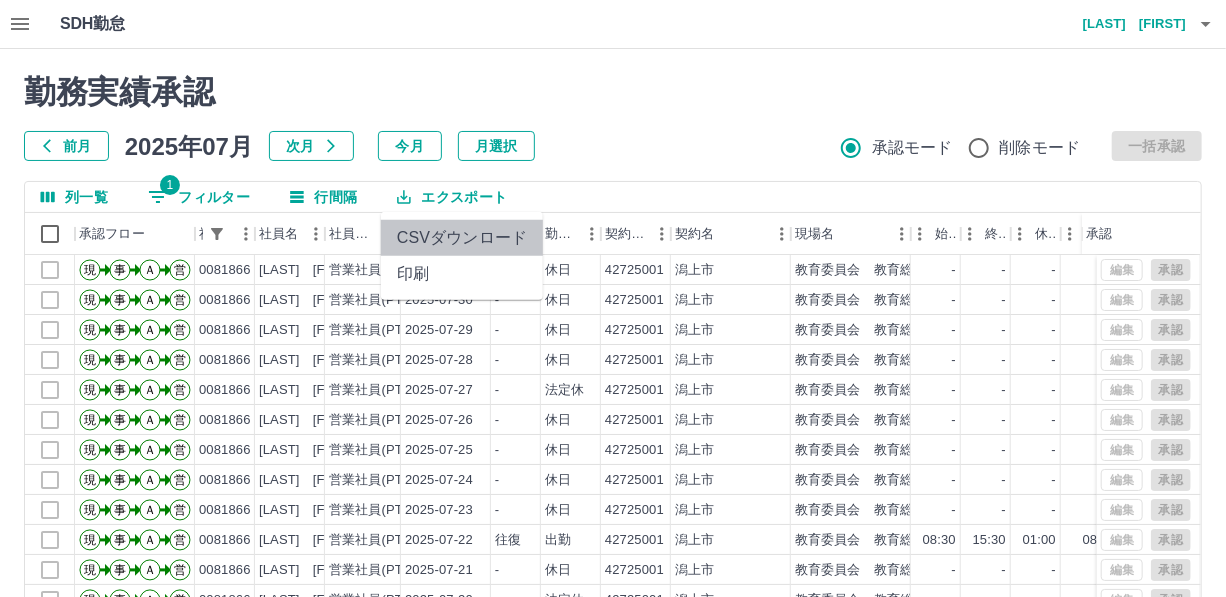 click on "CSVダウンロード" at bounding box center [462, 238] 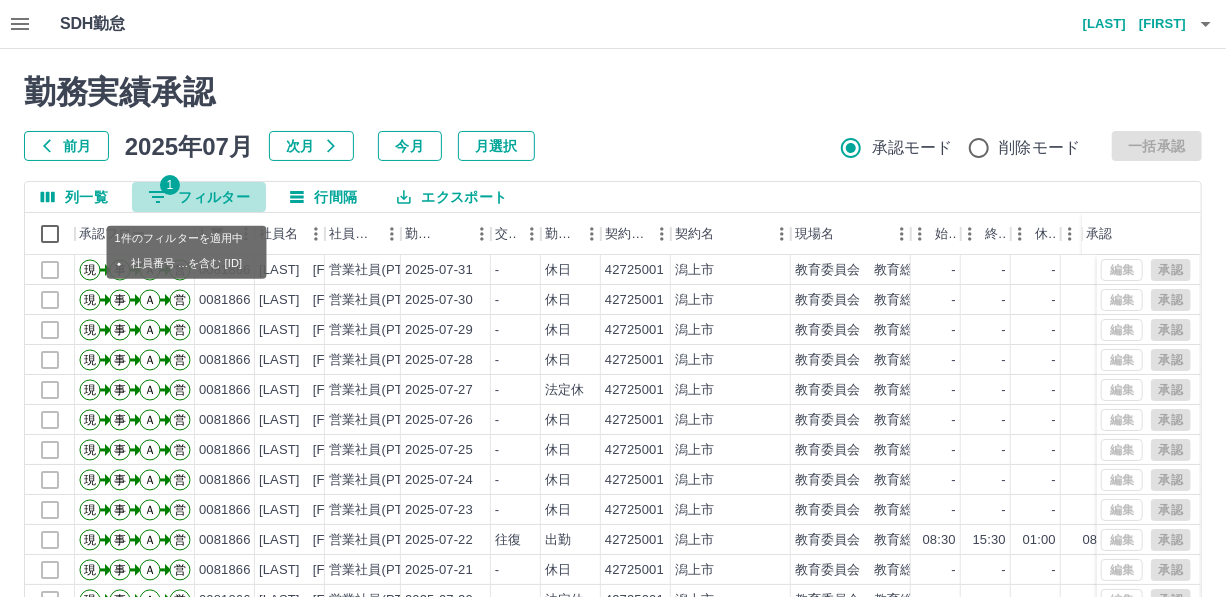 click on "1 フィルター" at bounding box center [199, 197] 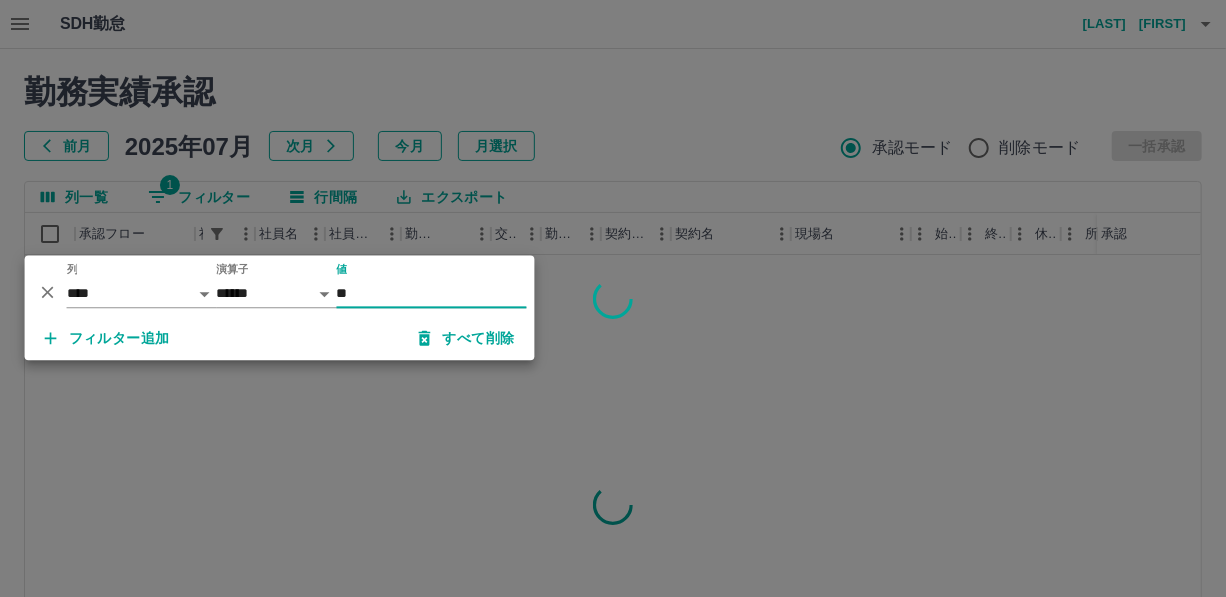 type on "*" 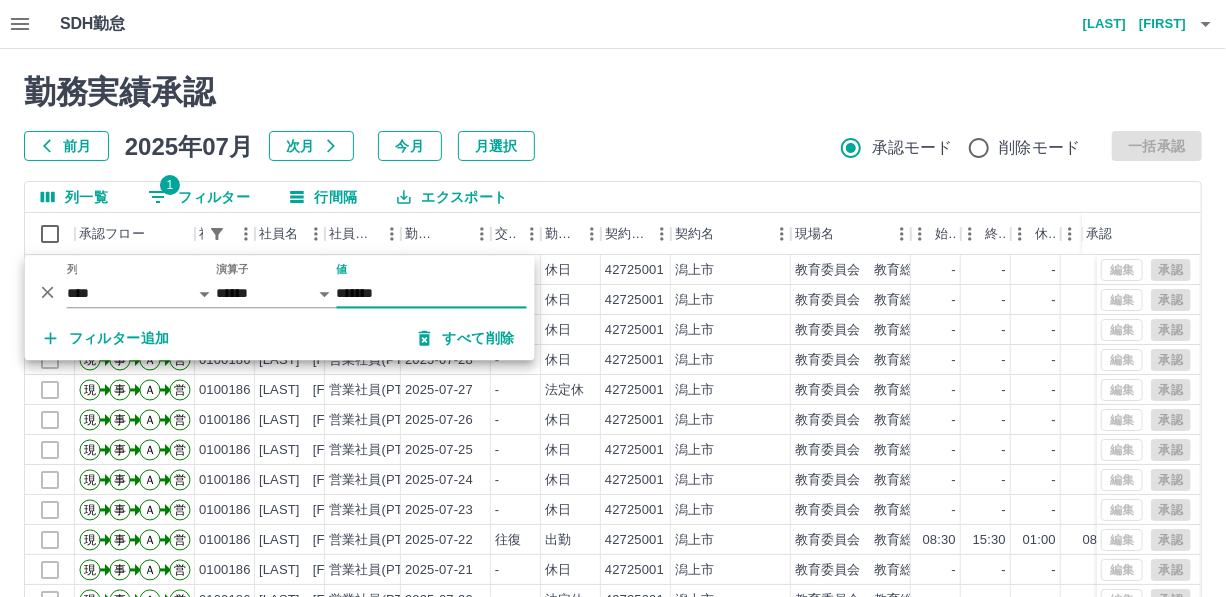 type on "*******" 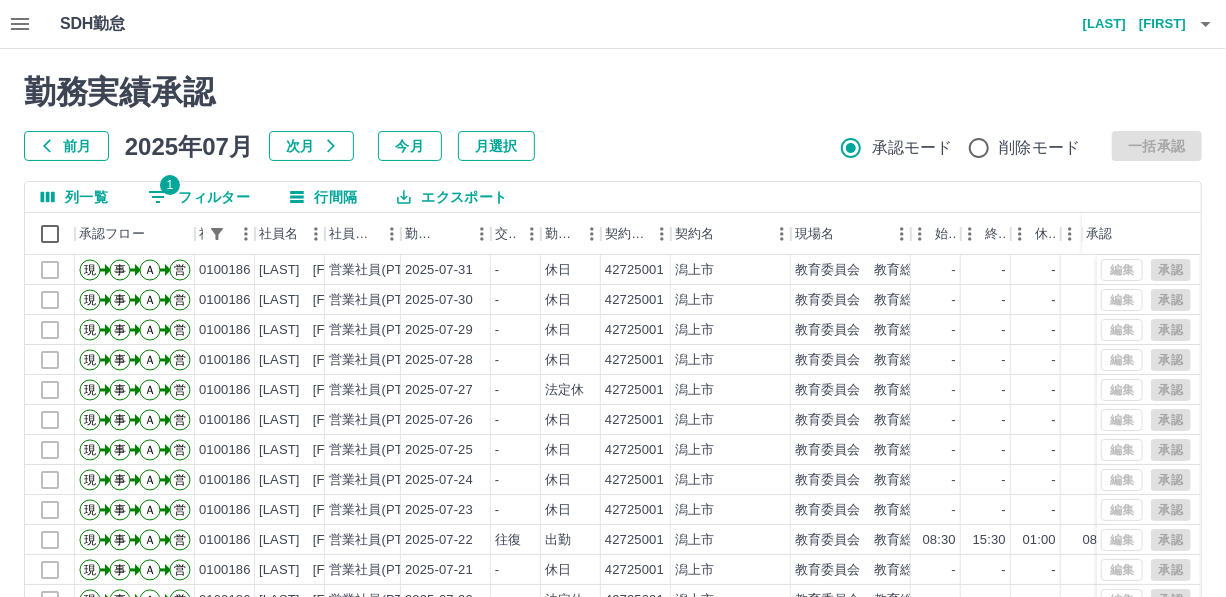 click on "エクスポート" at bounding box center (452, 197) 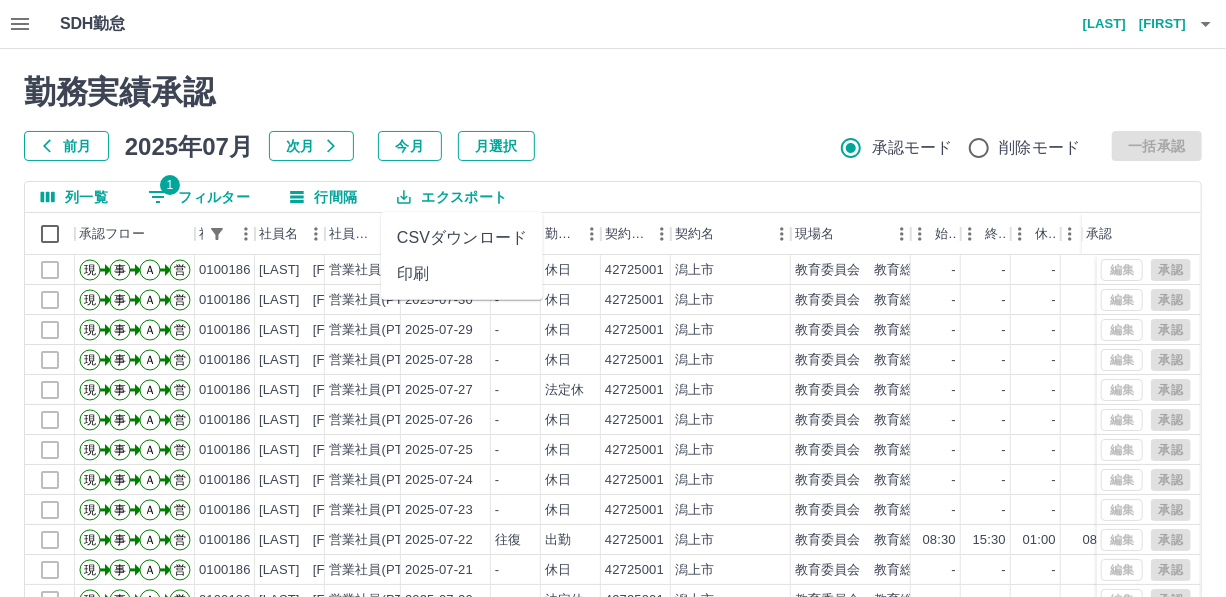 click on "CSVダウンロード" at bounding box center (462, 238) 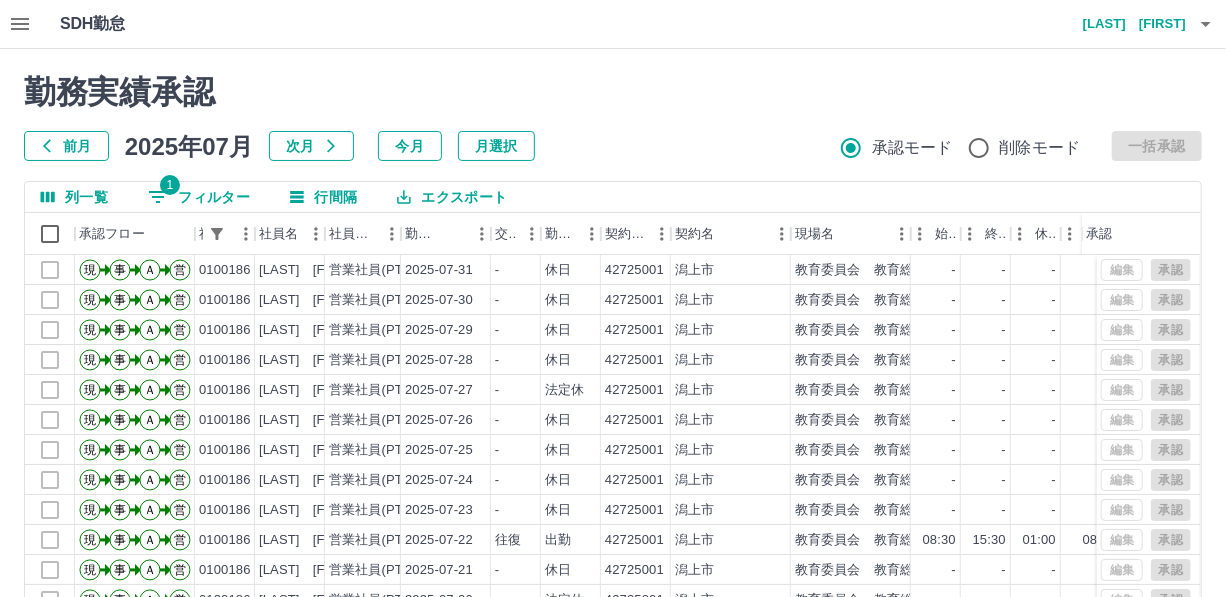 click on "1 フィルター" at bounding box center [199, 197] 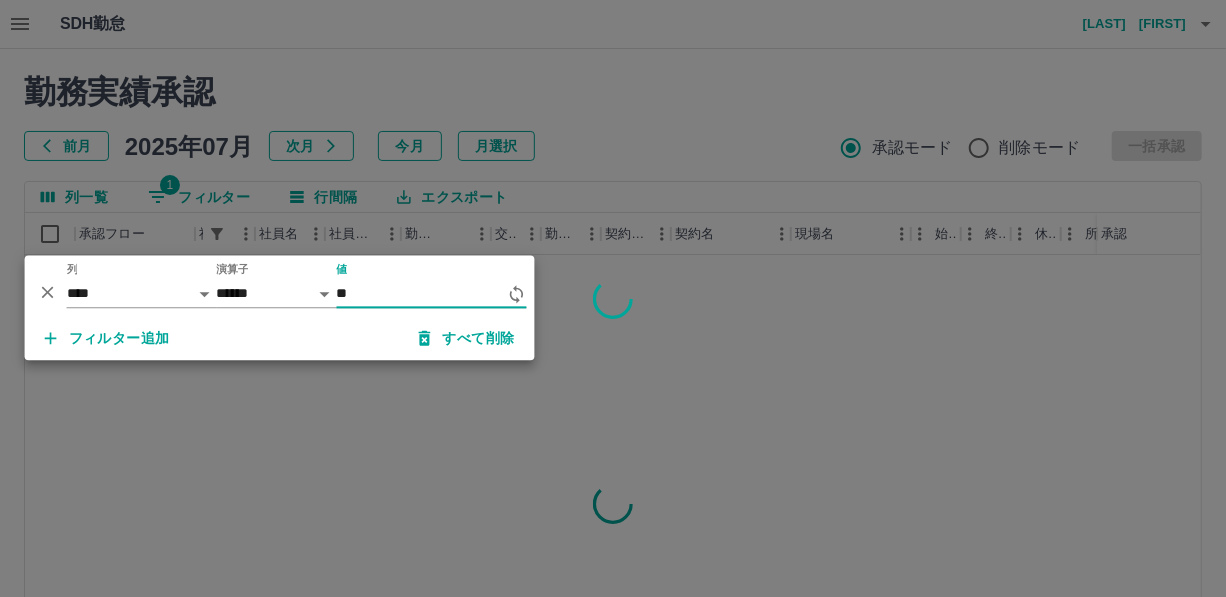 type on "*" 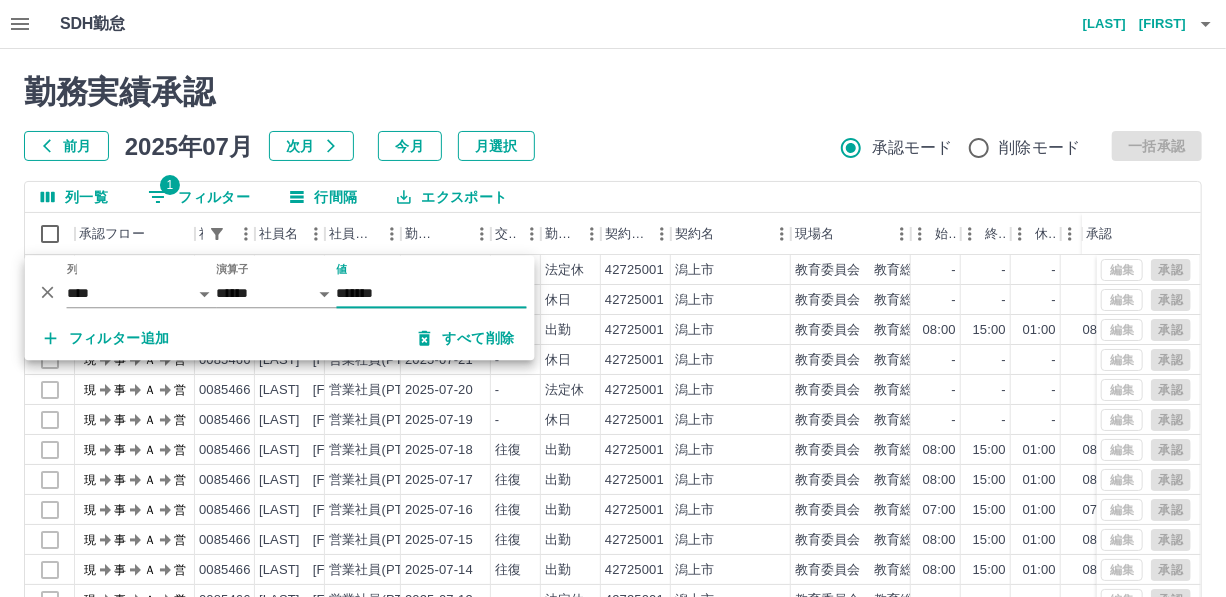 type on "*******" 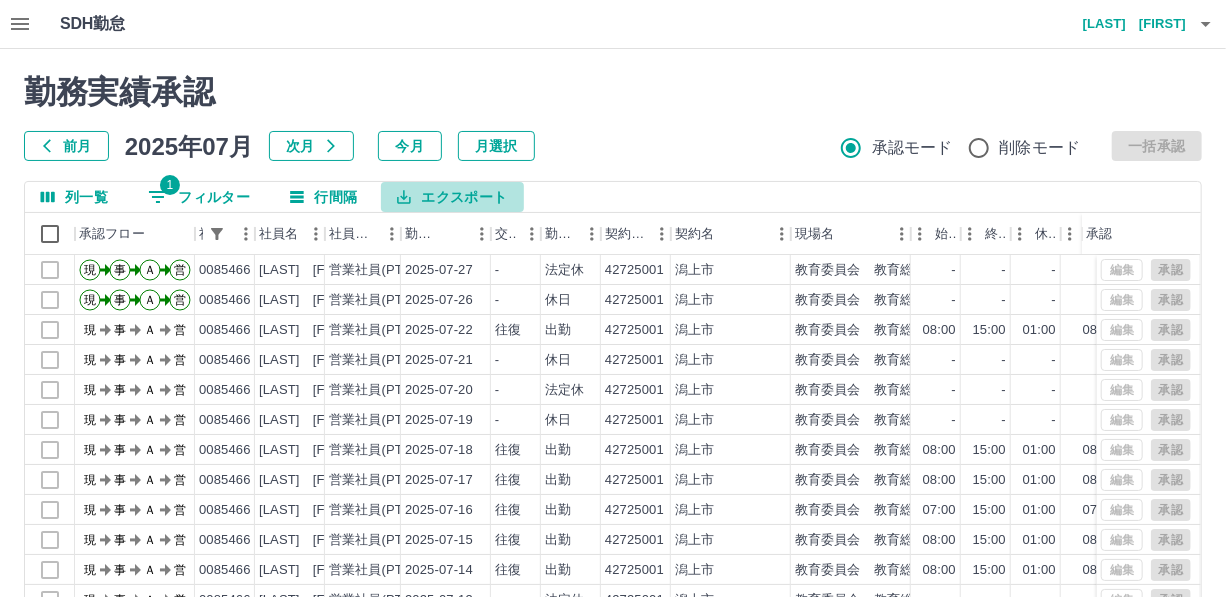click on "エクスポート" at bounding box center (452, 197) 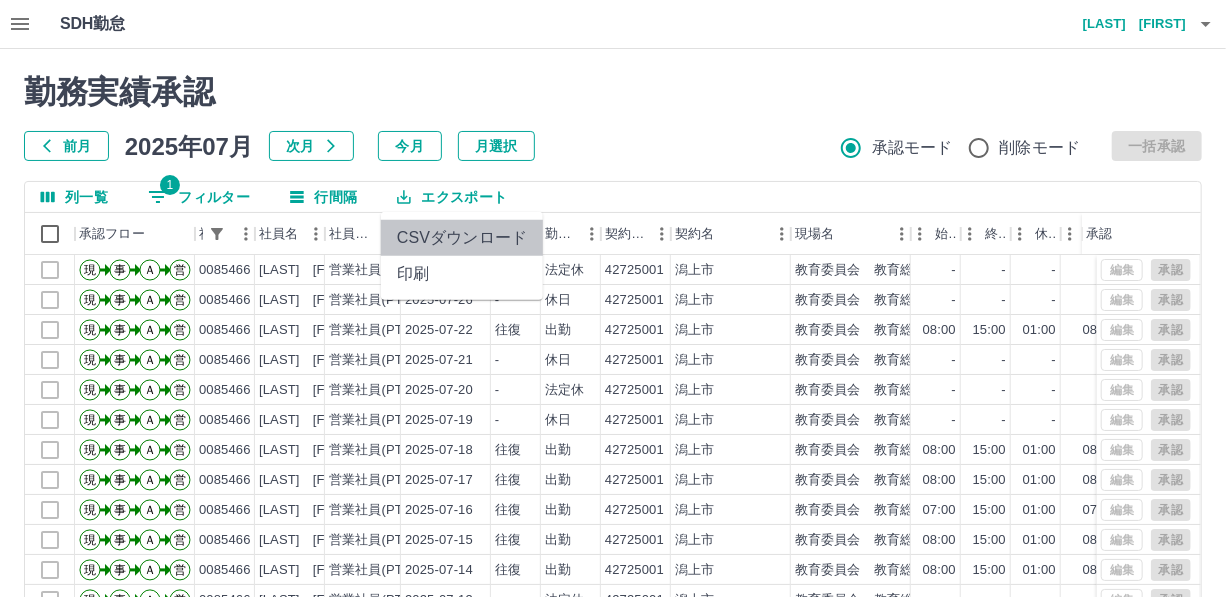 click on "CSVダウンロード" at bounding box center [462, 238] 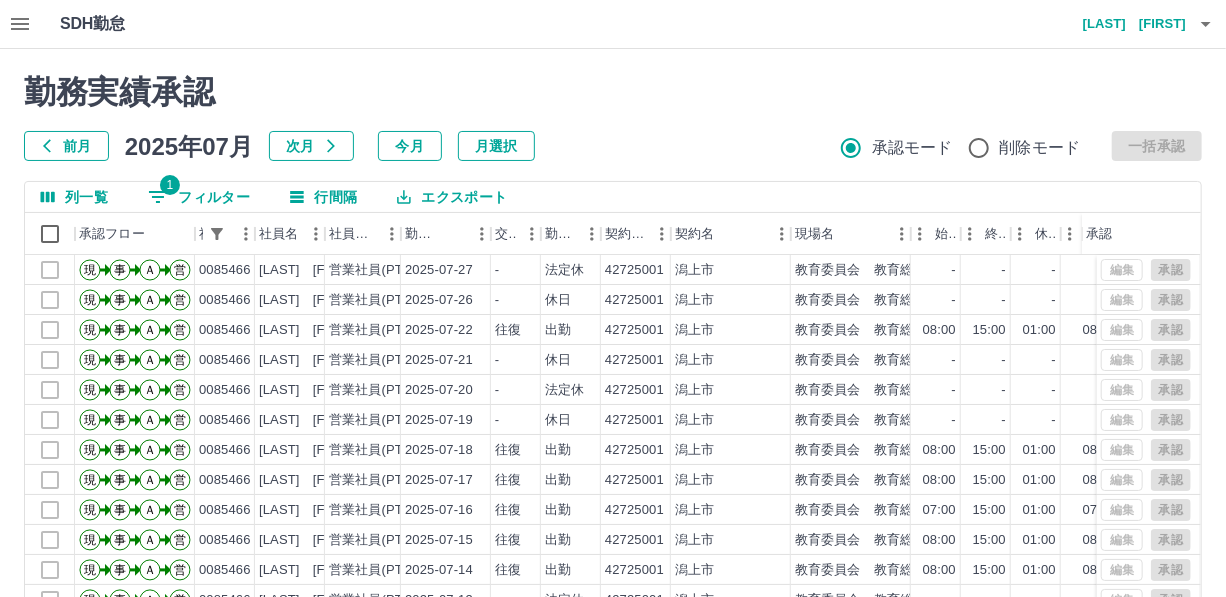 click on "1 フィルター" at bounding box center (199, 197) 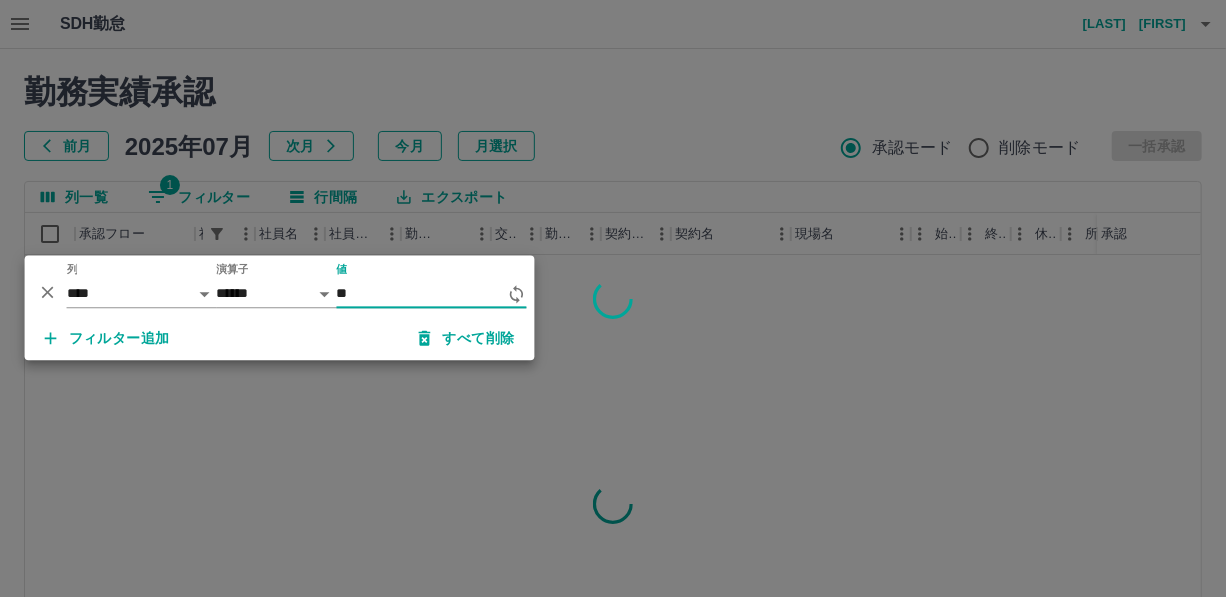 type on "*" 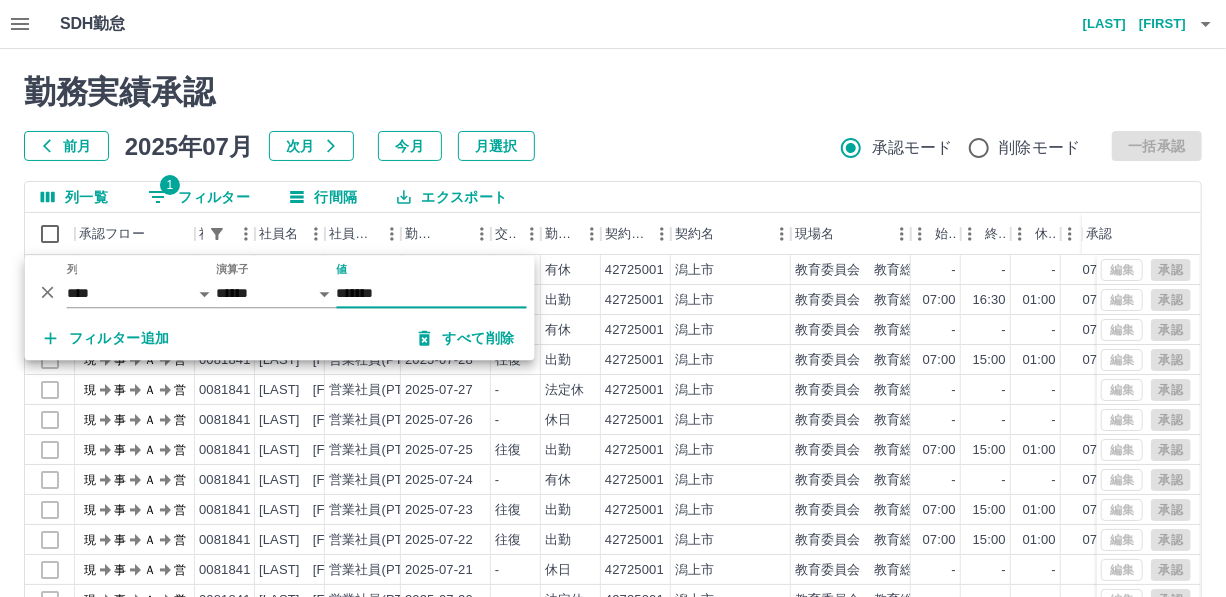 type on "*******" 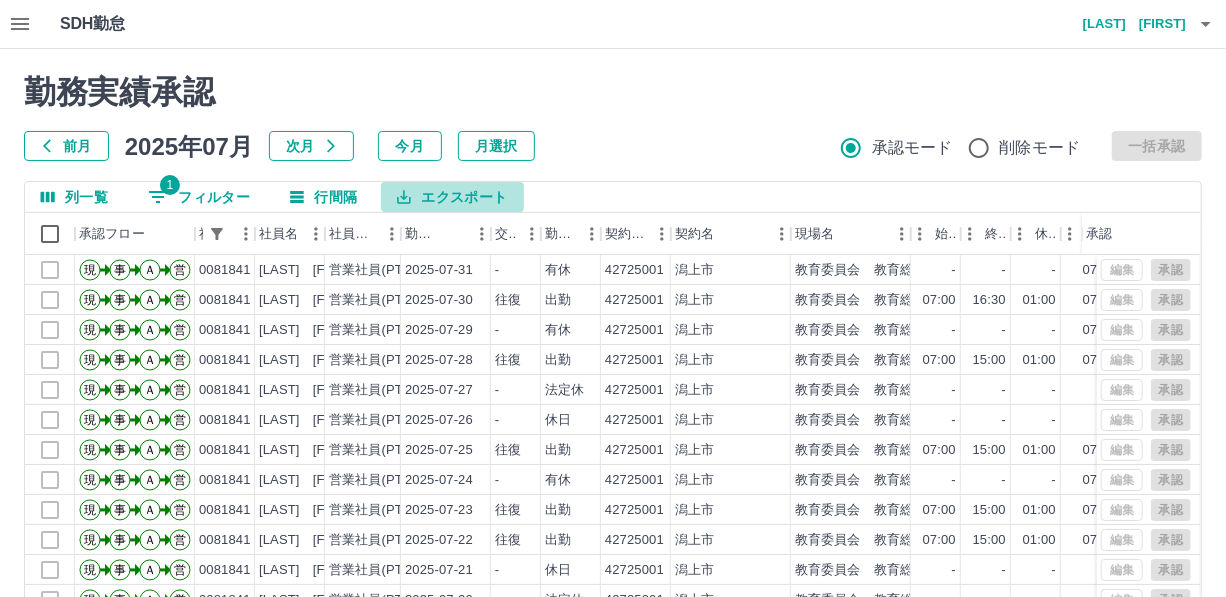 click on "エクスポート" at bounding box center [452, 197] 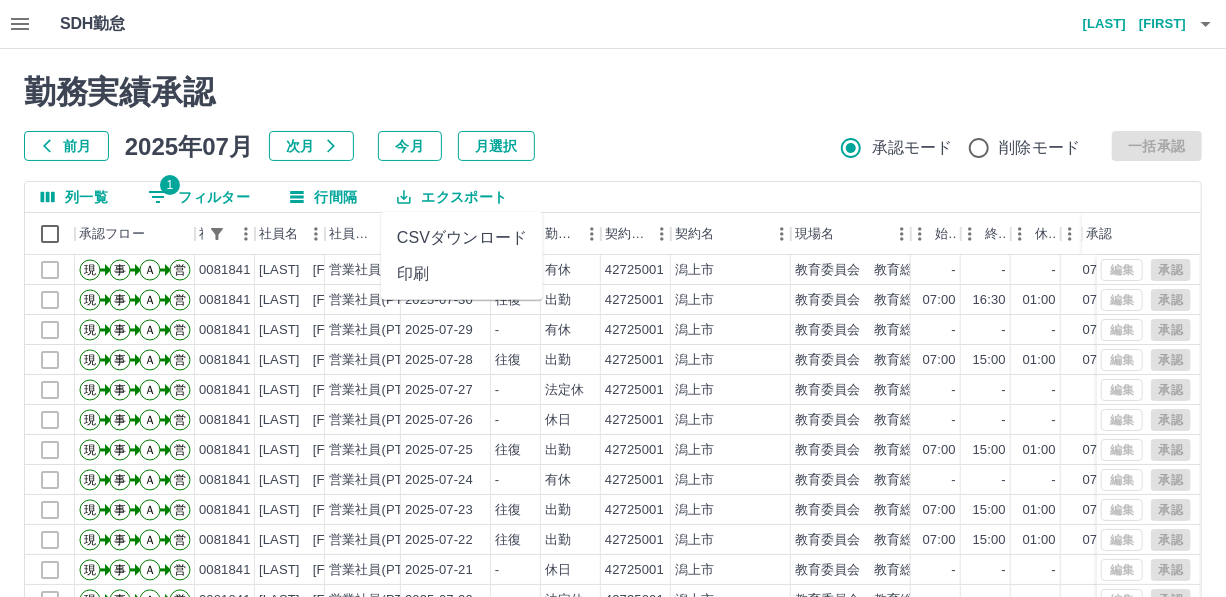 click on "CSVダウンロード" at bounding box center [462, 238] 